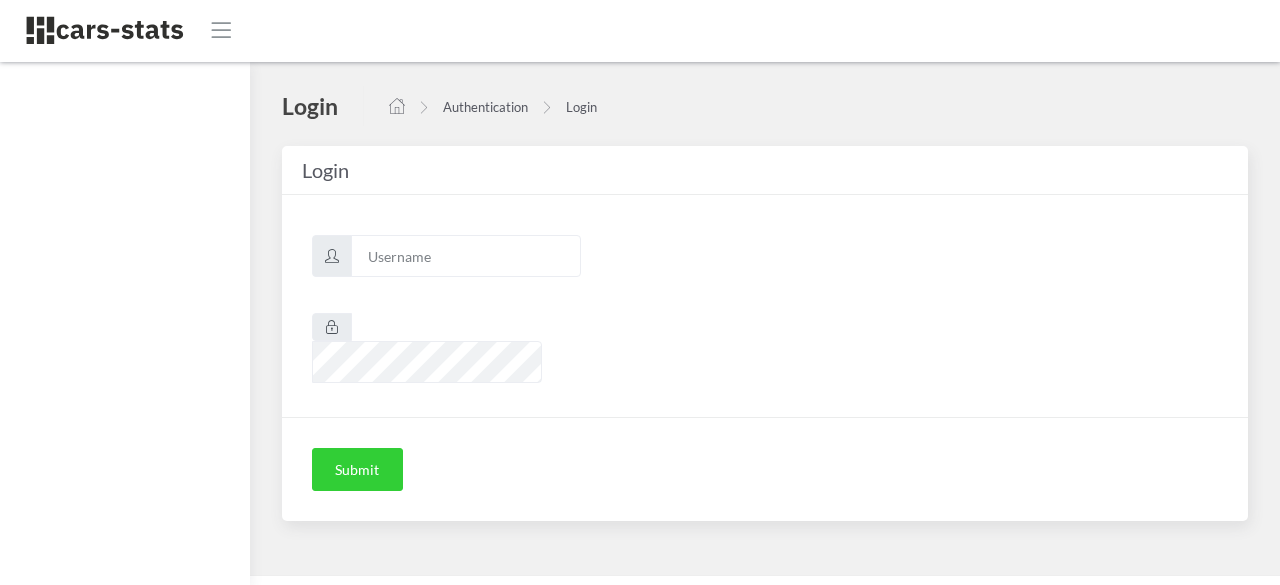 scroll, scrollTop: 0, scrollLeft: 0, axis: both 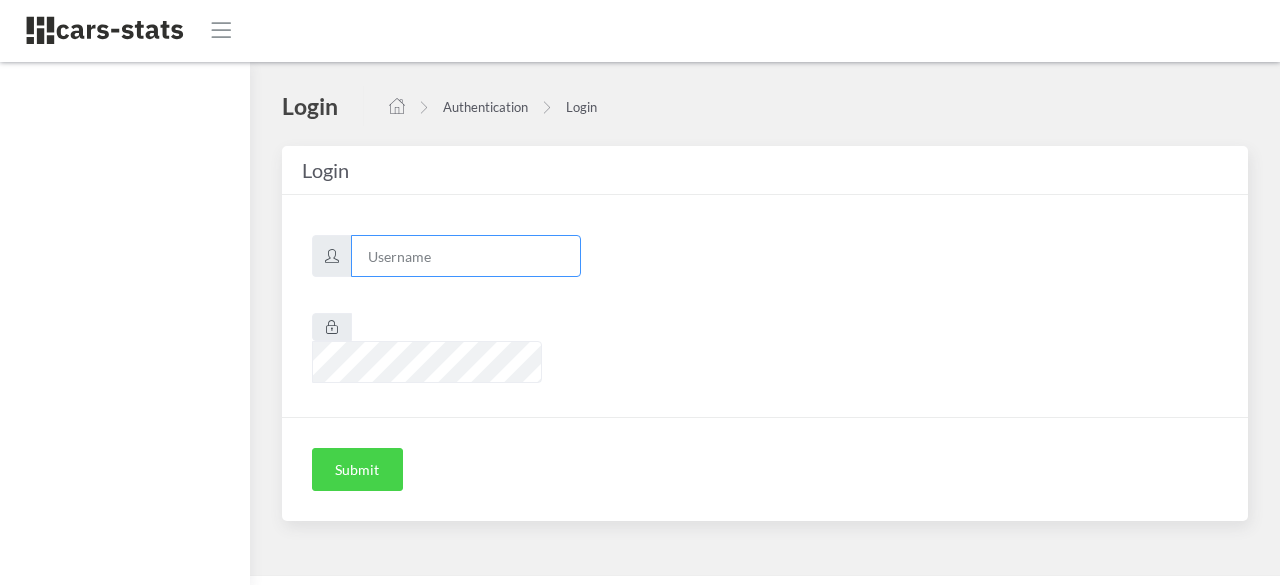 type on "awt" 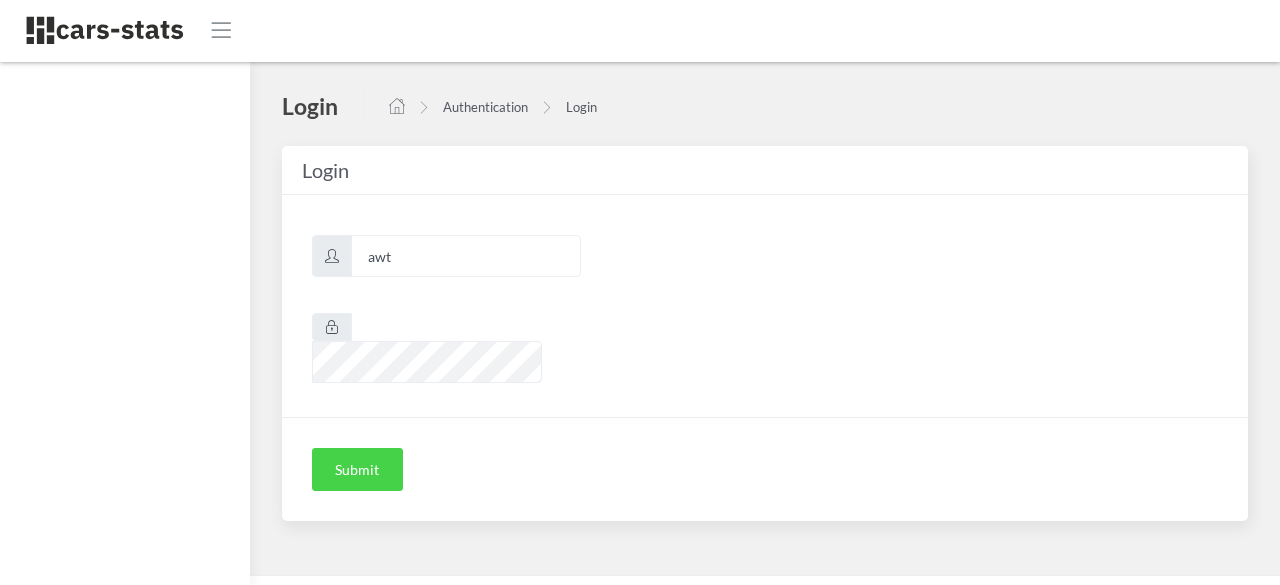 click on "Submit" at bounding box center [357, 470] 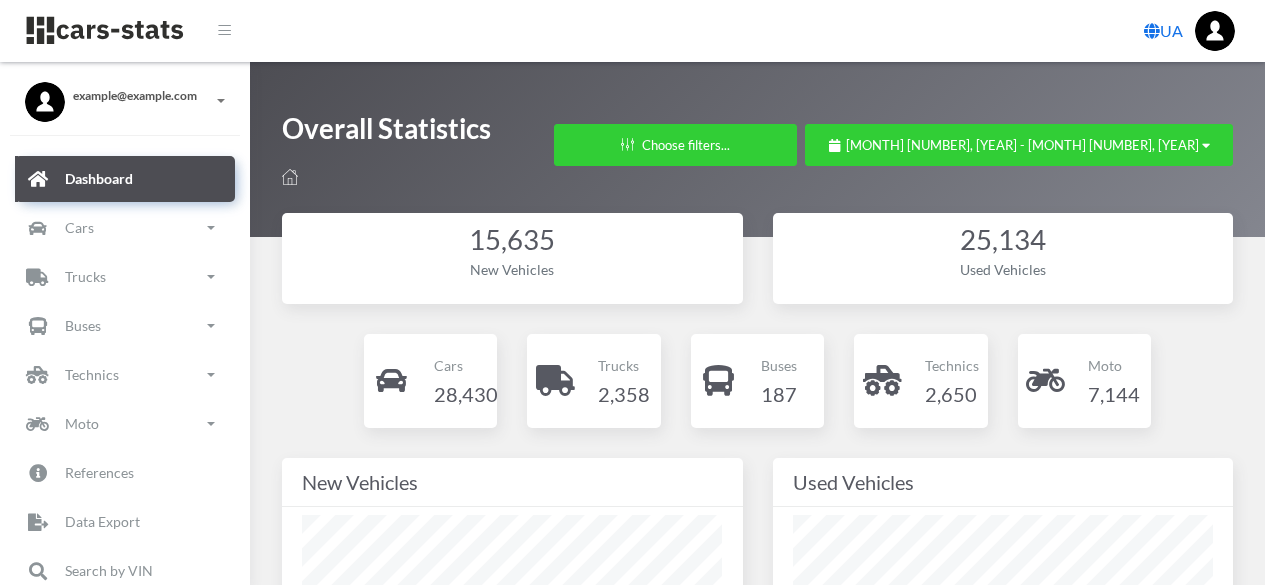 scroll, scrollTop: 0, scrollLeft: 0, axis: both 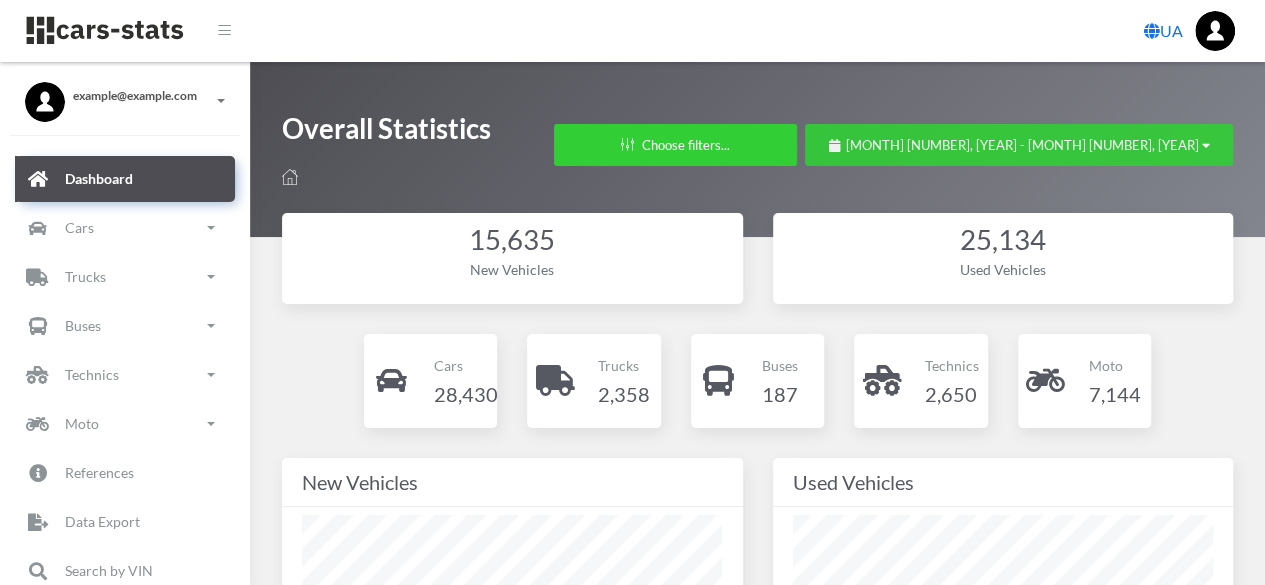 click on "July 2, 2025 - August 1, 2025" at bounding box center (1022, 145) 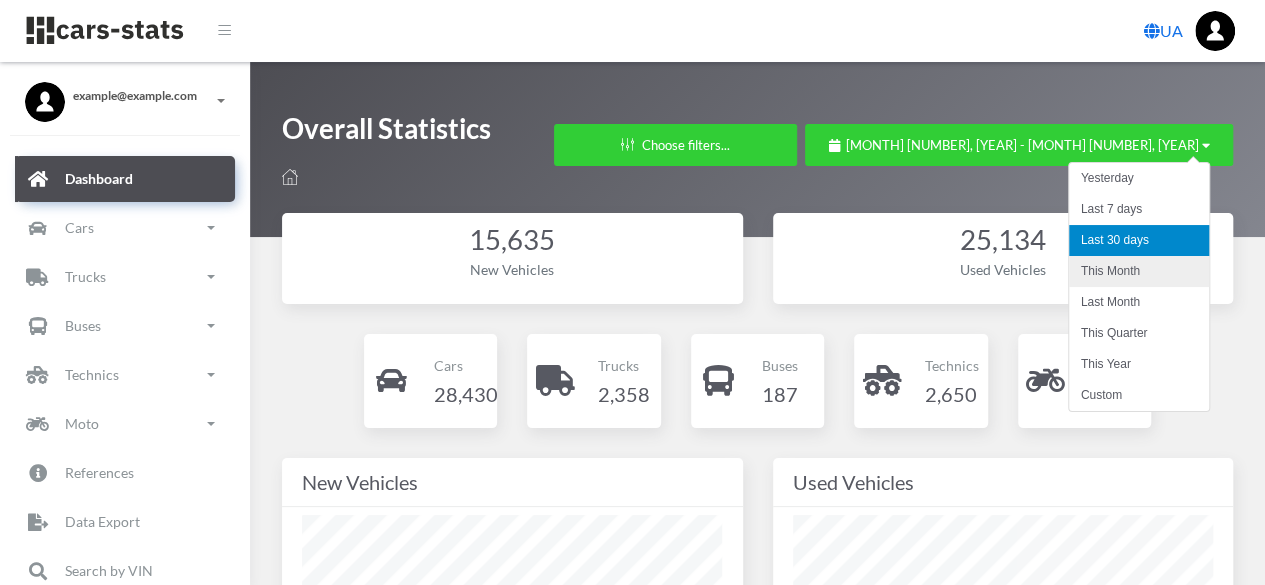 click on "This Month" at bounding box center (1139, 271) 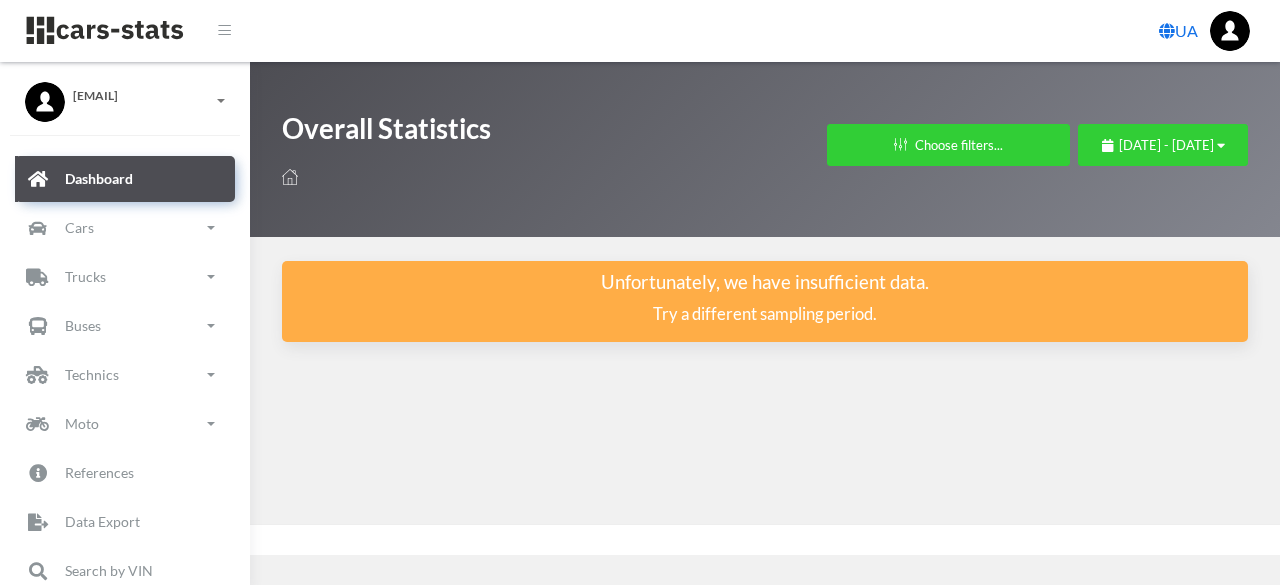 select 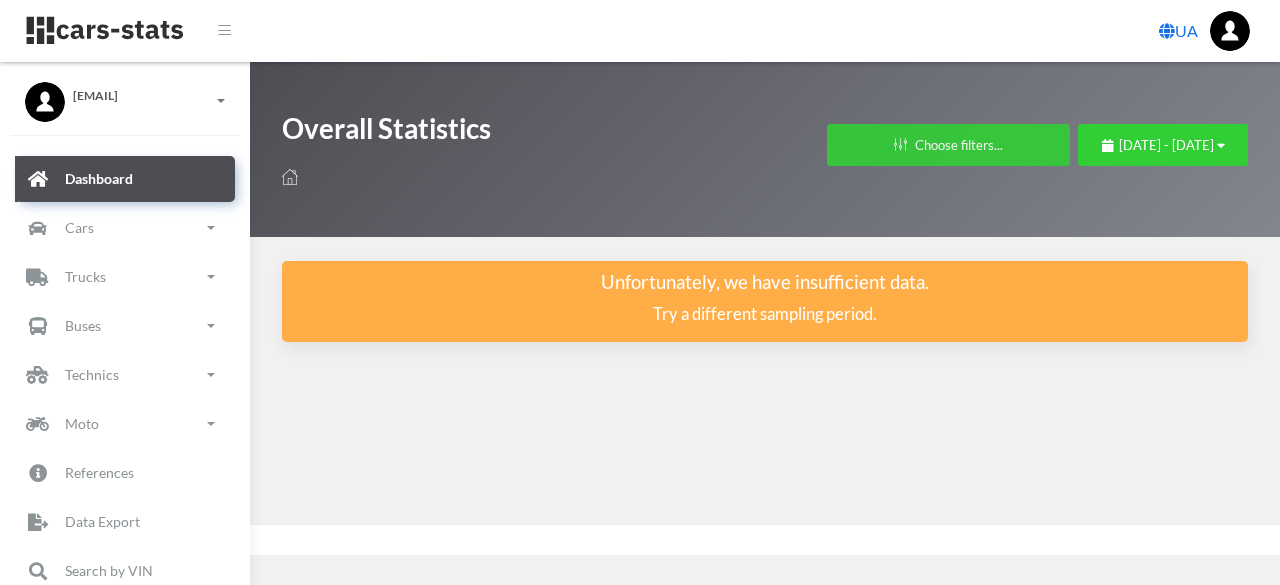 click on "Choose filters..." at bounding box center (948, 145) 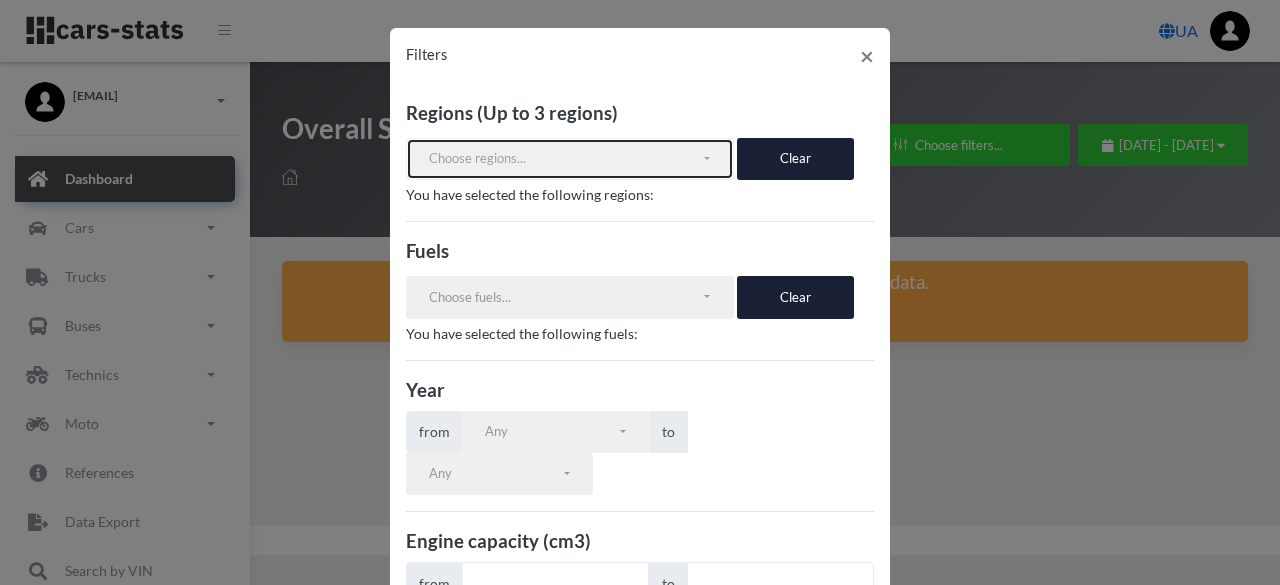 click on "Choose regions..." at bounding box center [565, 159] 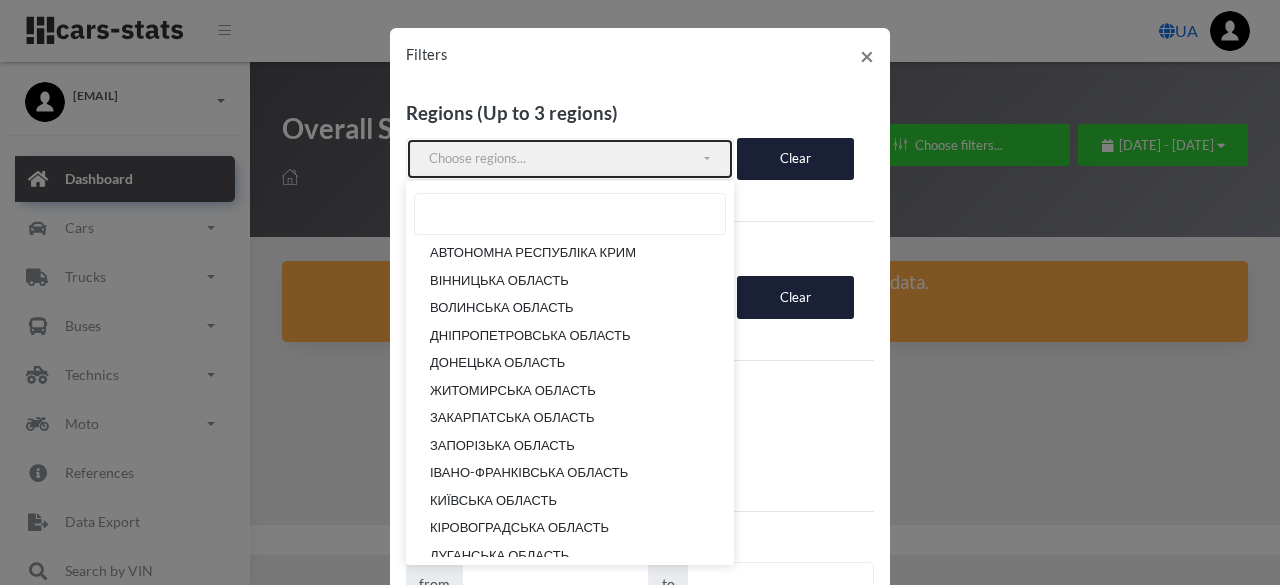 drag, startPoint x: 532, startPoint y: 156, endPoint x: 452, endPoint y: 155, distance: 80.00625 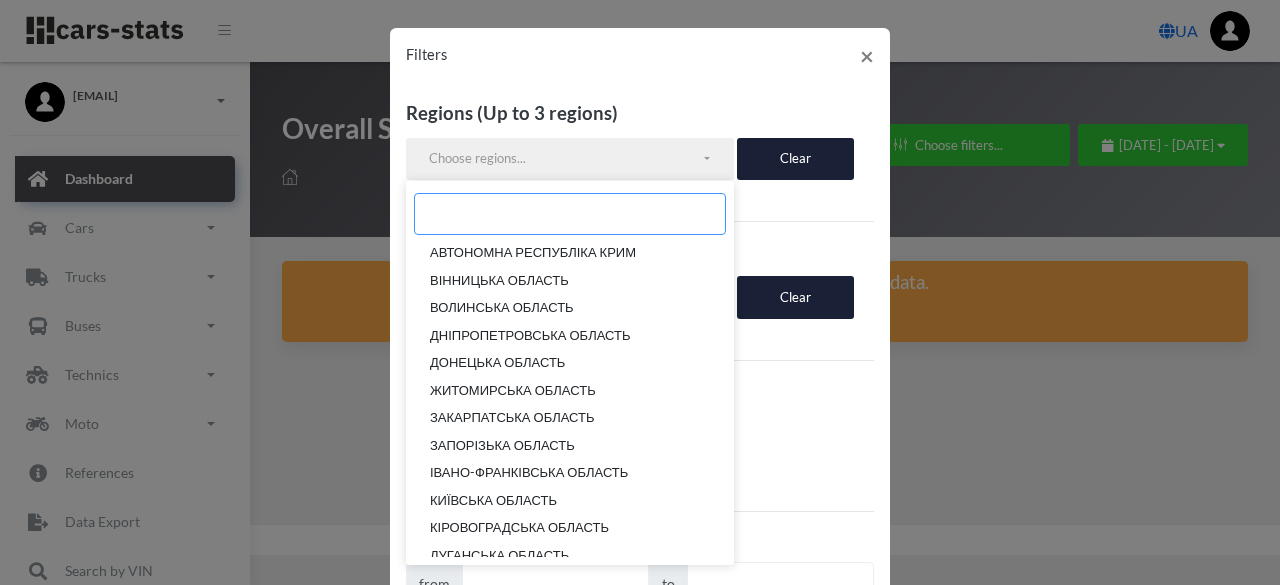drag, startPoint x: 452, startPoint y: 155, endPoint x: 422, endPoint y: 218, distance: 69.77822 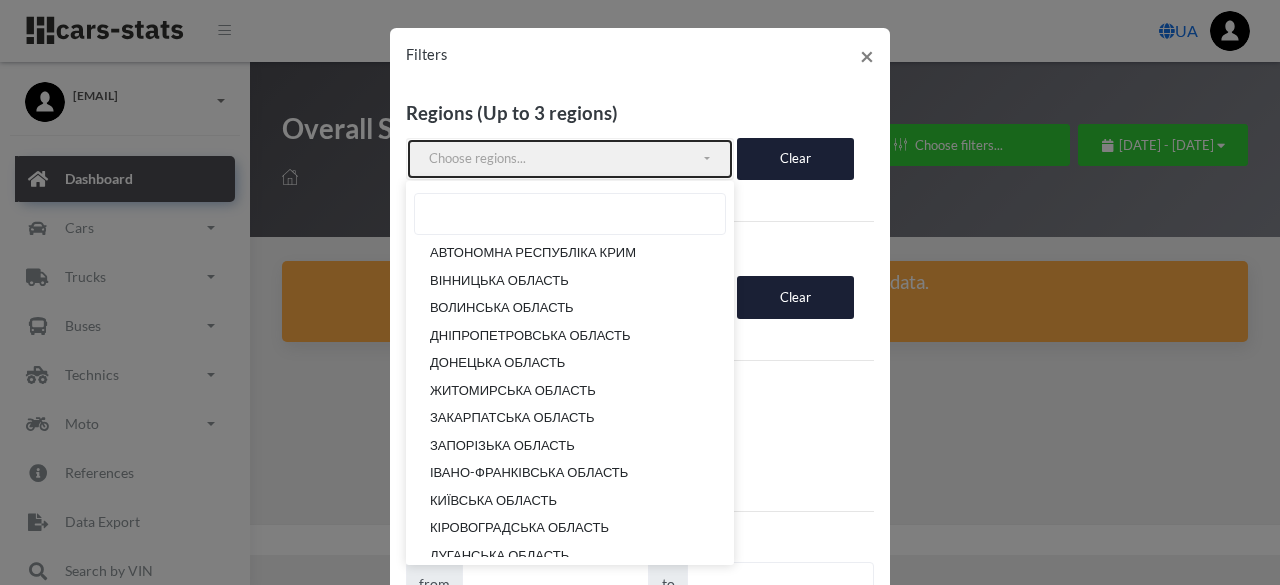 click on "Choose regions..." at bounding box center [565, 159] 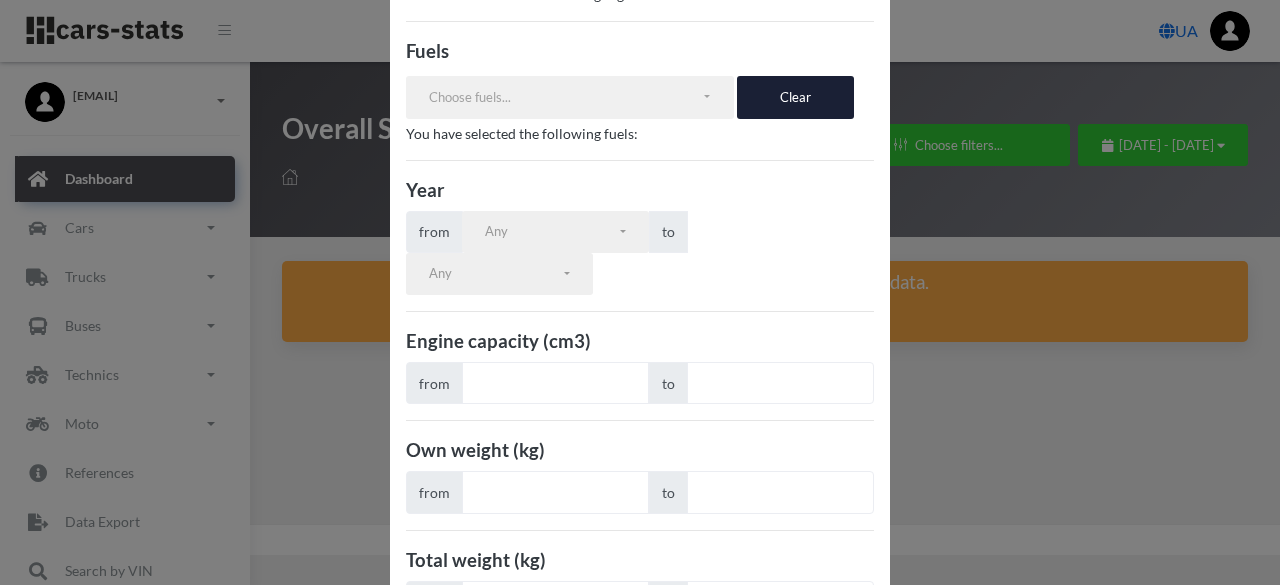 scroll, scrollTop: 0, scrollLeft: 0, axis: both 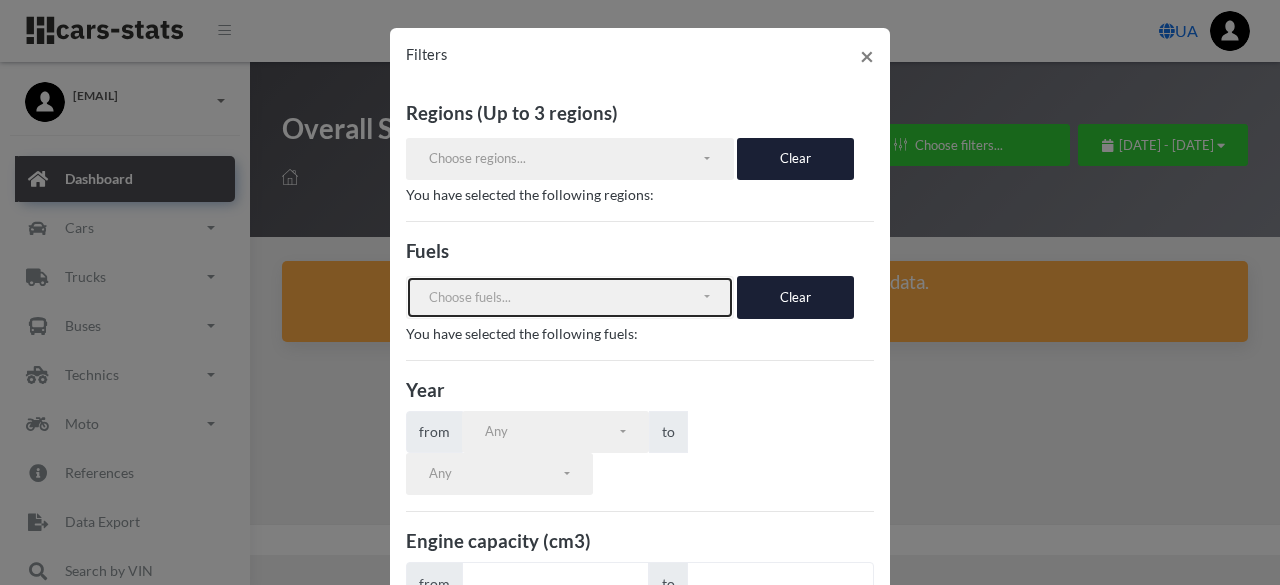 click on "Choose fuels..." at bounding box center (570, 297) 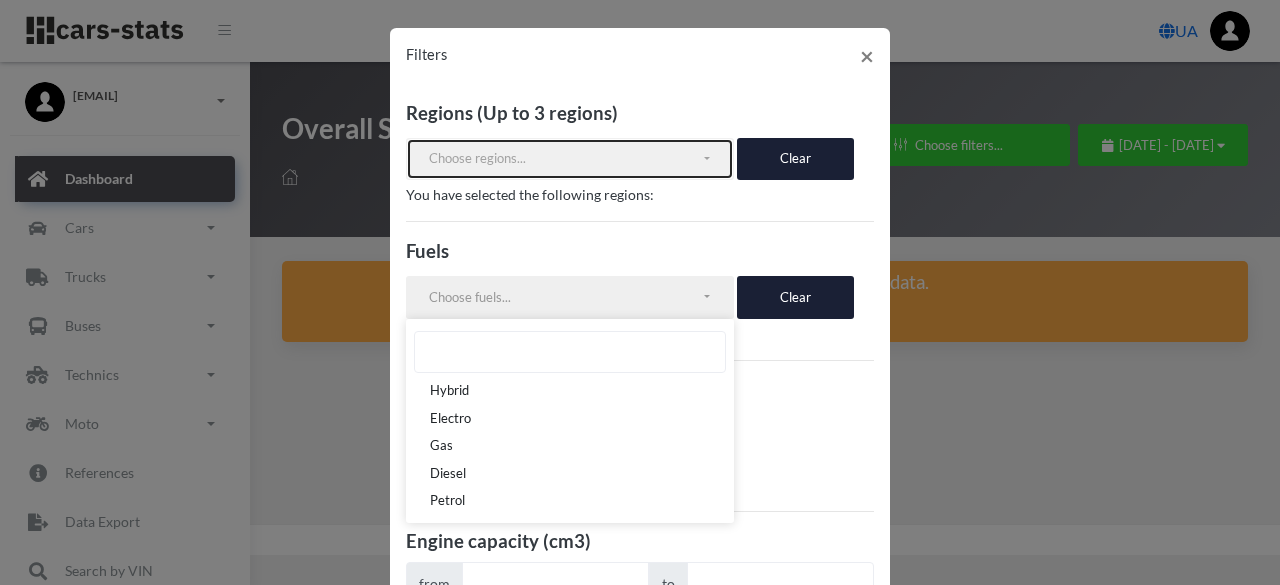 click on "Choose regions..." at bounding box center [570, 159] 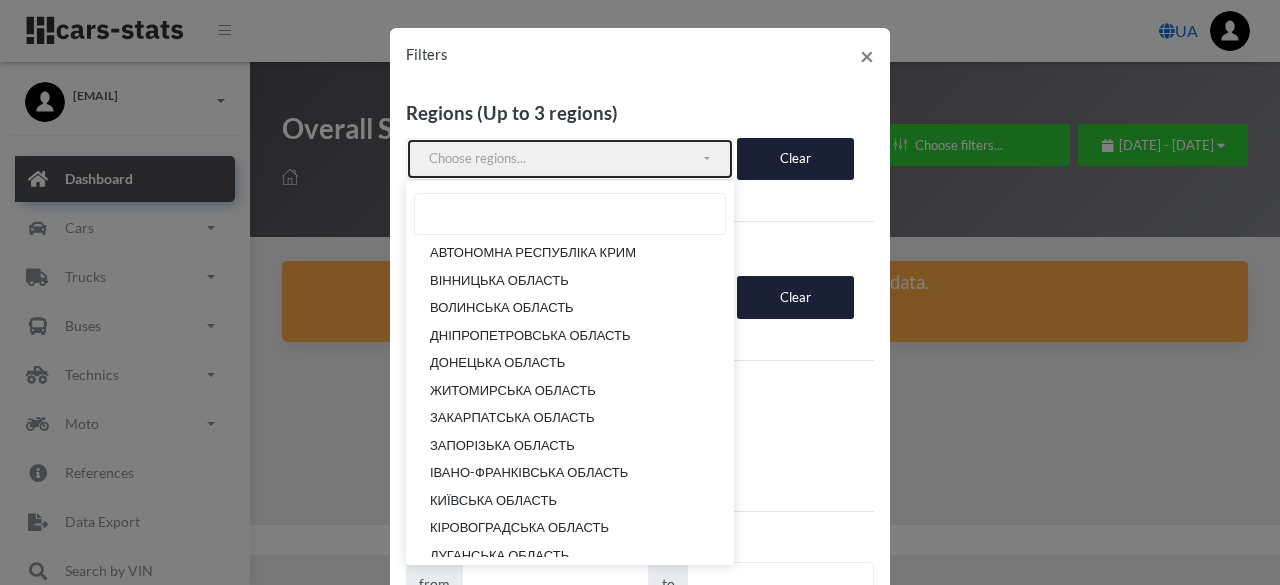 click on "Choose regions..." at bounding box center [570, 159] 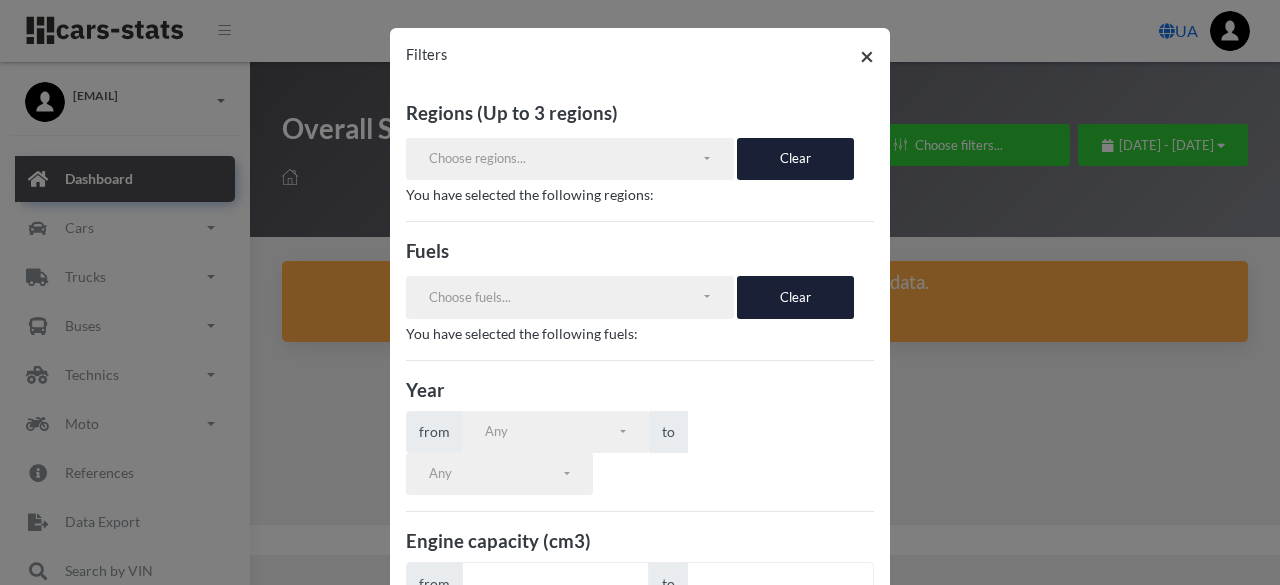 click on "×" at bounding box center [867, 55] 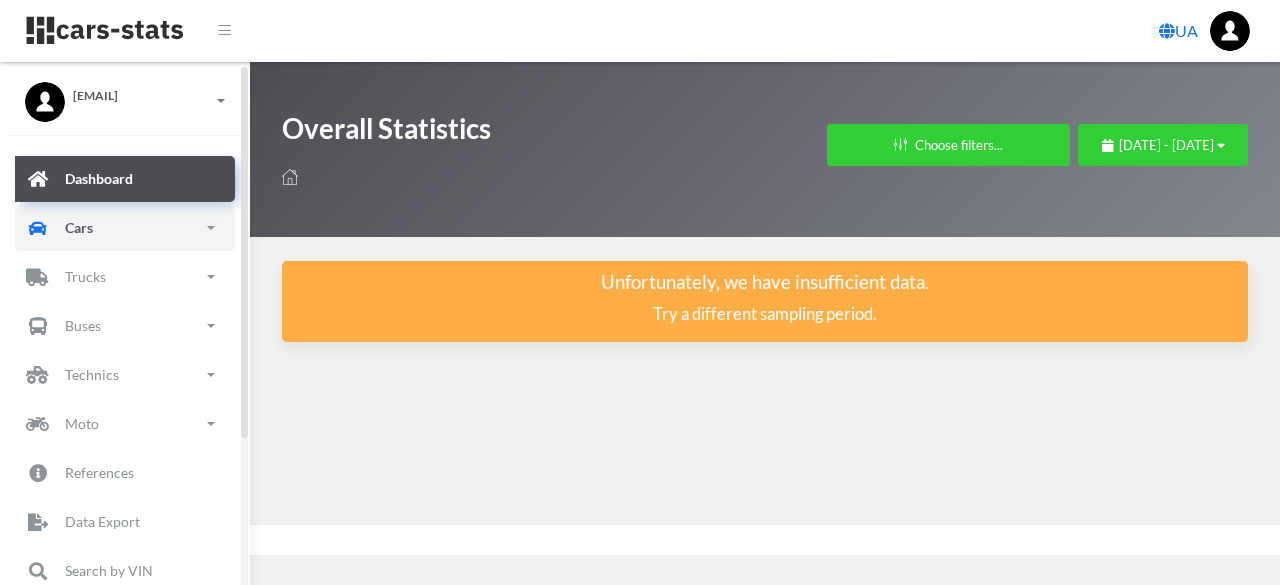 click on "Cars" at bounding box center [125, 228] 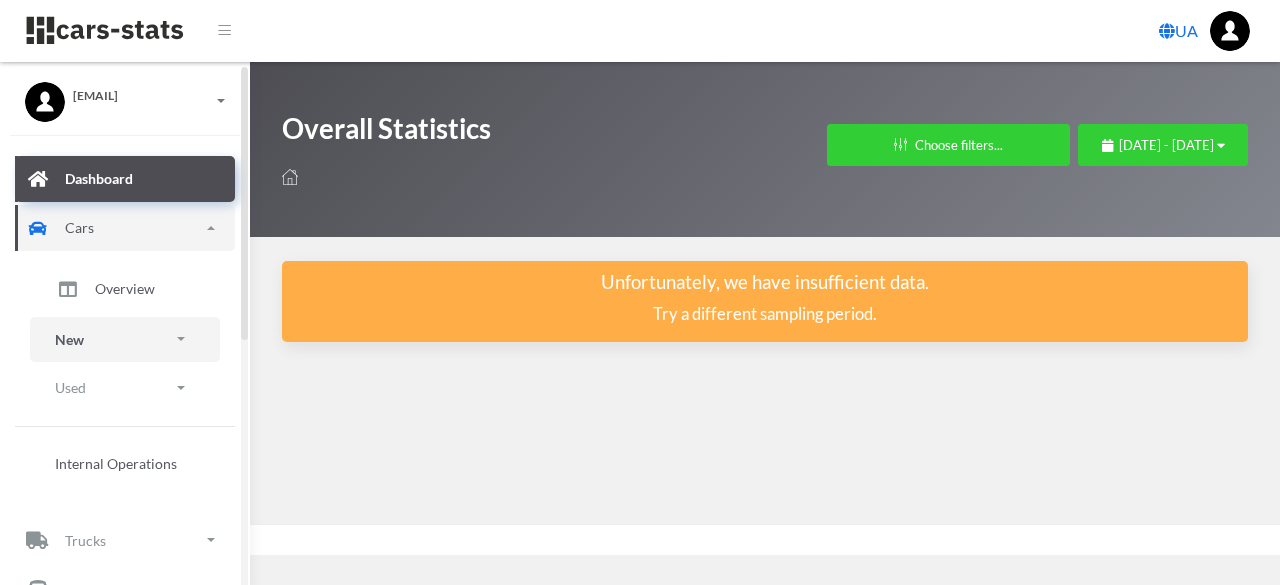 click on "New" at bounding box center (125, 339) 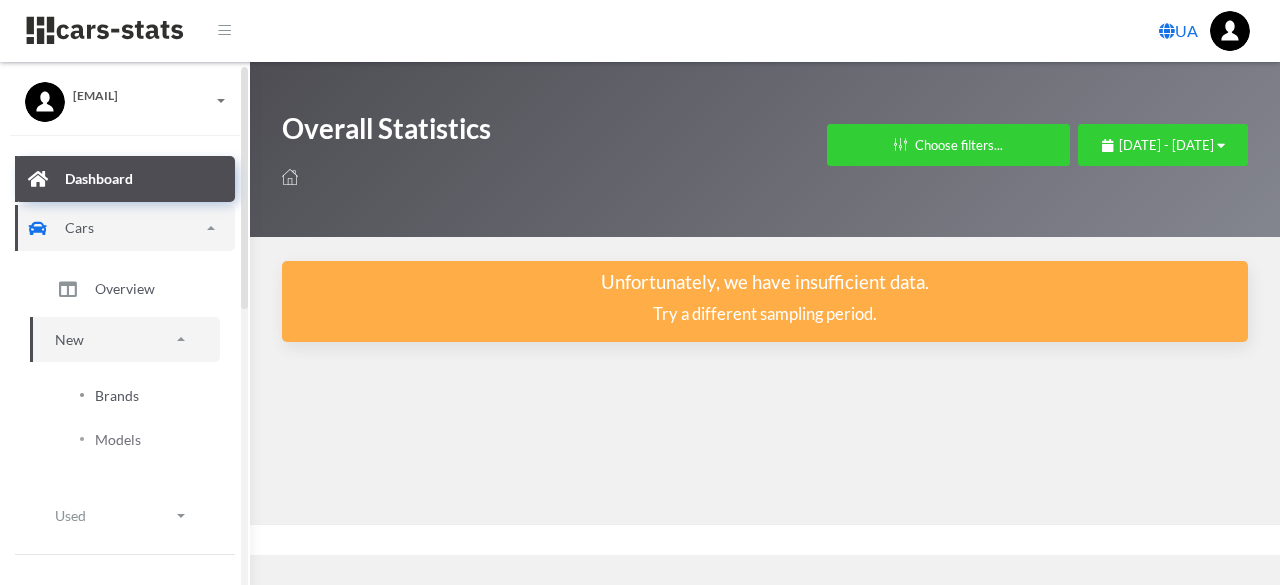 click on "Brands" at bounding box center [117, 395] 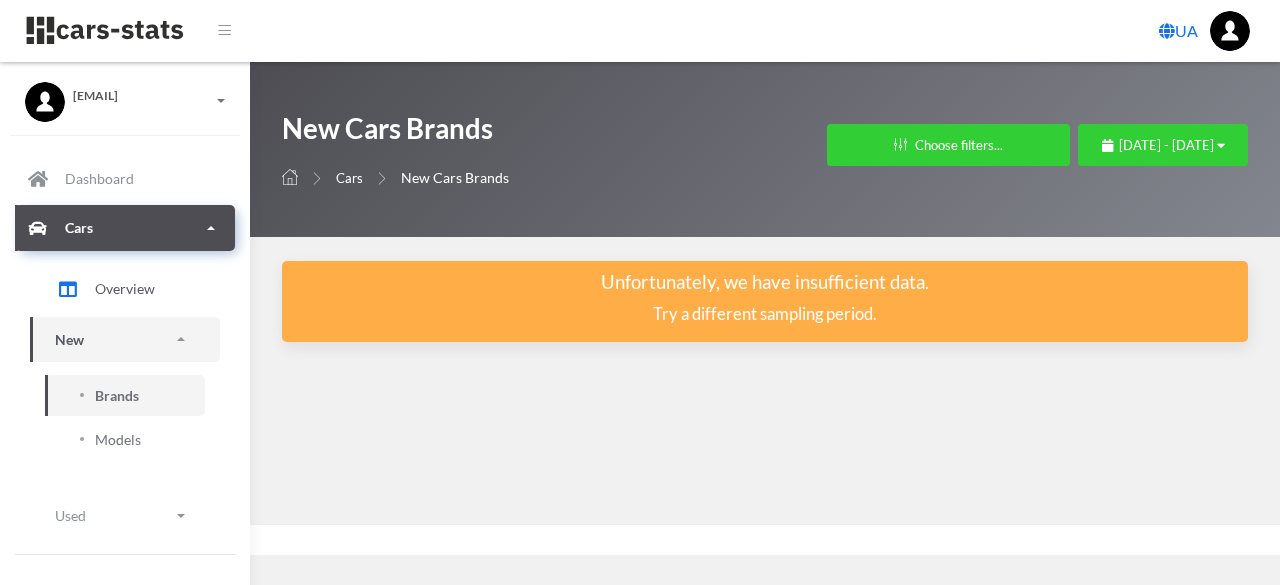 select 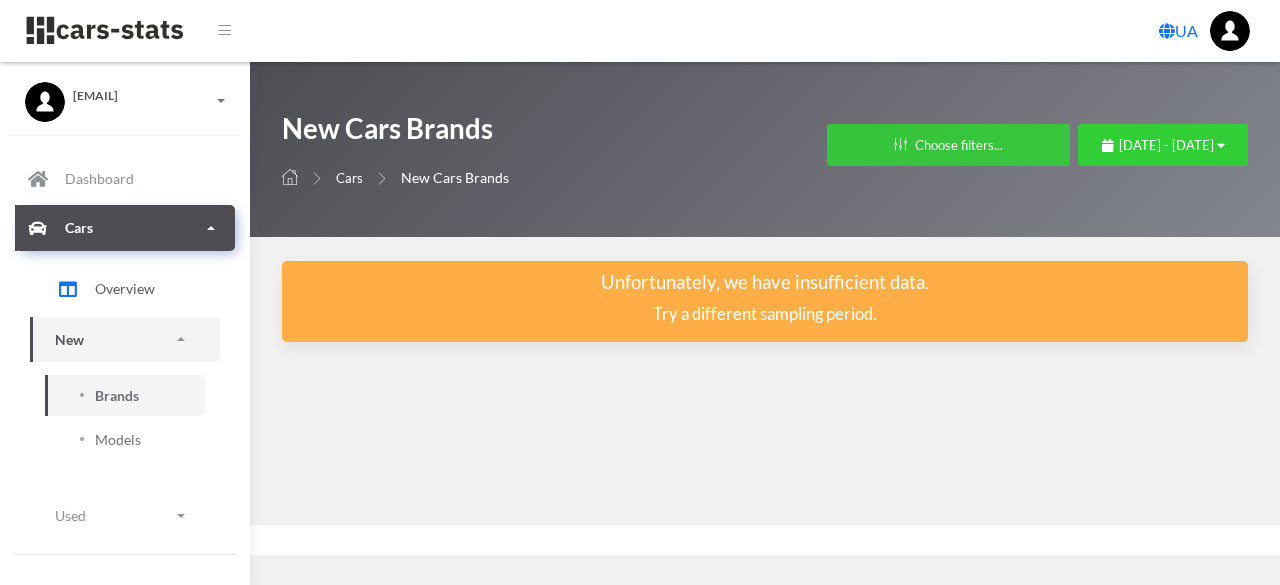 click on "Choose filters..." at bounding box center [948, 145] 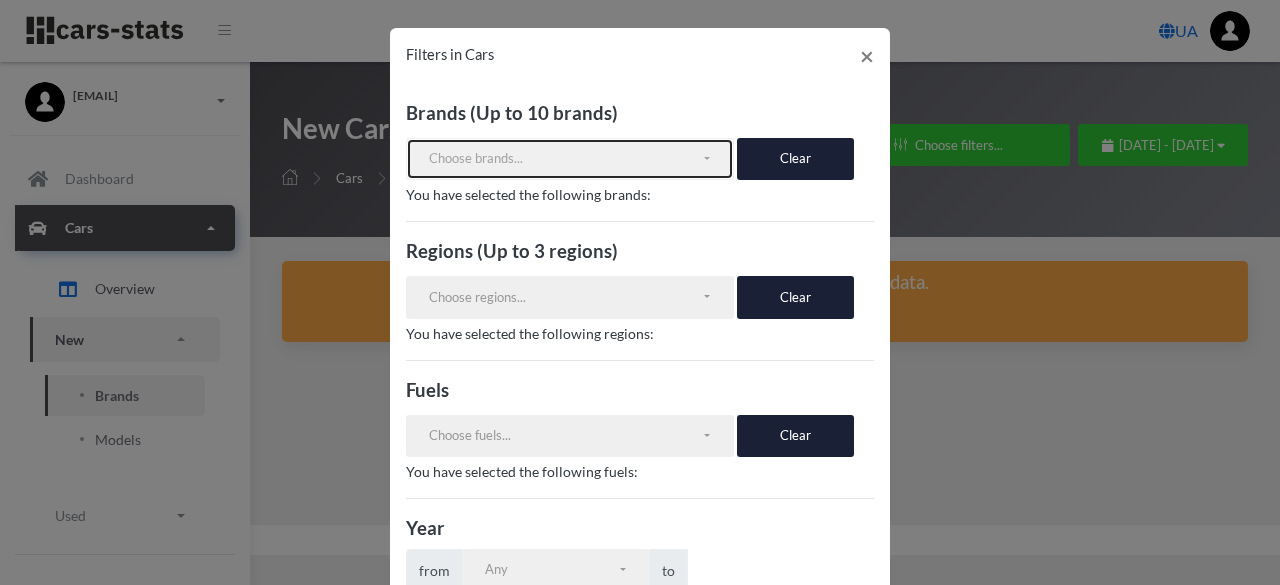 click on "Choose brands..." at bounding box center [570, 159] 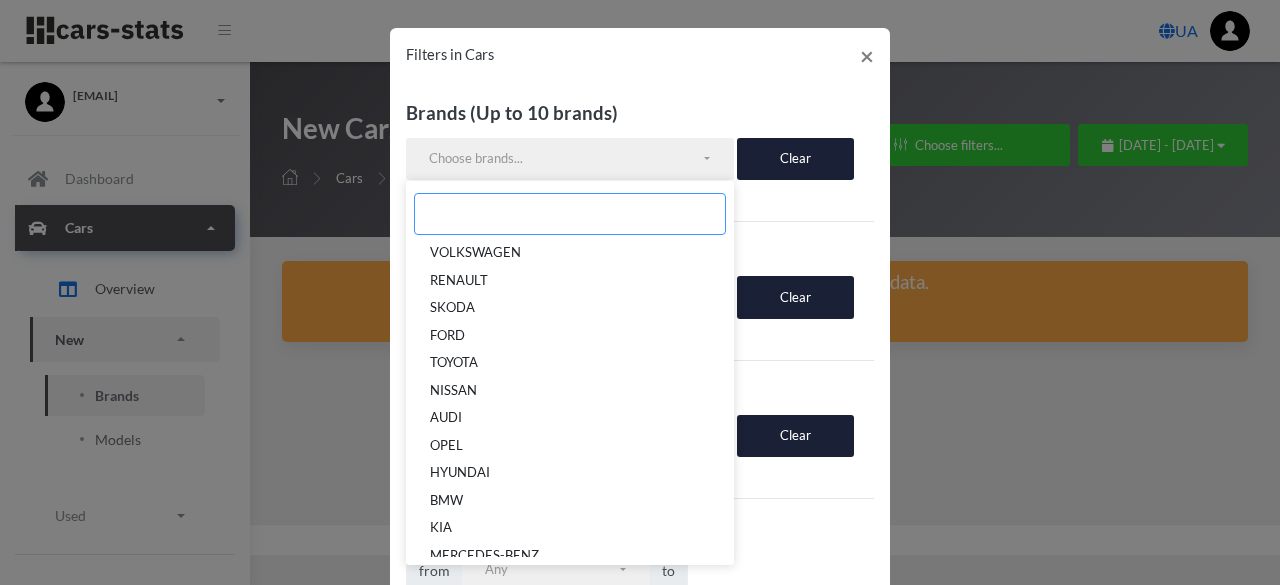paste on "ALPINA" 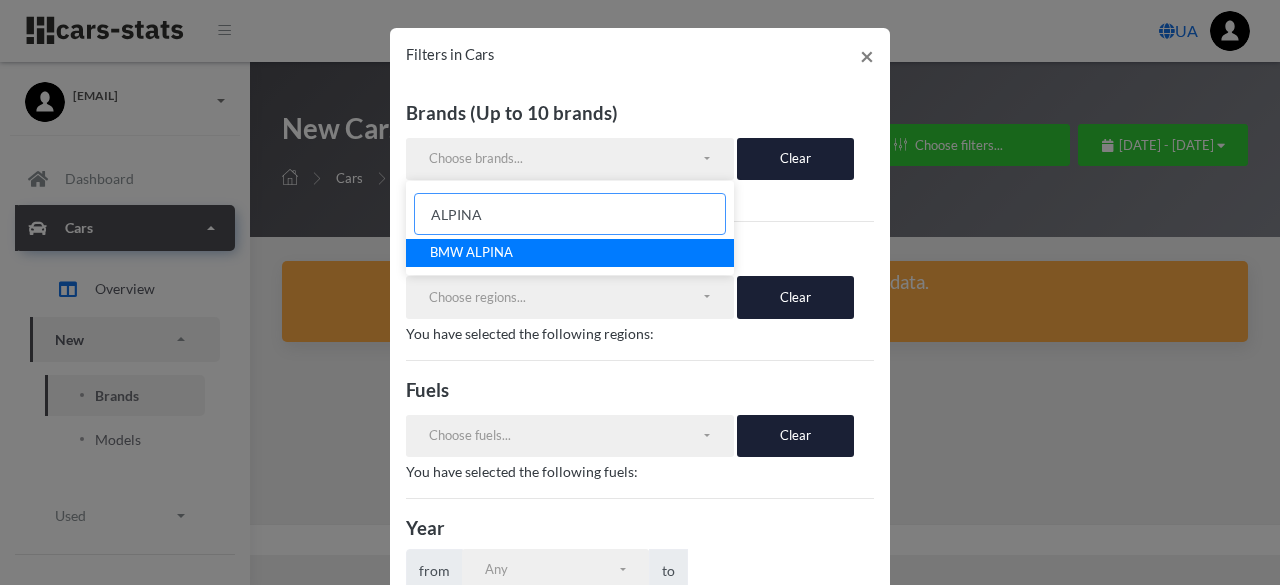 type on "ALPINA" 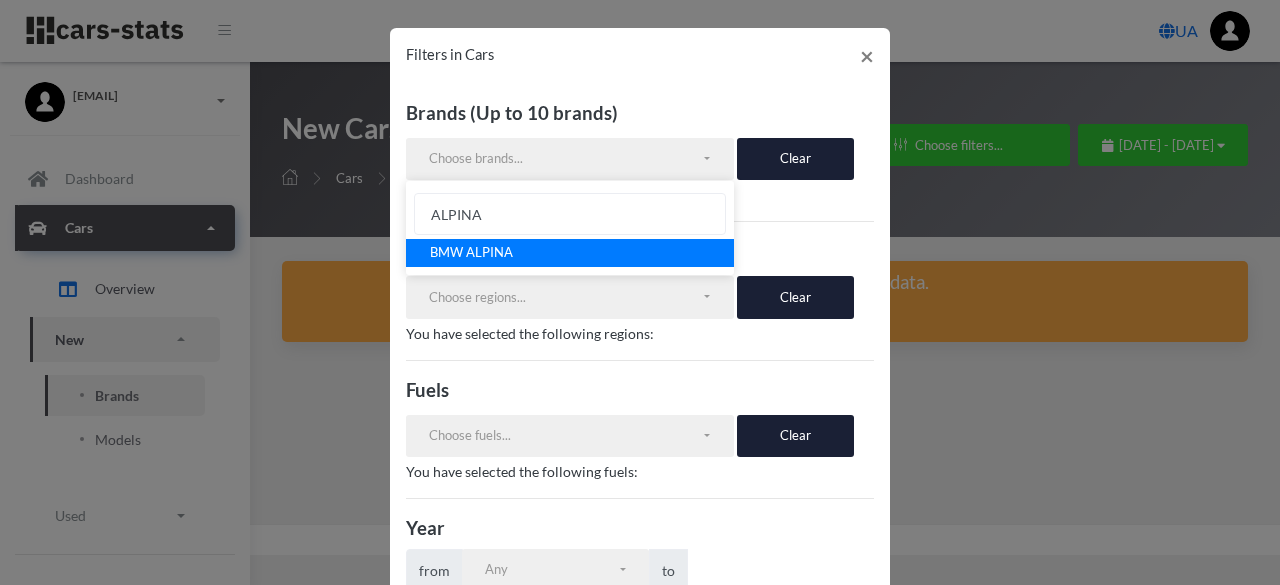 click on "BMW ALPINA" at bounding box center (570, 253) 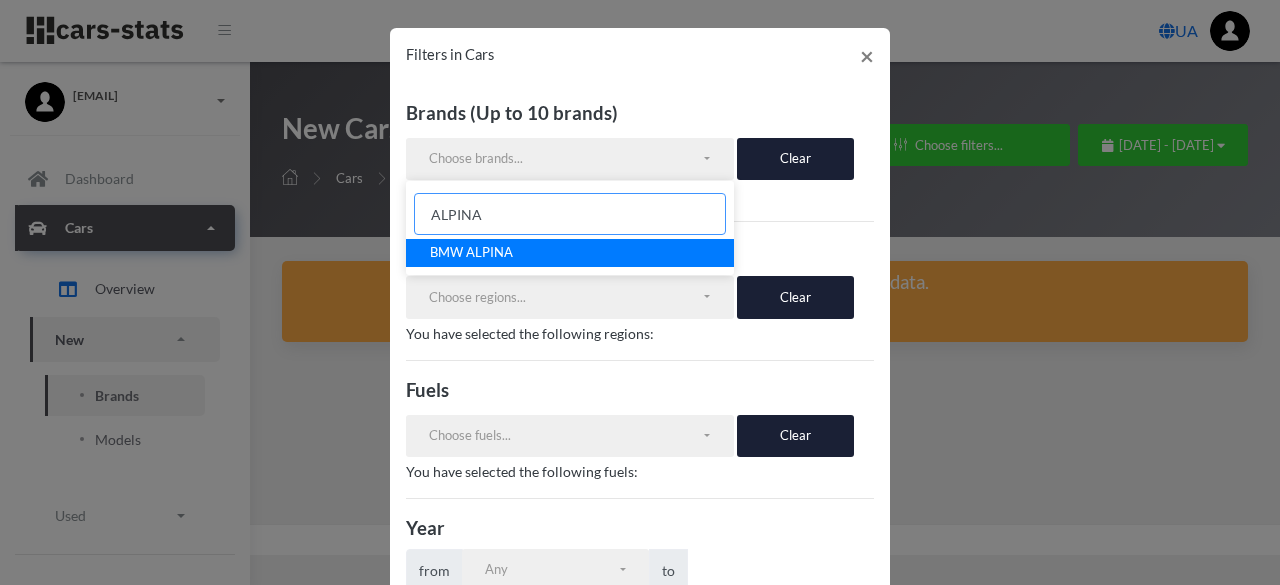 select on "BMW ALPINA" 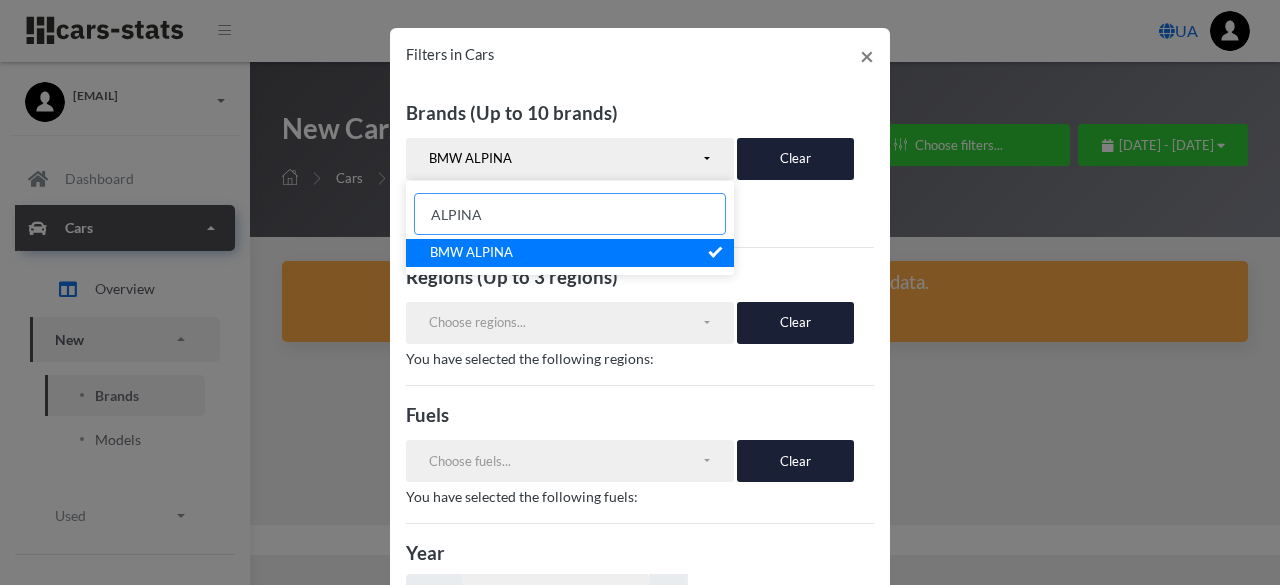 scroll, scrollTop: 470, scrollLeft: 0, axis: vertical 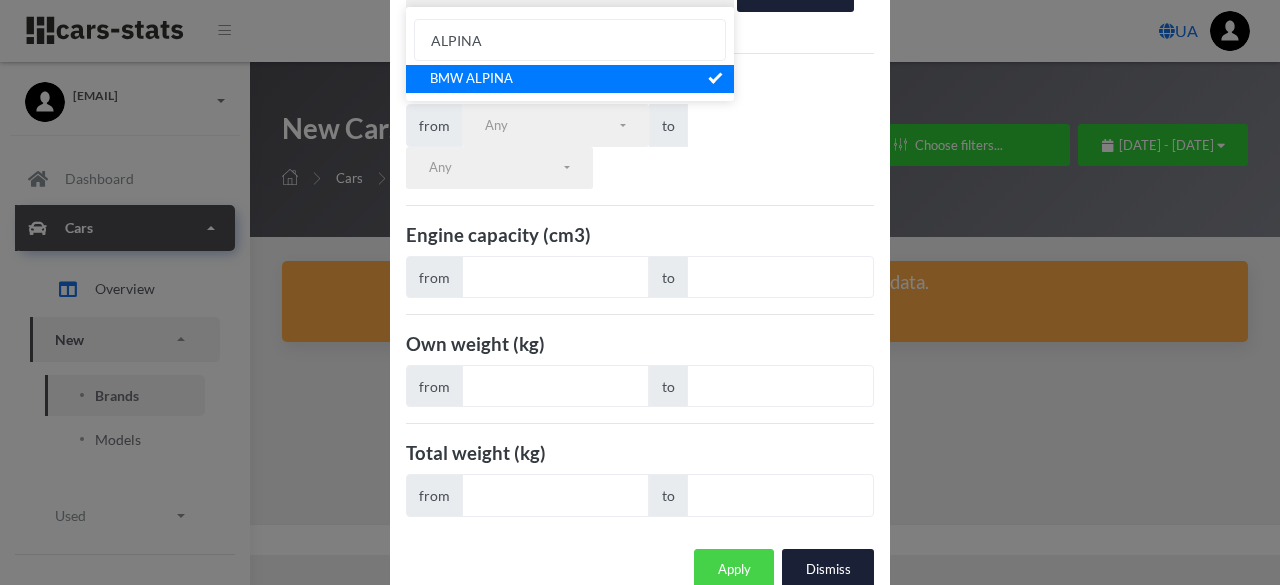click on "Apply" at bounding box center (734, 570) 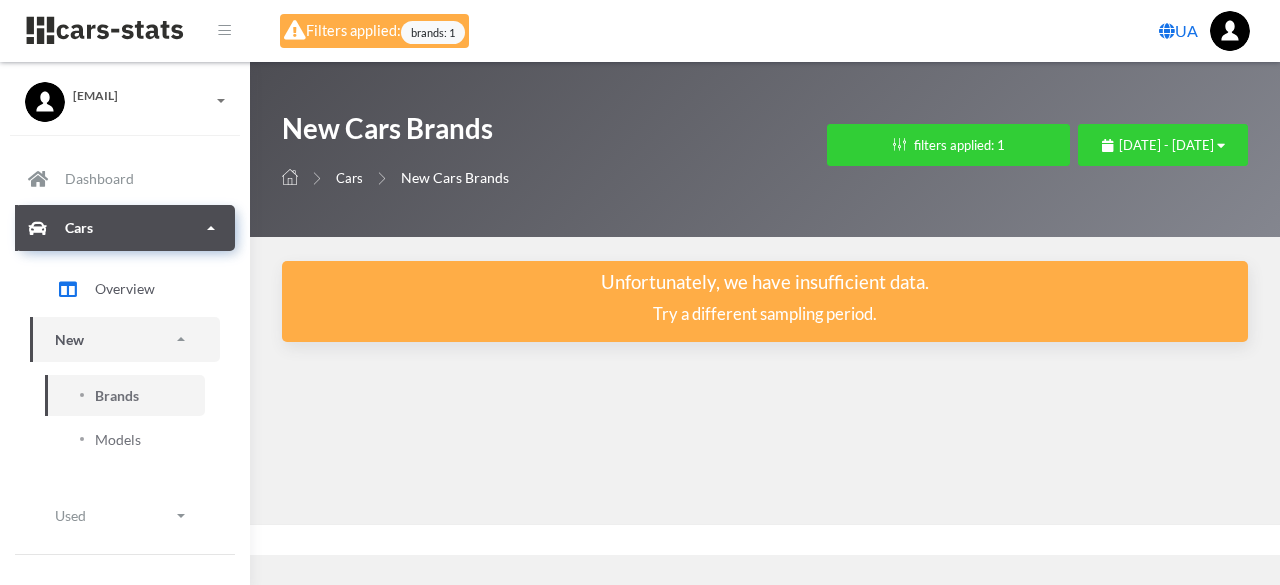 select on "BMW ALPINA" 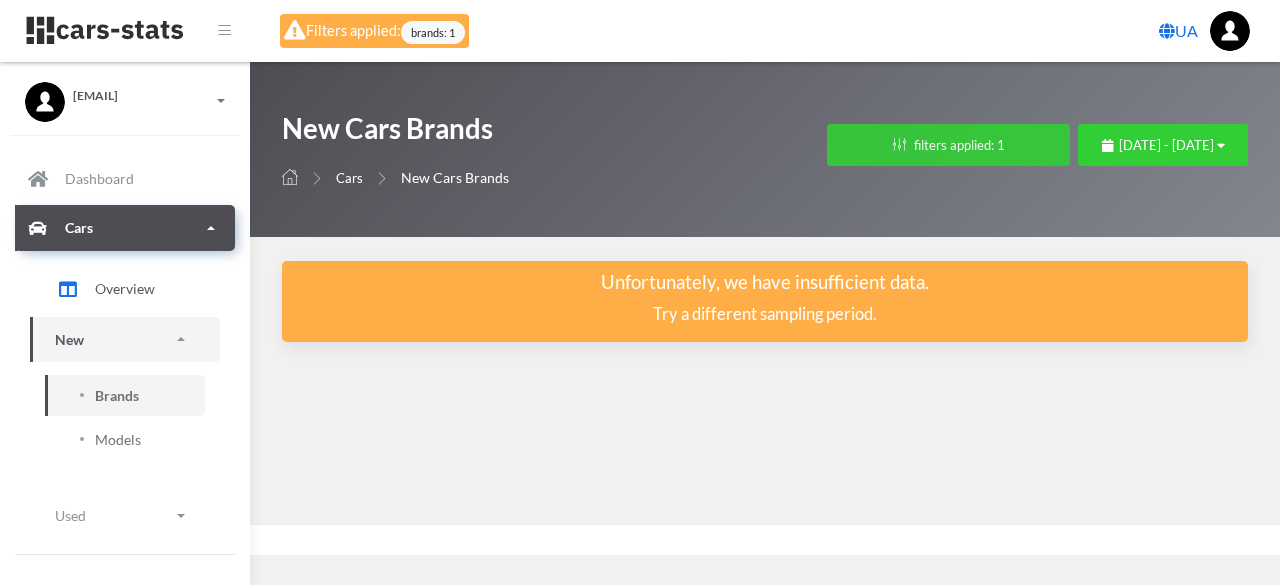 click on "filters applied: 1" at bounding box center (948, 145) 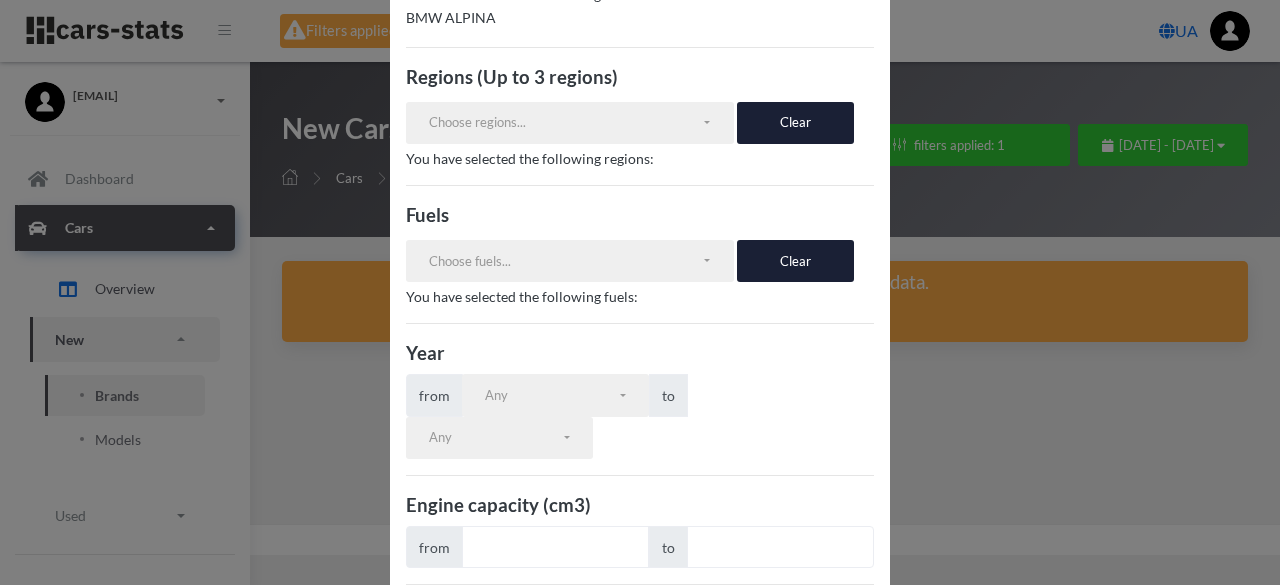 scroll, scrollTop: 470, scrollLeft: 0, axis: vertical 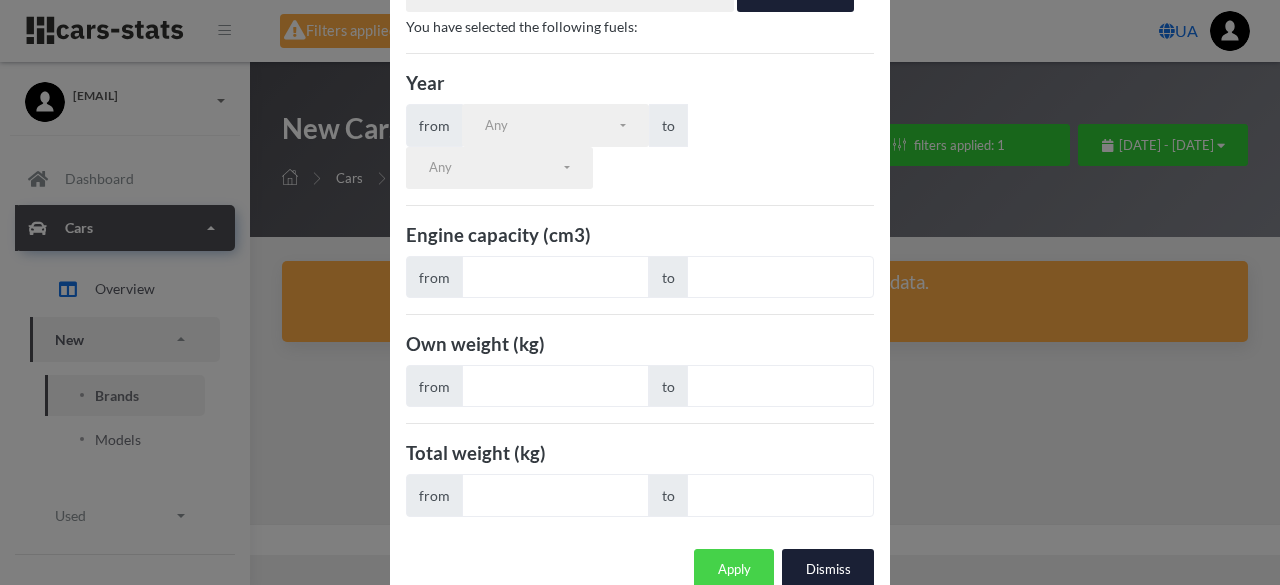 click on "Apply" at bounding box center (734, 570) 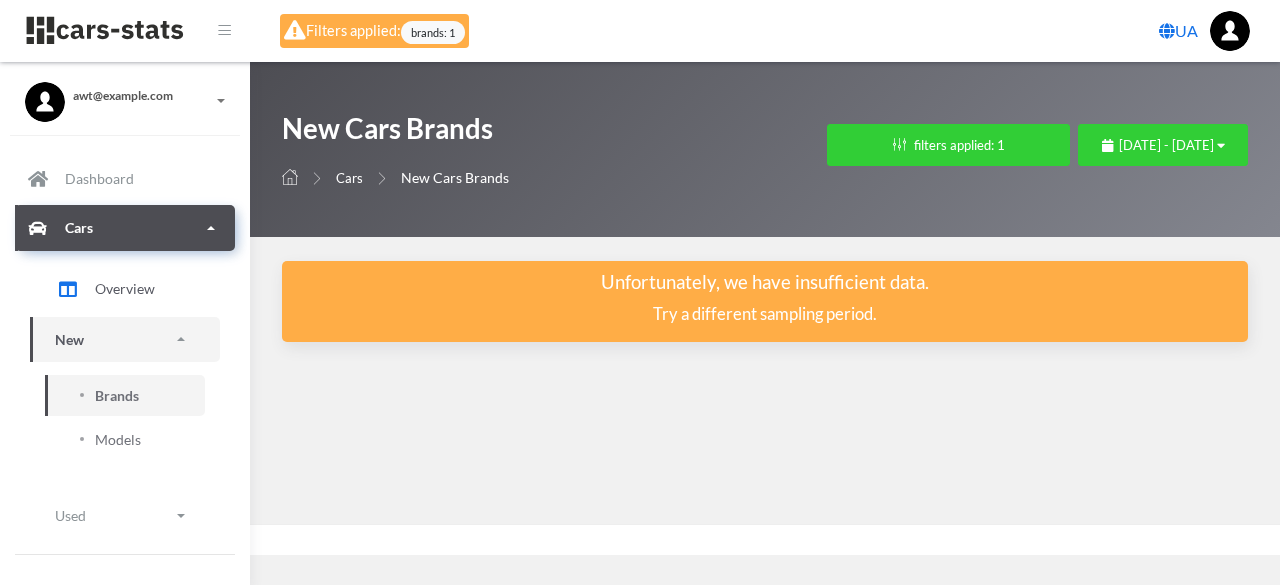select on "BMW ALPINA" 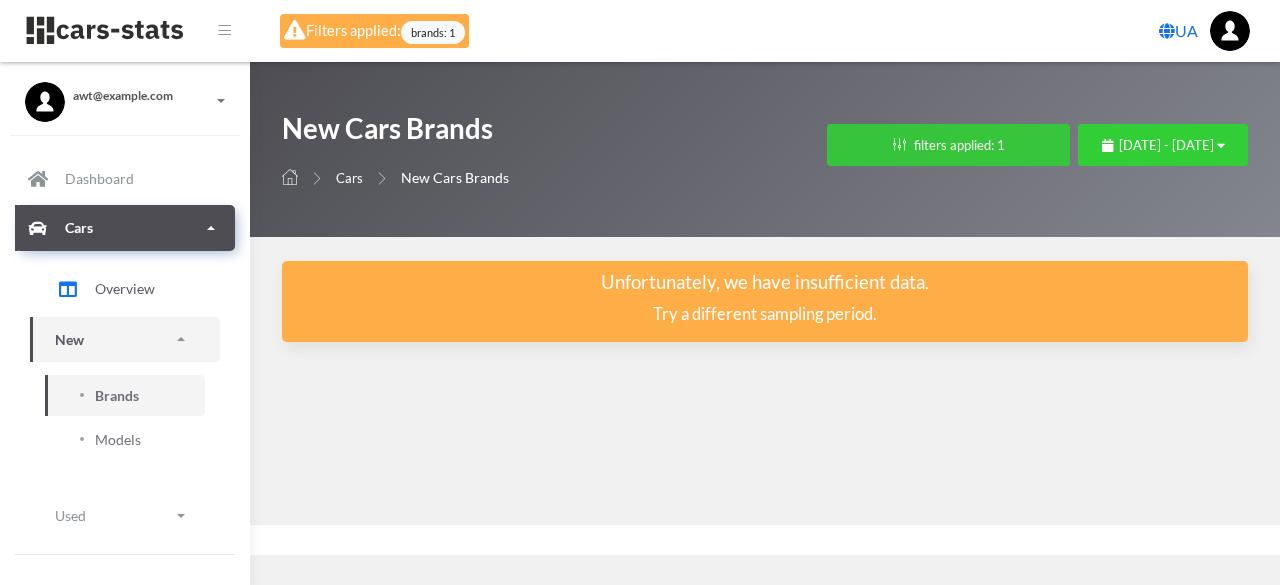 click on "filters applied: 1" at bounding box center [948, 145] 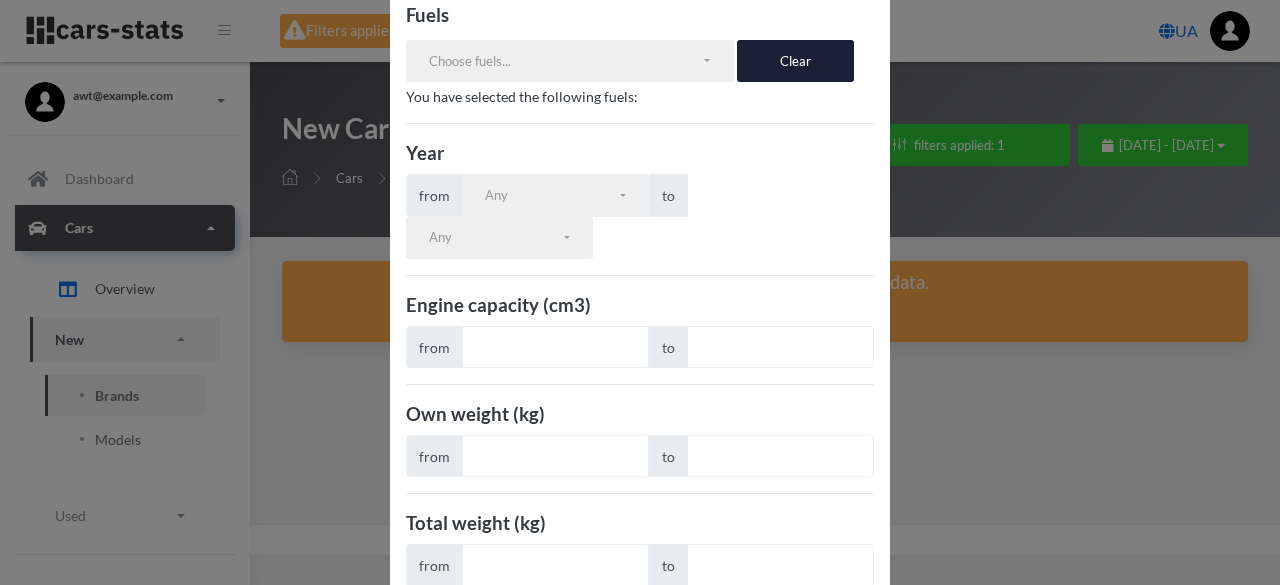 scroll, scrollTop: 0, scrollLeft: 0, axis: both 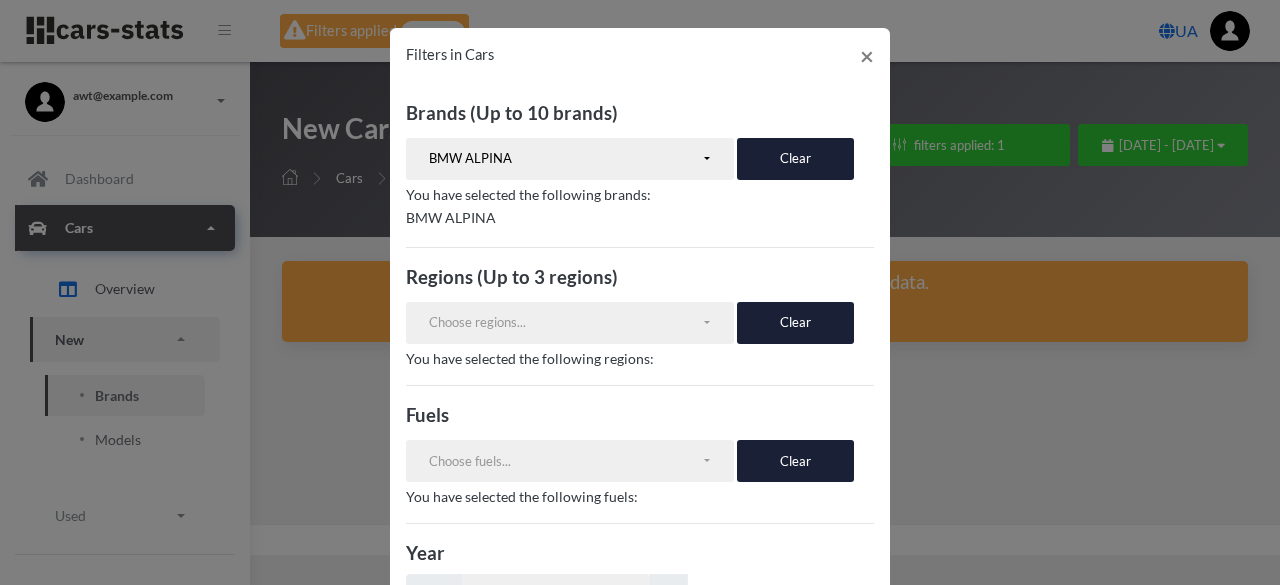 click on "Filters in Cars
×
Brands (Up to 10 brands)
VOLKSWAGEN
RENAULT
SKODA
FORD
TOYOTA
NISSAN
AUDI
OPEL
HYUNDAI
BMW
KIA MG" at bounding box center (640, 292) 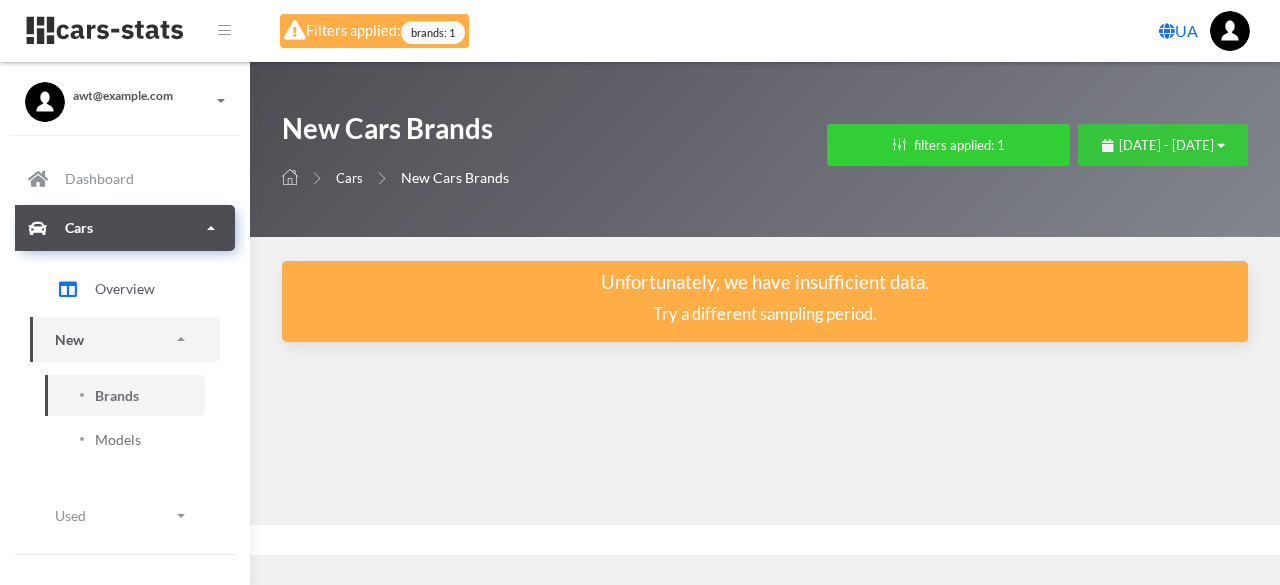 click on "[DATE] - [DATE]" at bounding box center [1166, 145] 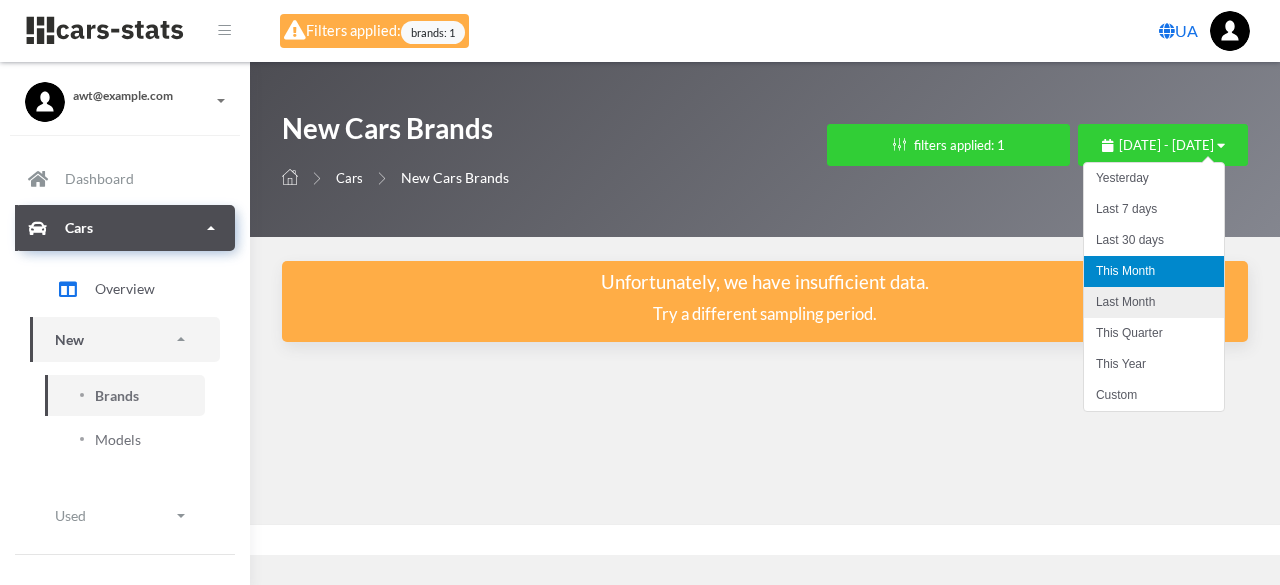 click on "Last Month" at bounding box center (1154, 302) 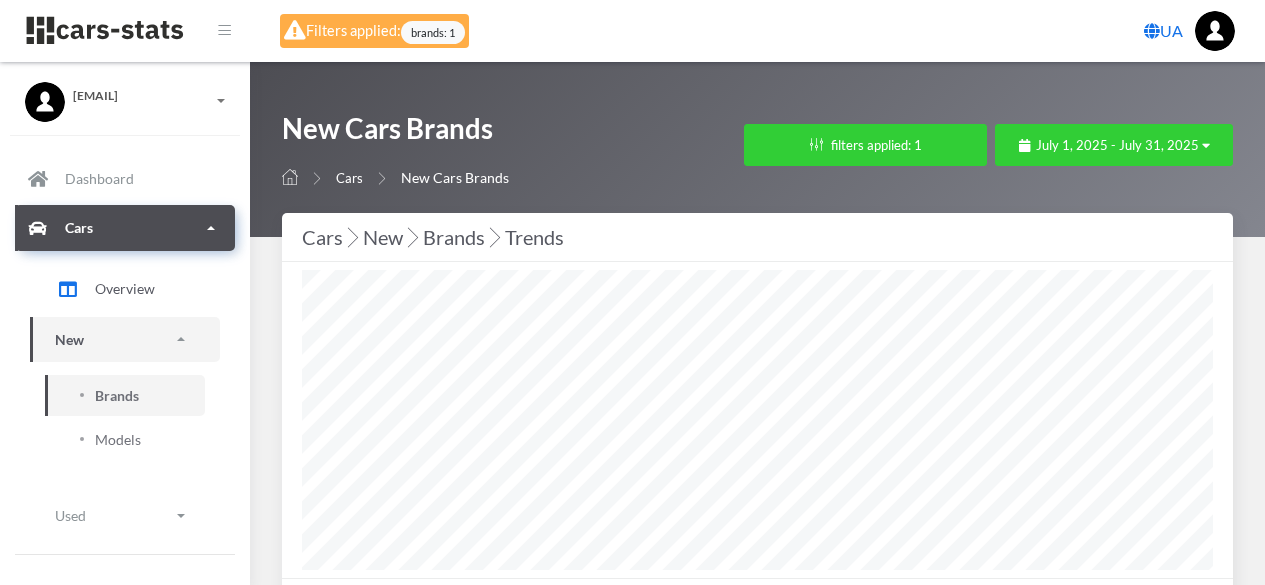 select on "25" 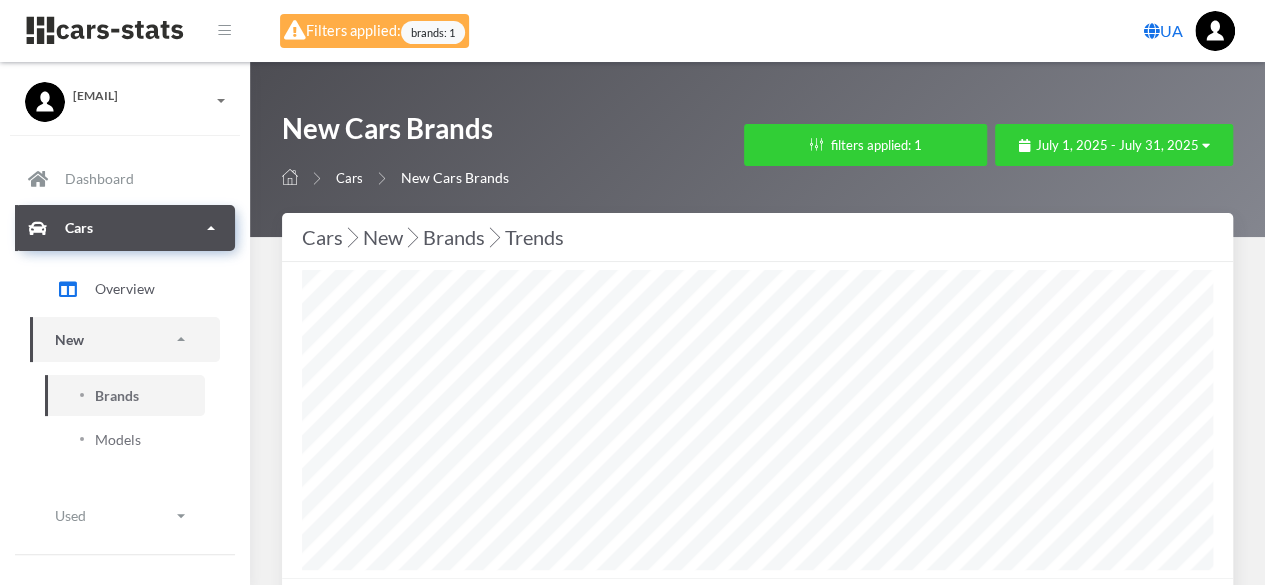 scroll, scrollTop: 999700, scrollLeft: 999089, axis: both 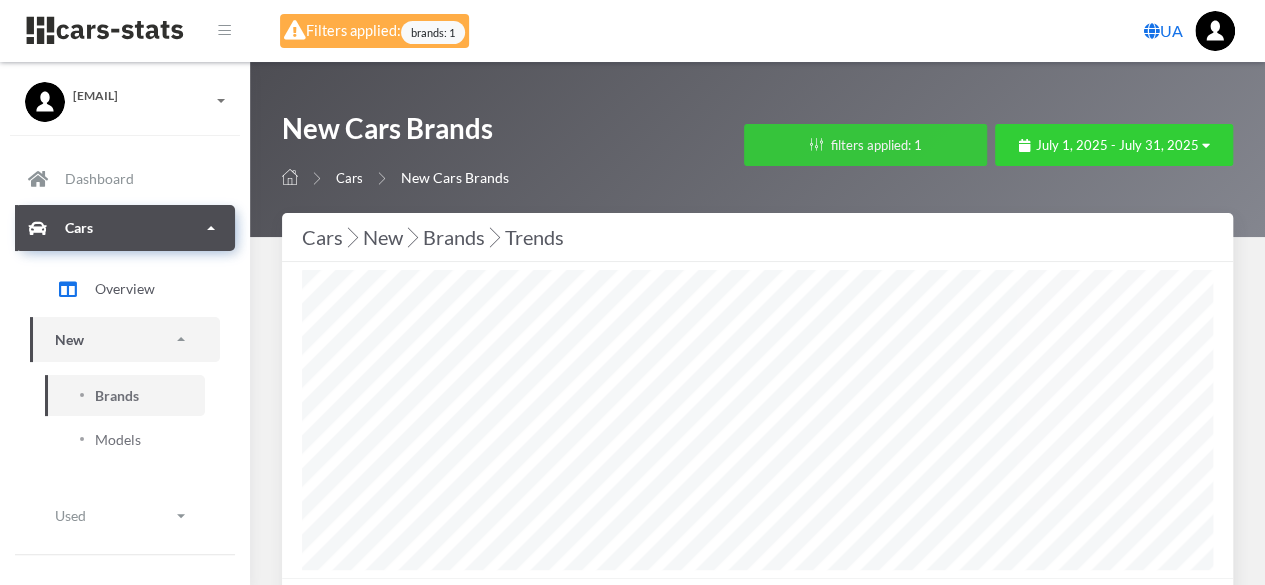 click on "filters applied: 1" at bounding box center [865, 145] 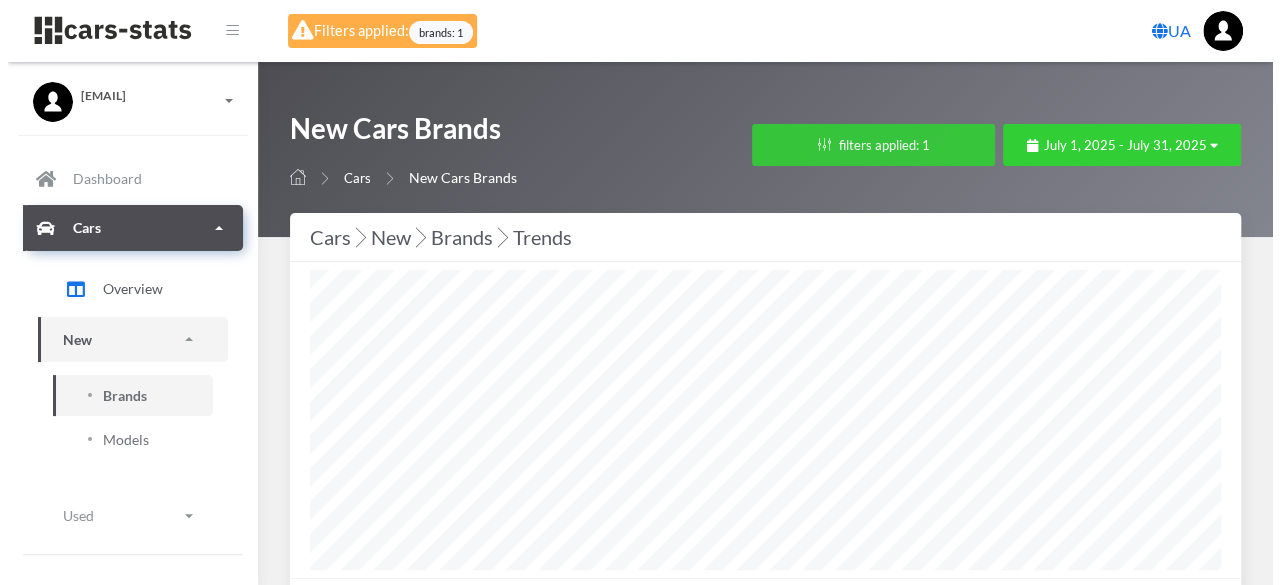 scroll, scrollTop: 300, scrollLeft: 910, axis: both 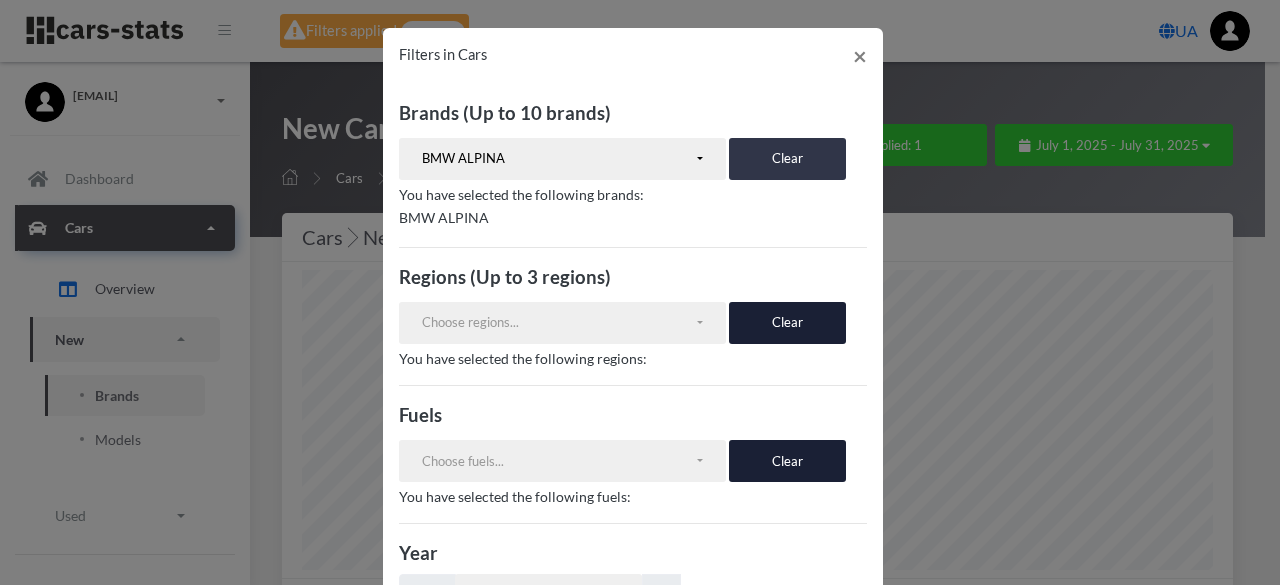 drag, startPoint x: 760, startPoint y: 155, endPoint x: 746, endPoint y: 157, distance: 14.142136 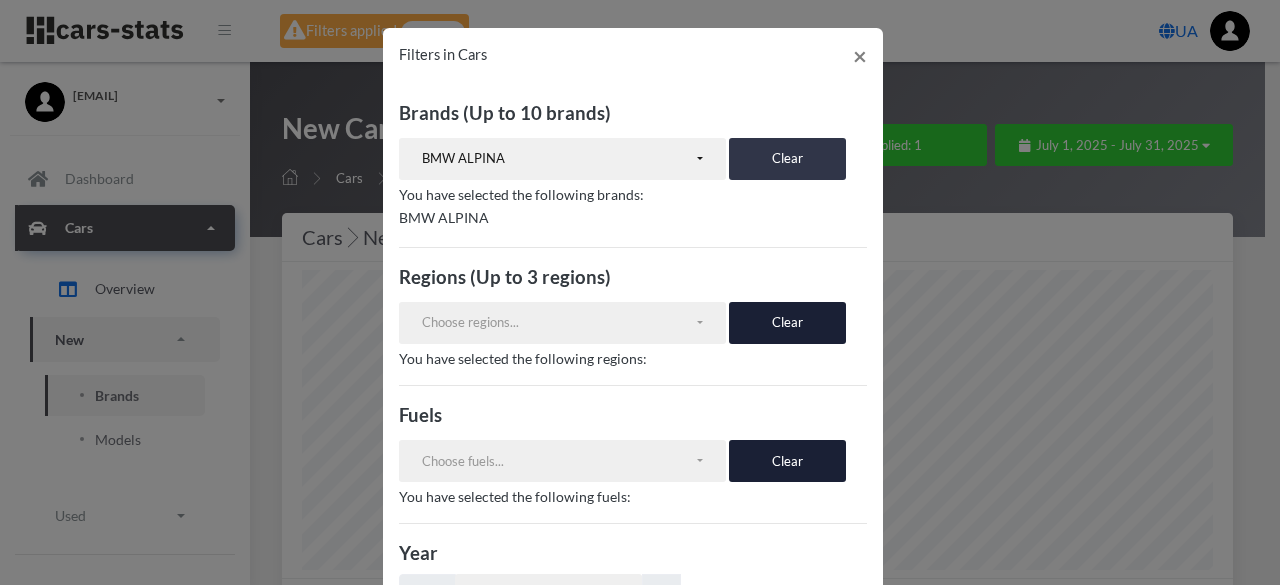 scroll, scrollTop: 1297, scrollLeft: 0, axis: vertical 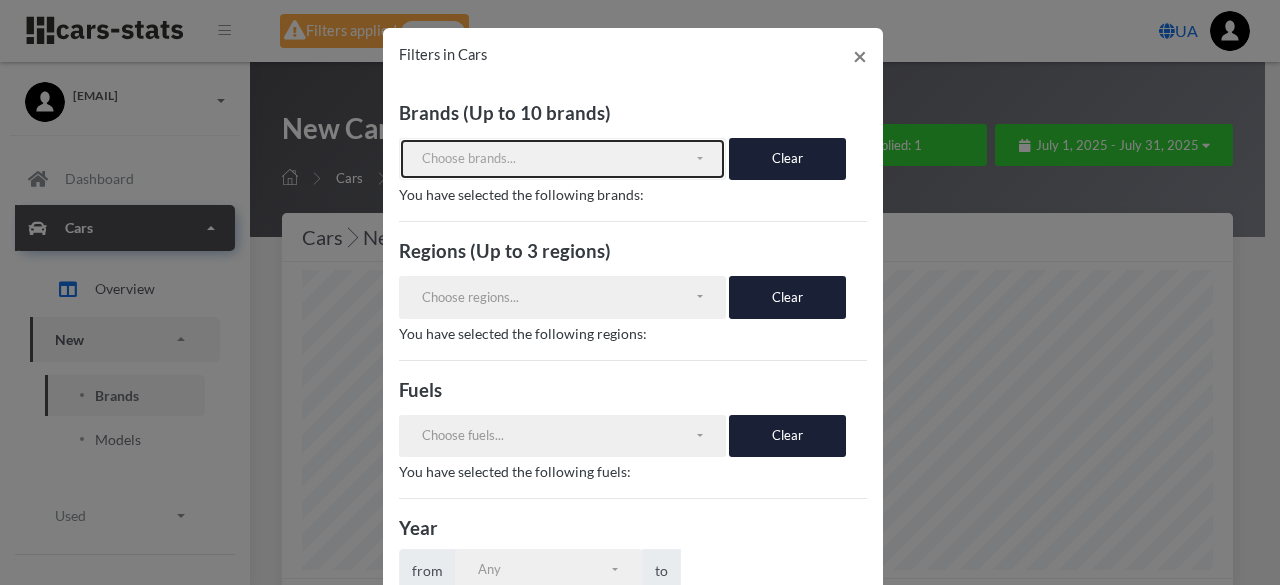 click on "Choose brands..." at bounding box center [558, 159] 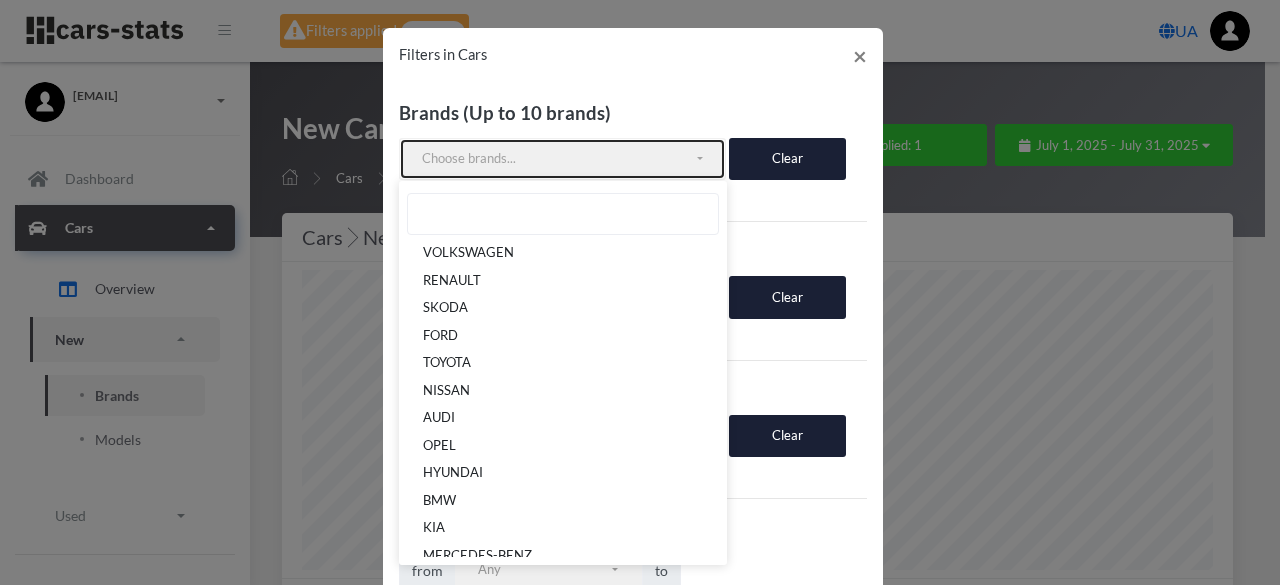 drag, startPoint x: 556, startPoint y: 154, endPoint x: 440, endPoint y: 161, distance: 116.21101 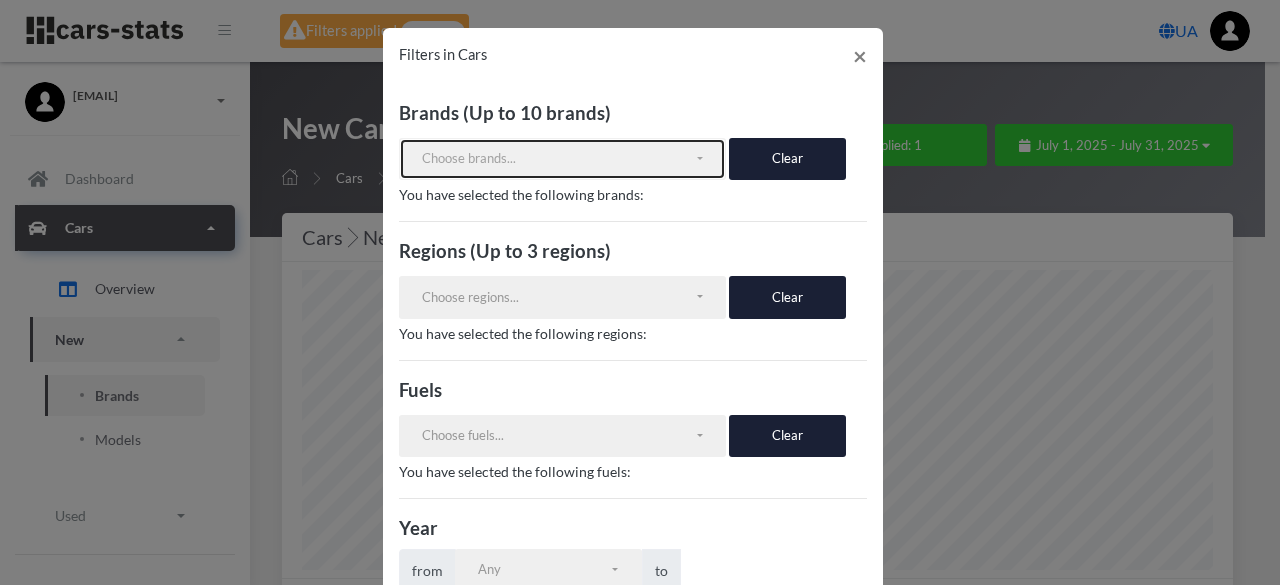click on "Choose brands..." at bounding box center [558, 159] 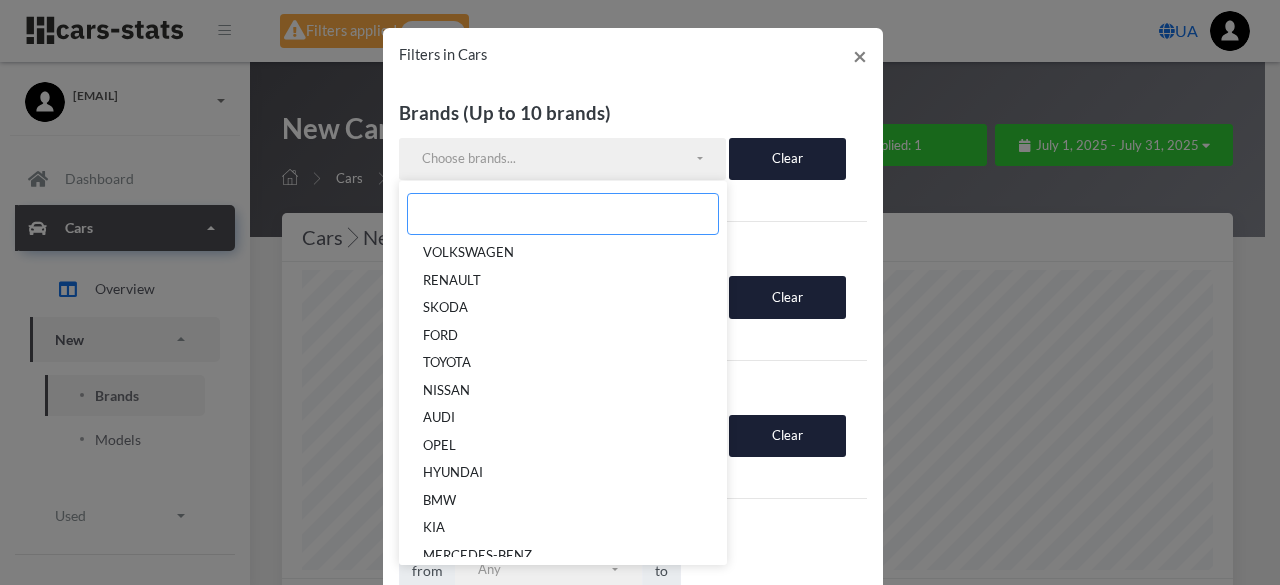 paste on "ASTON MARTIN" 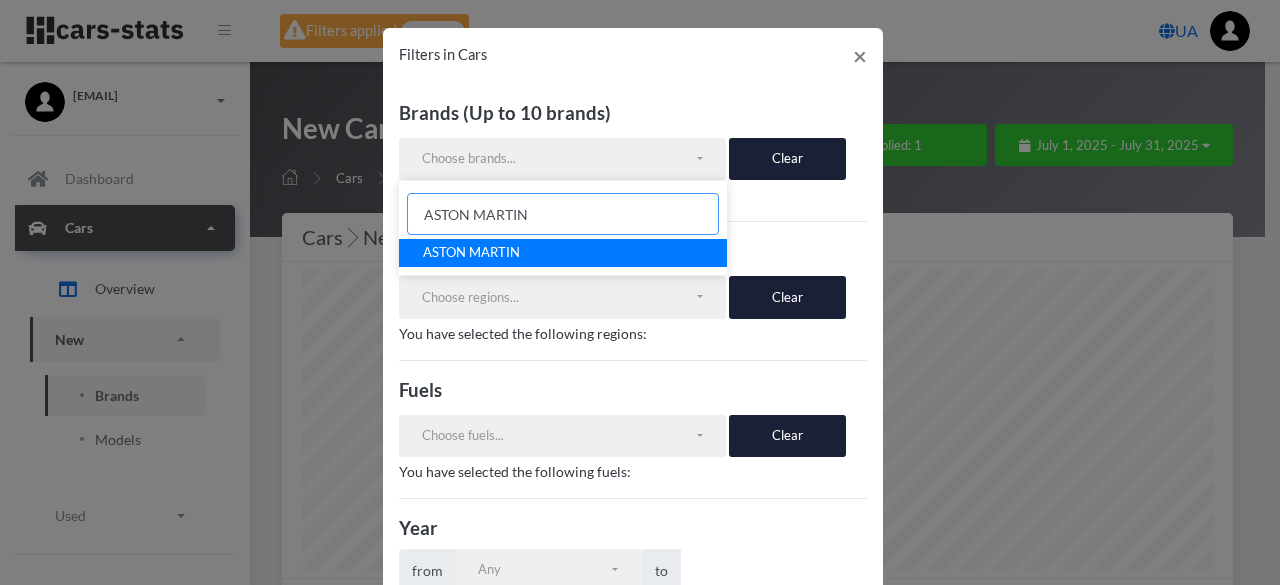 type on "ASTON MARTIN" 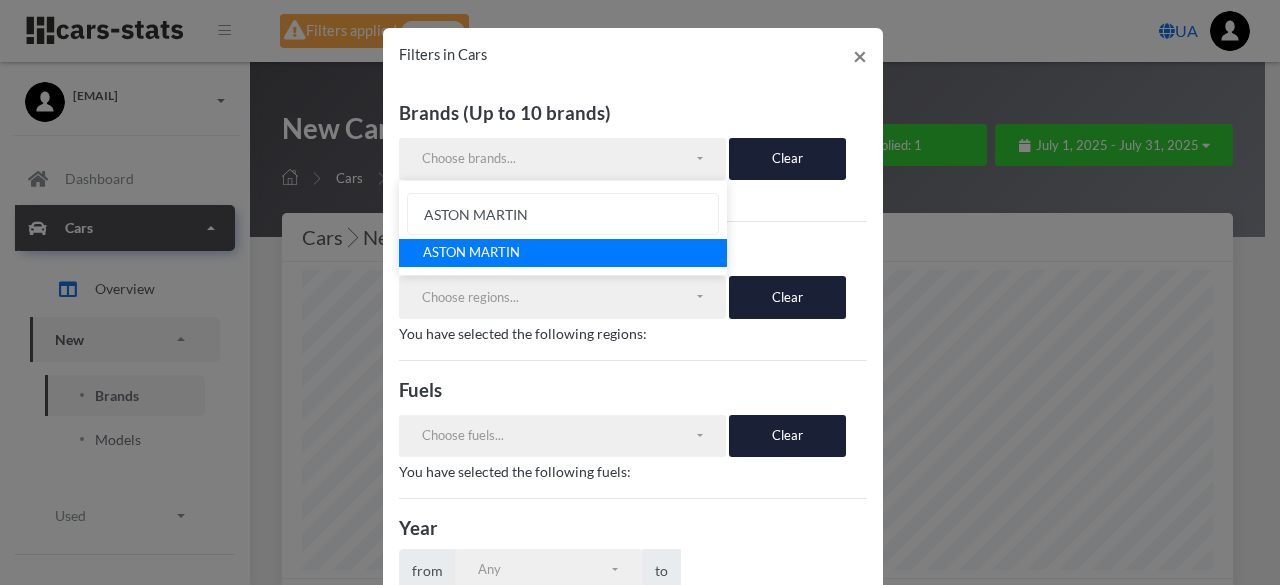 click on "ASTON MARTIN" at bounding box center [563, 253] 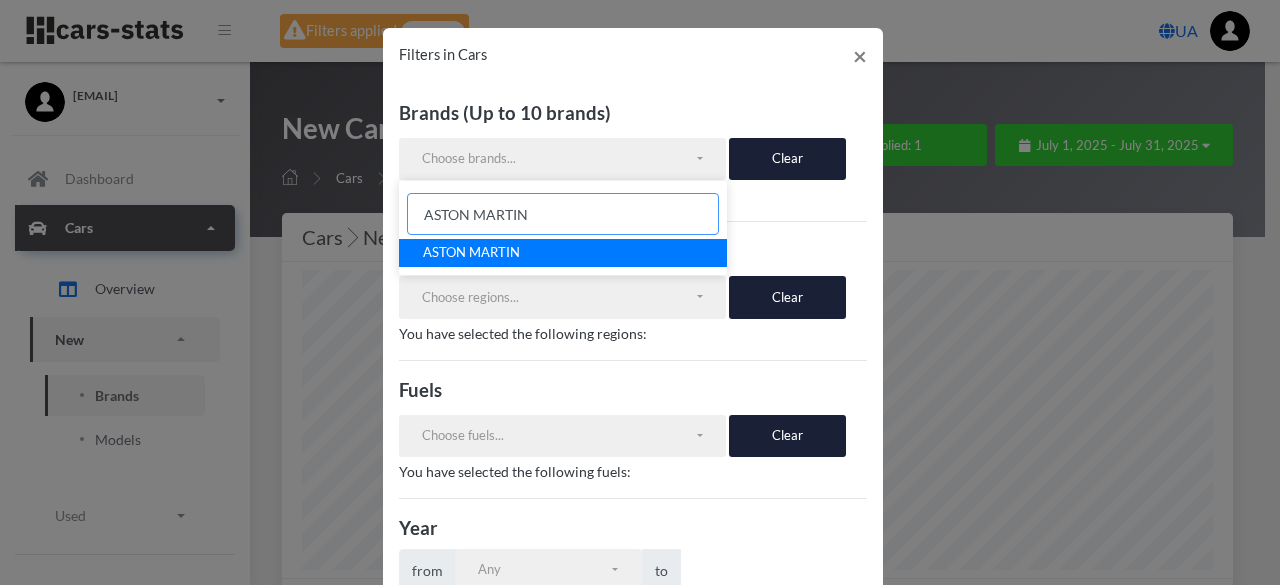 select on "ASTON MARTIN" 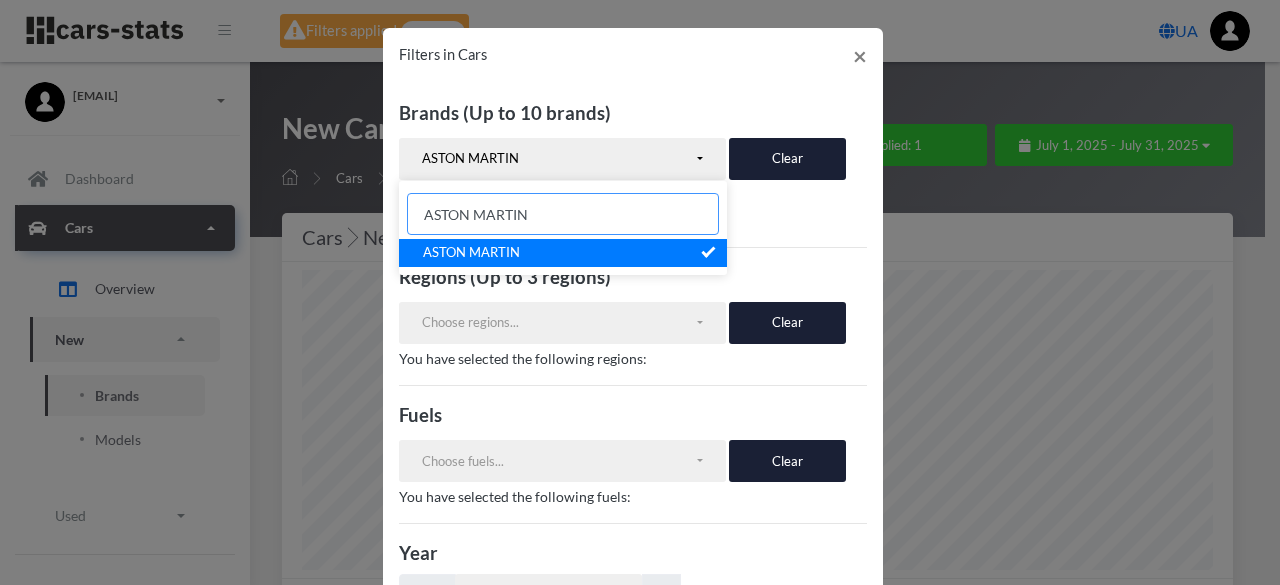 scroll, scrollTop: 470, scrollLeft: 0, axis: vertical 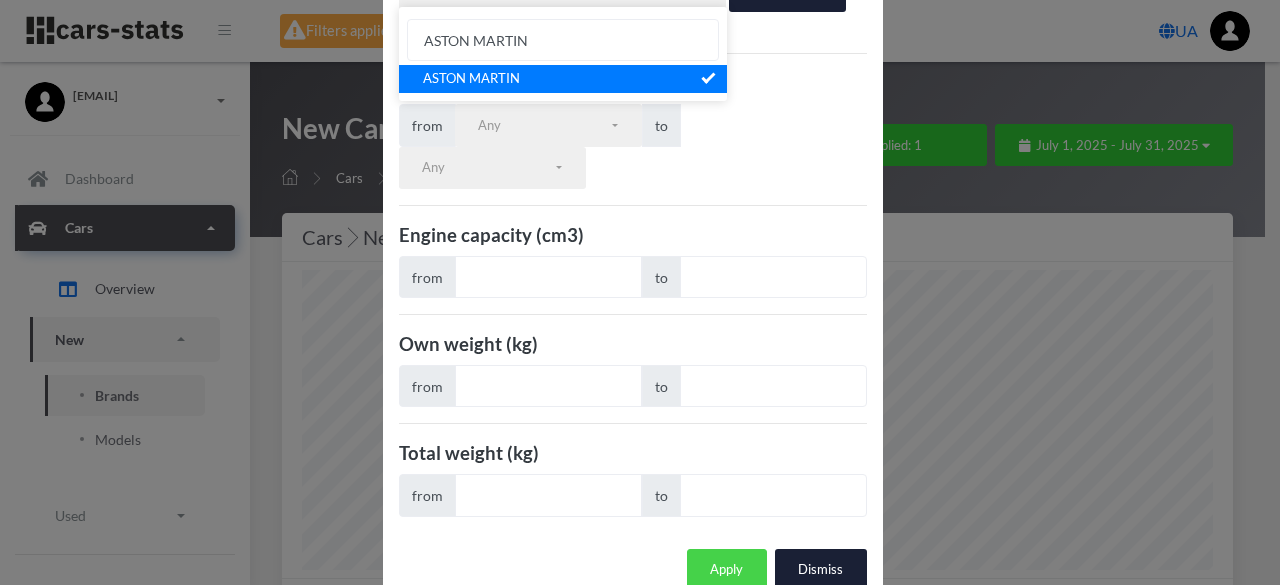 click on "Apply" at bounding box center (727, 570) 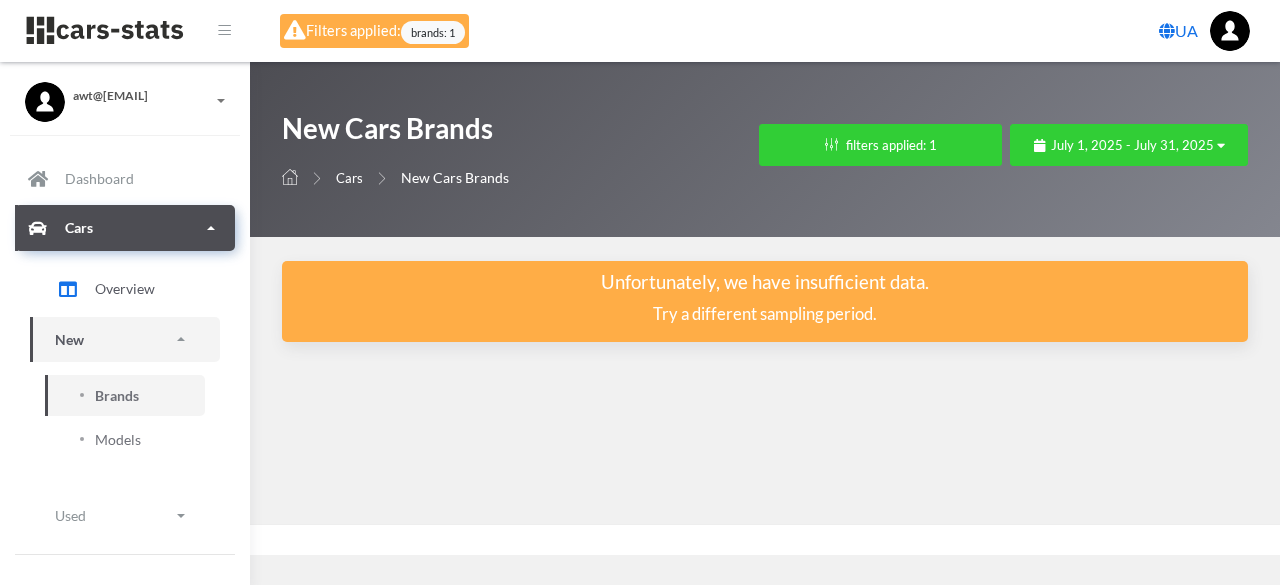 scroll, scrollTop: 0, scrollLeft: 0, axis: both 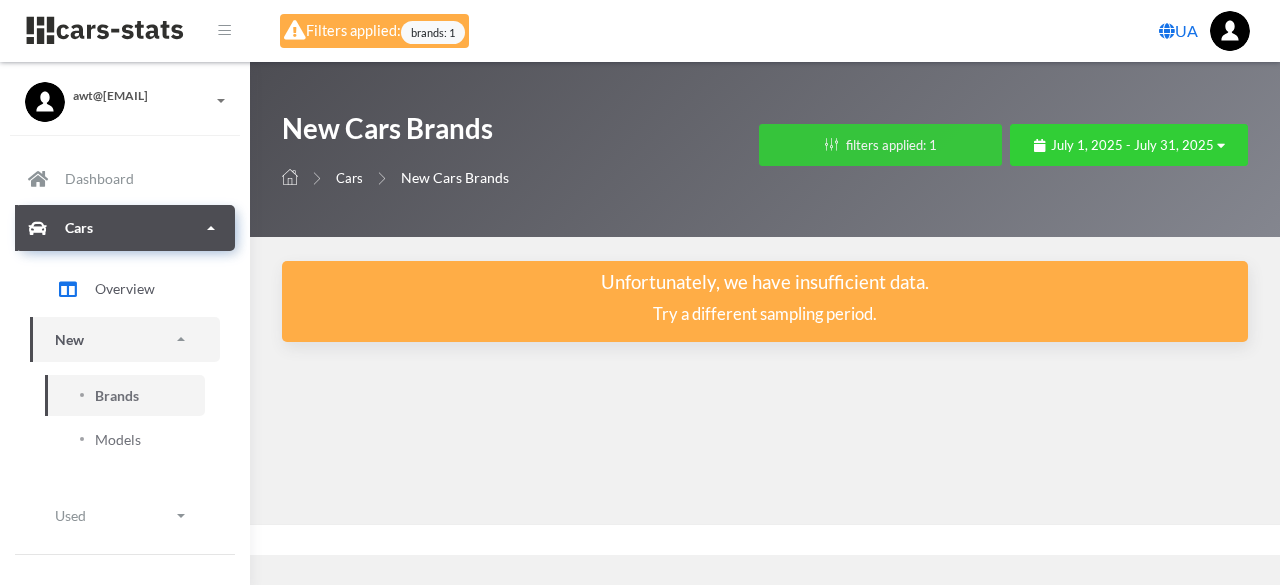 click on "filters applied: 1" at bounding box center (880, 145) 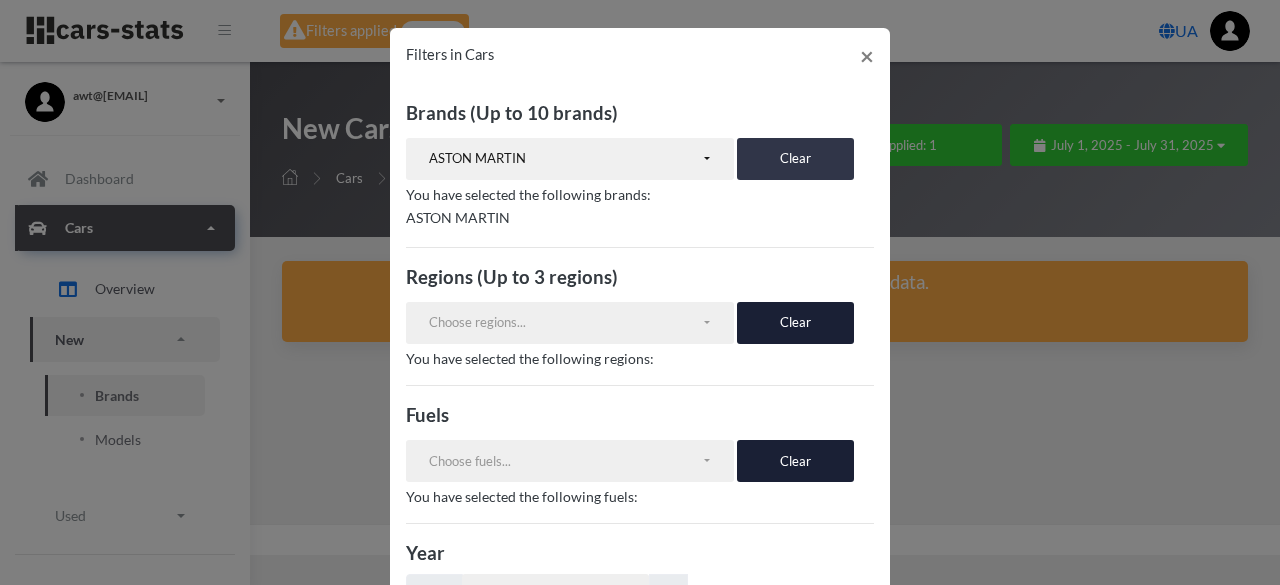 drag, startPoint x: 788, startPoint y: 151, endPoint x: 706, endPoint y: 151, distance: 82 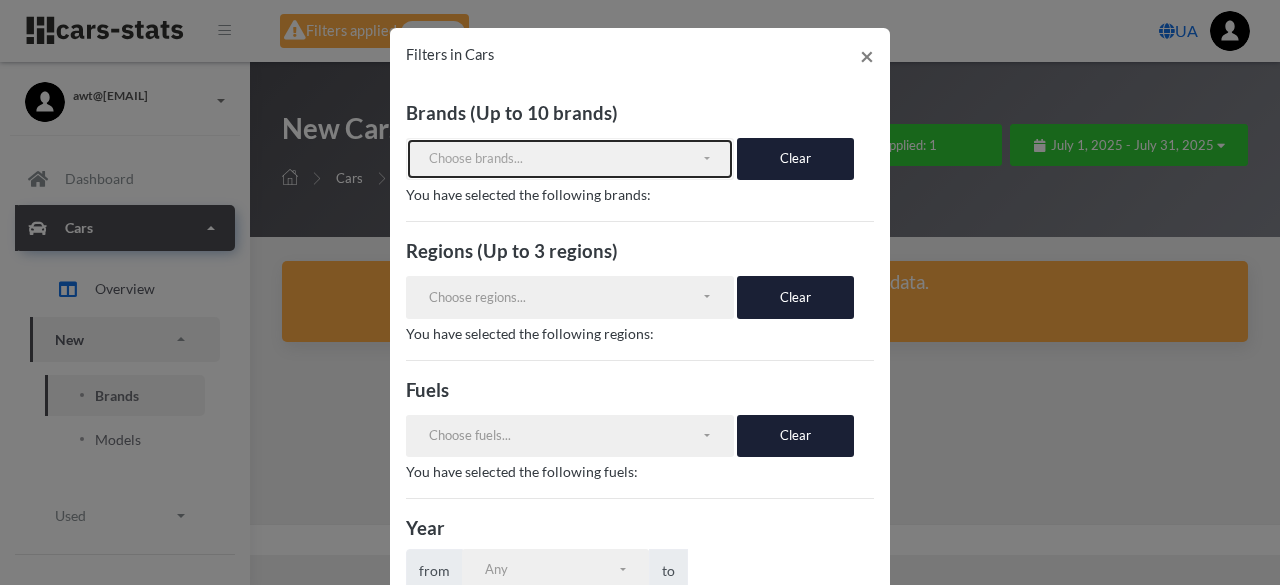 click on "Choose brands..." at bounding box center (565, 159) 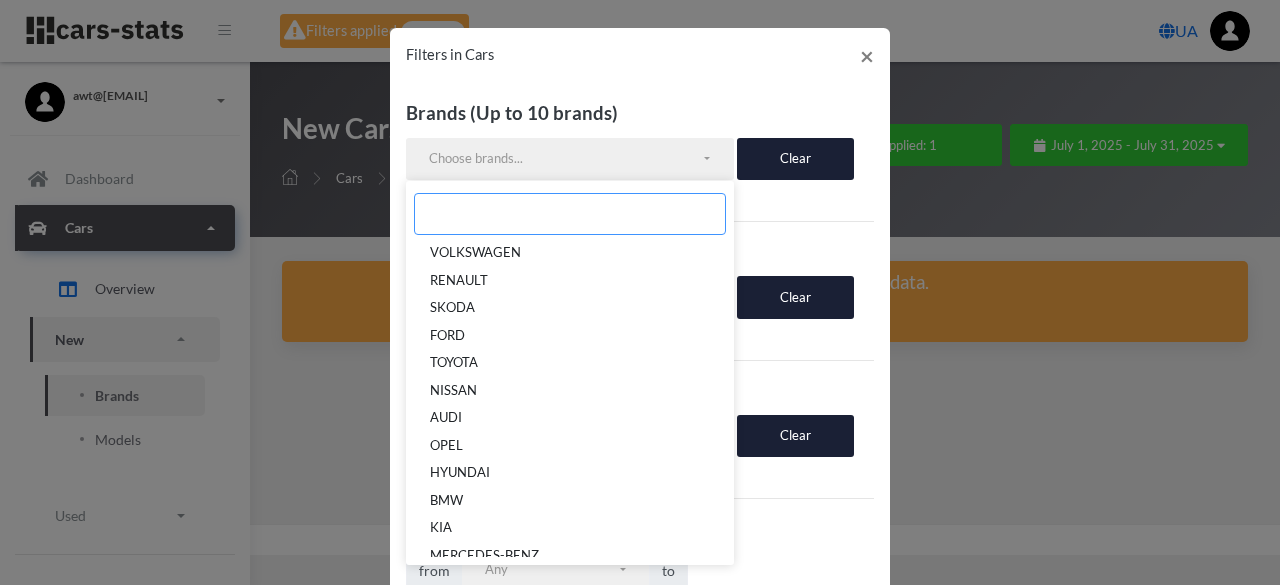 drag, startPoint x: 640, startPoint y: 152, endPoint x: 508, endPoint y: 203, distance: 141.50972 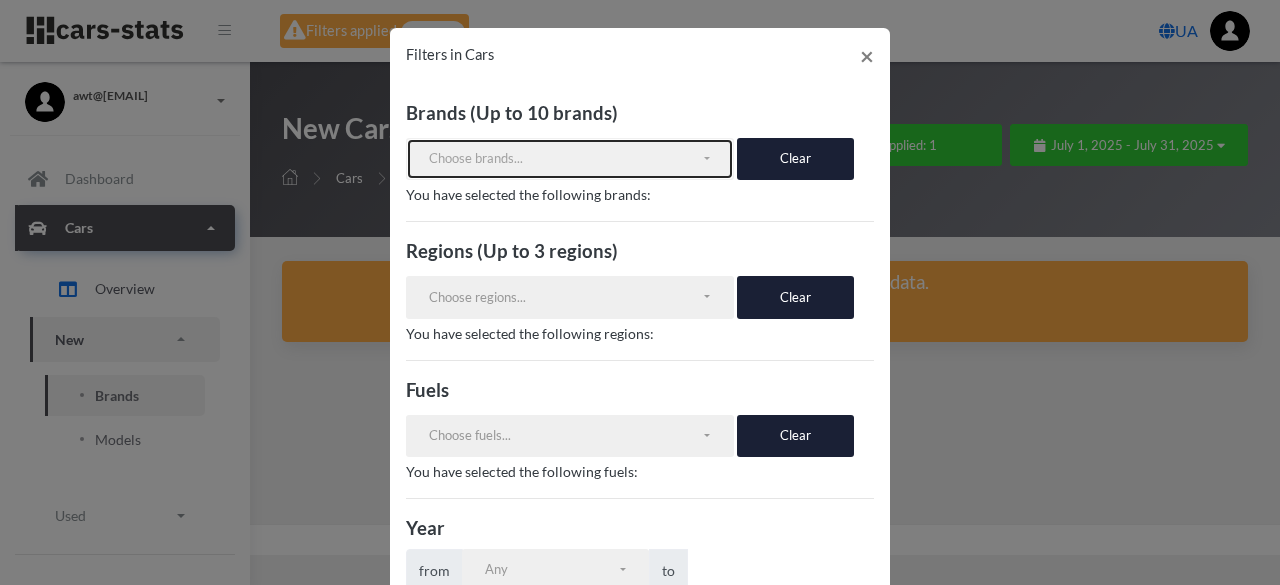 click on "Choose brands..." at bounding box center [565, 159] 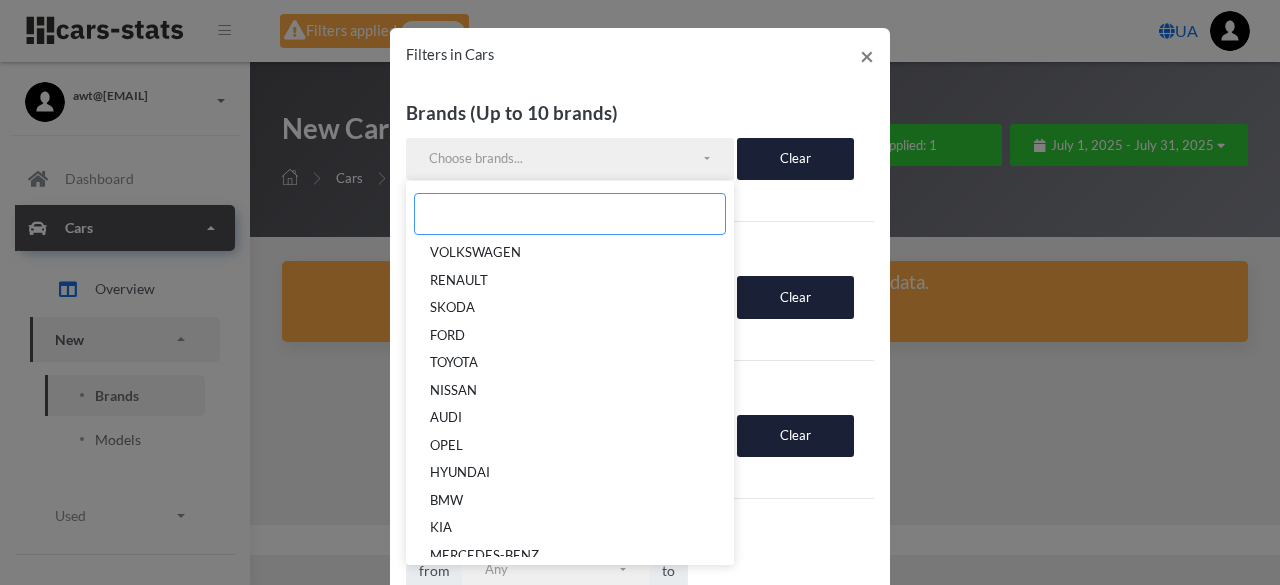 click at bounding box center (570, 214) 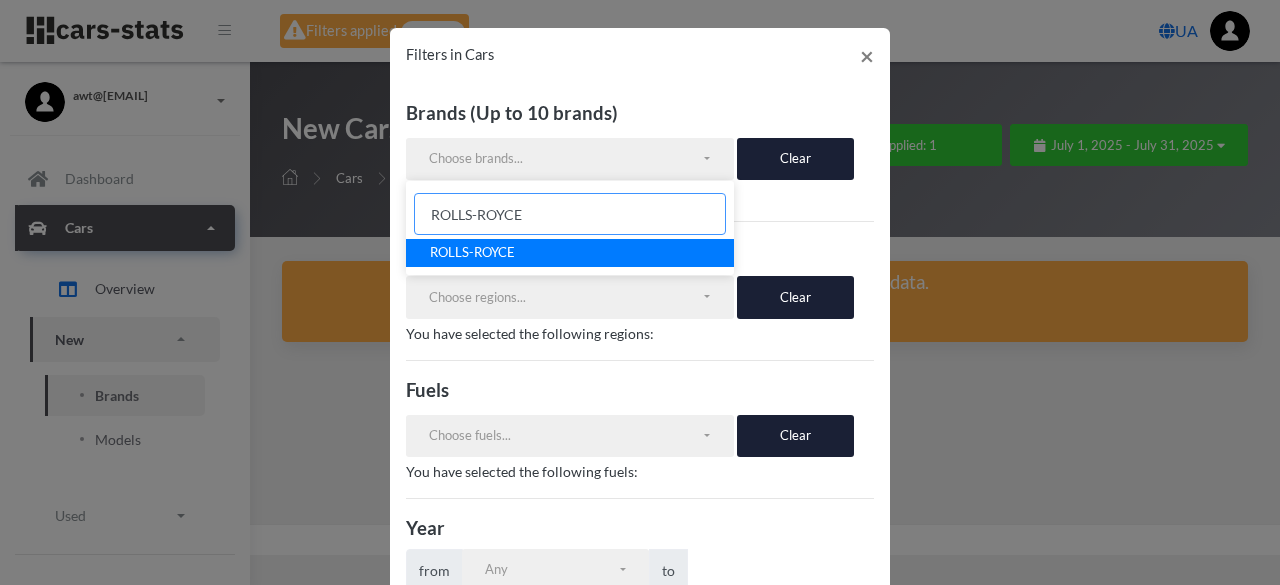 scroll, scrollTop: 444, scrollLeft: 0, axis: vertical 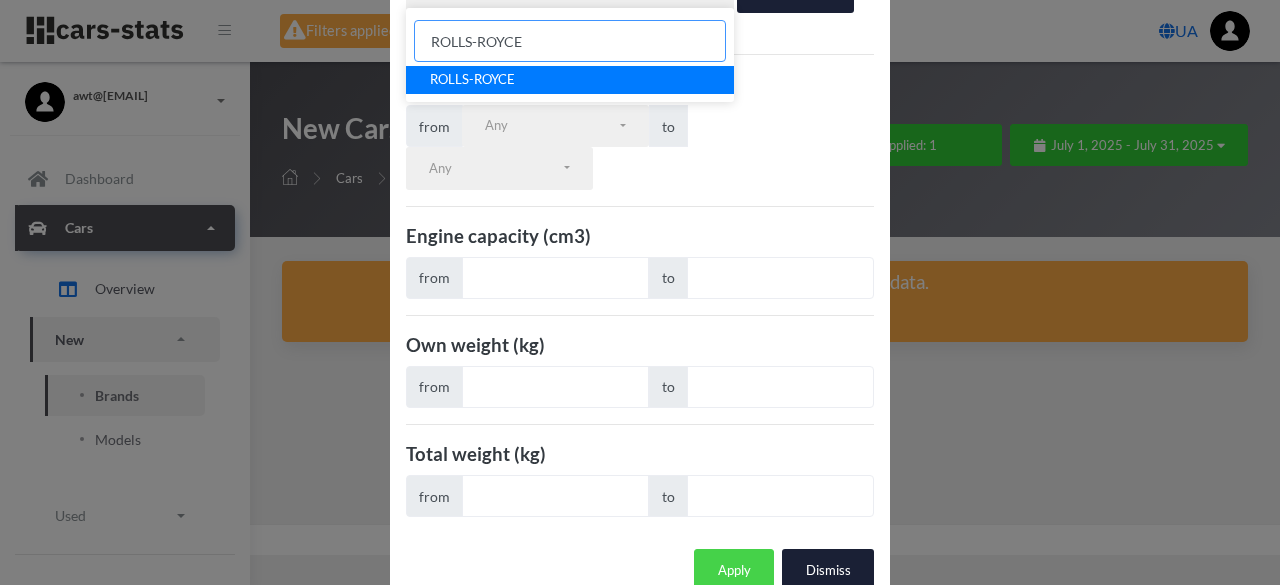 type on "ROLLS-ROYCE" 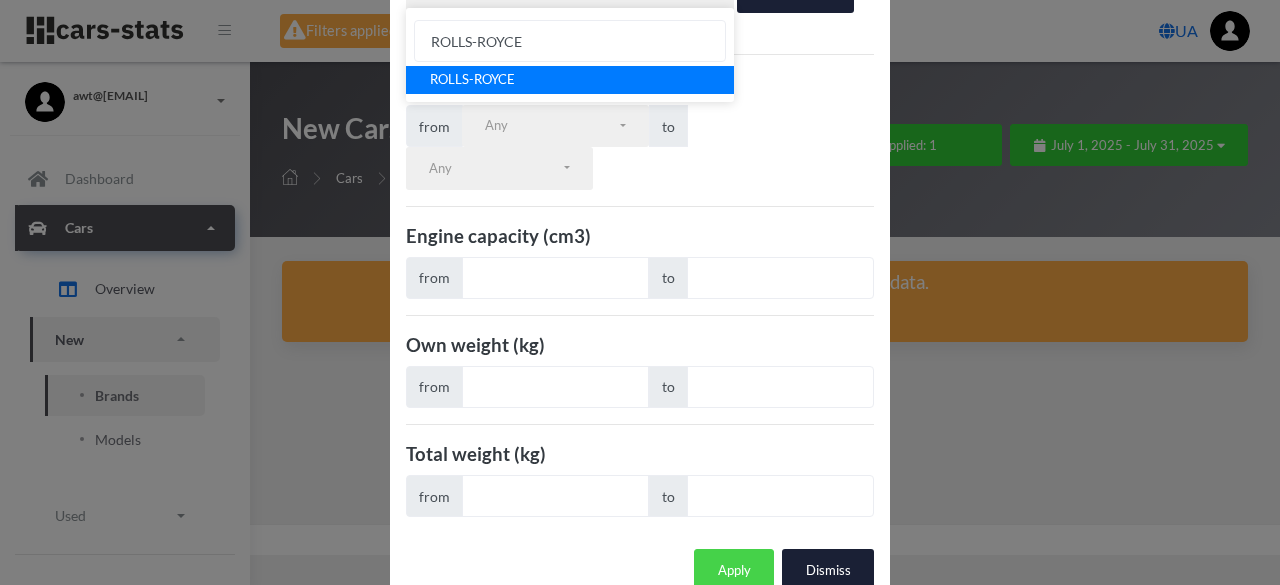 click on "Apply" at bounding box center (734, 570) 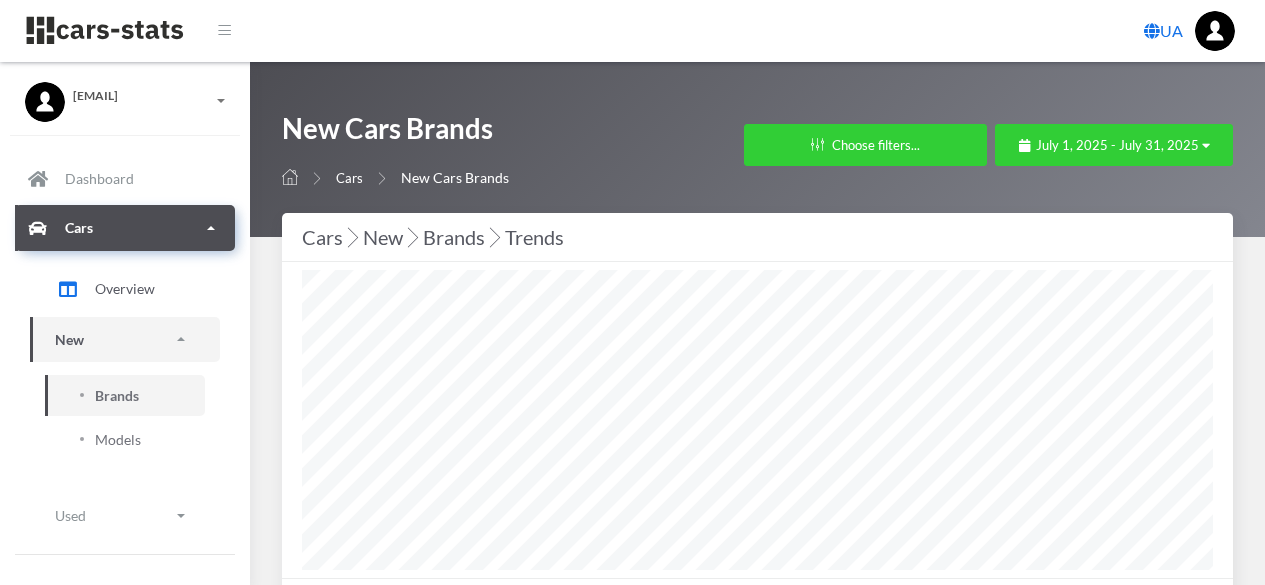 select 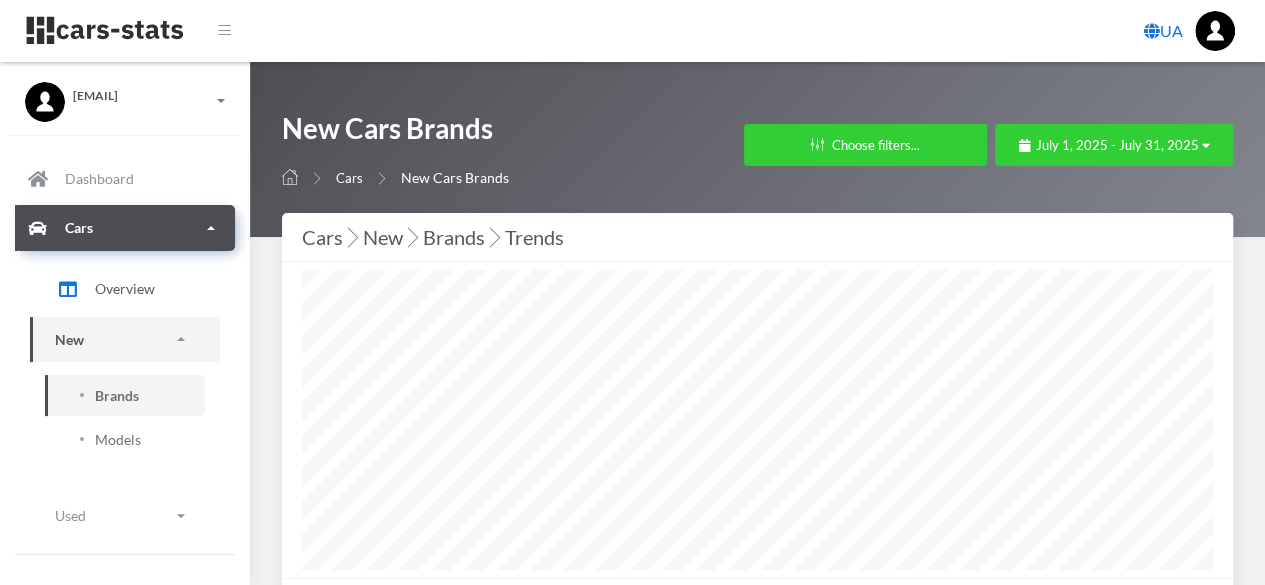 scroll, scrollTop: 999700, scrollLeft: 999089, axis: both 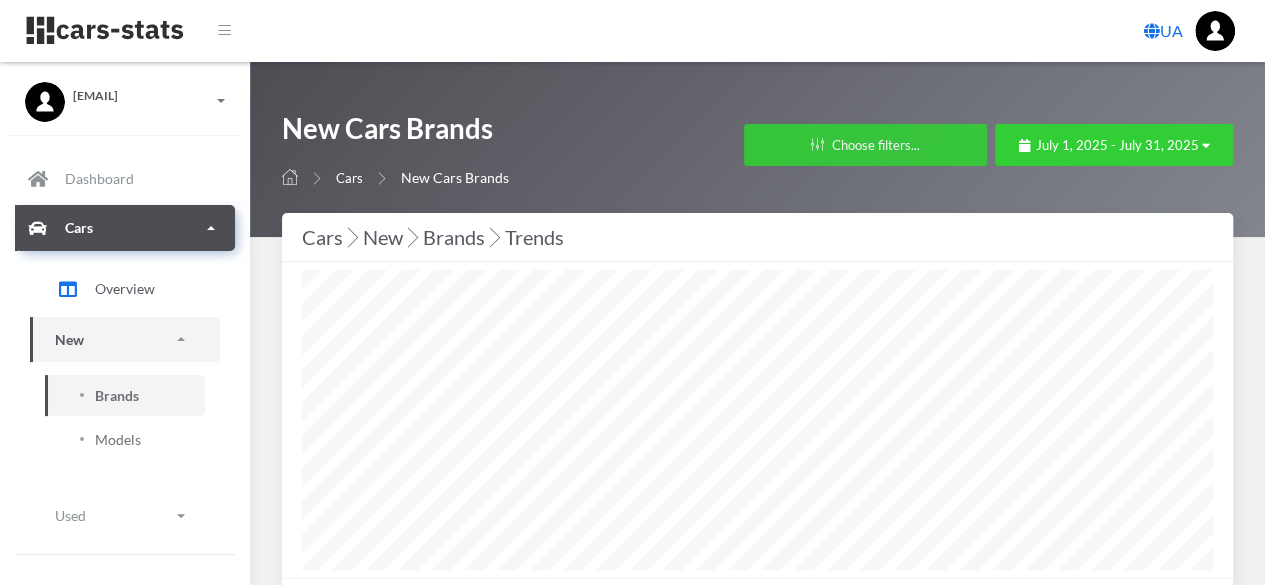 click on "Choose filters..." at bounding box center (865, 145) 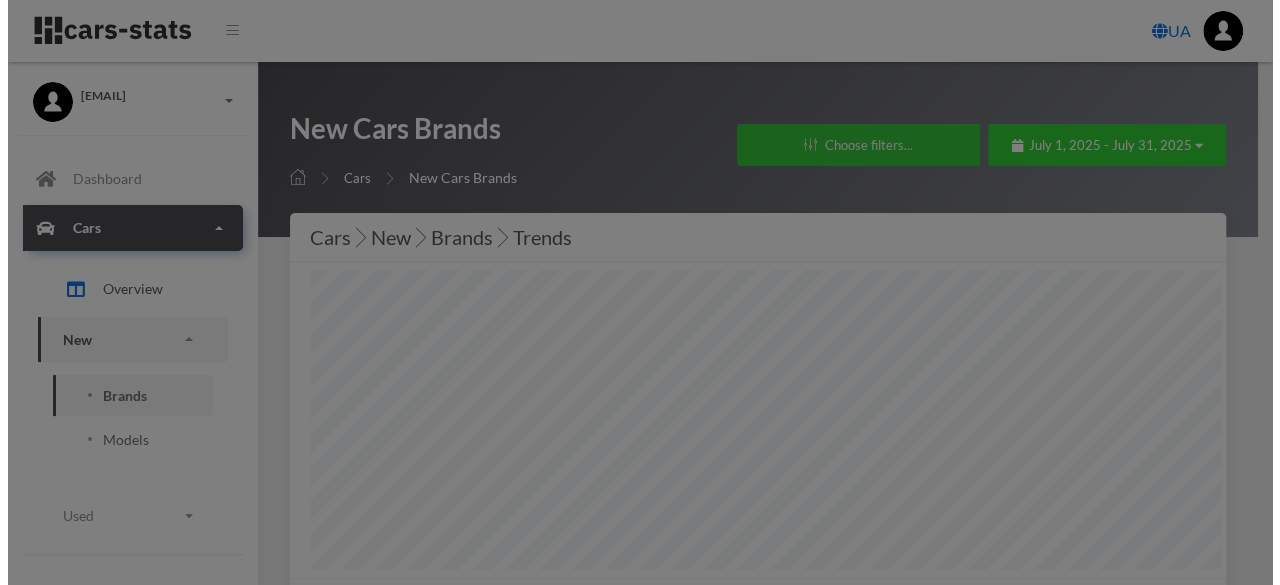 scroll, scrollTop: 300, scrollLeft: 910, axis: both 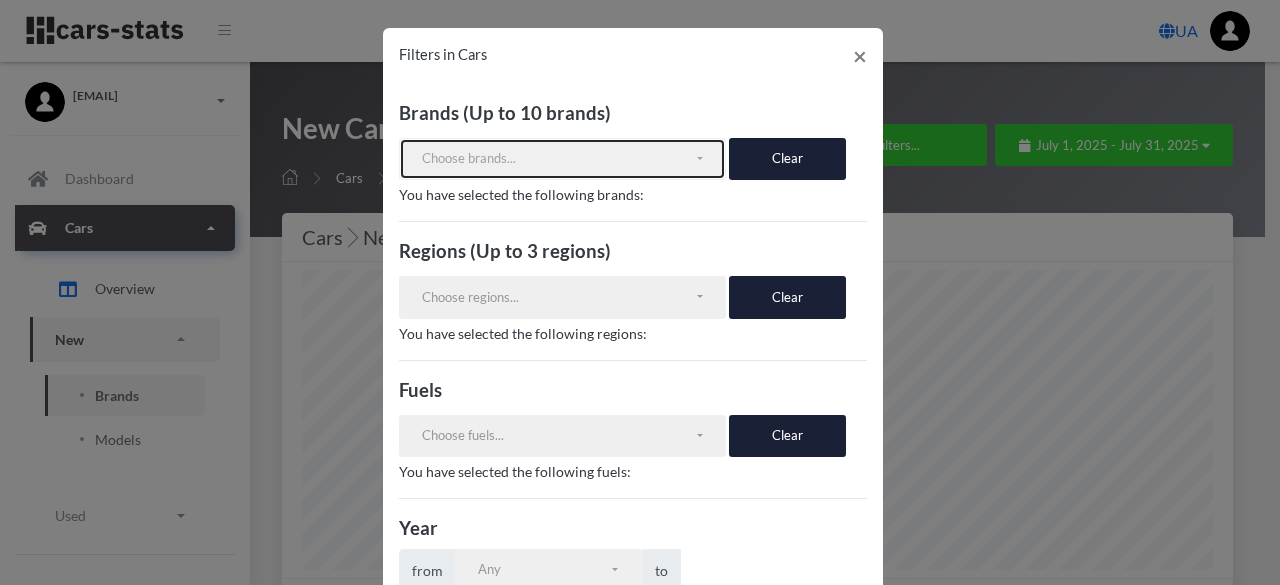 click on "Choose brands..." at bounding box center [558, 159] 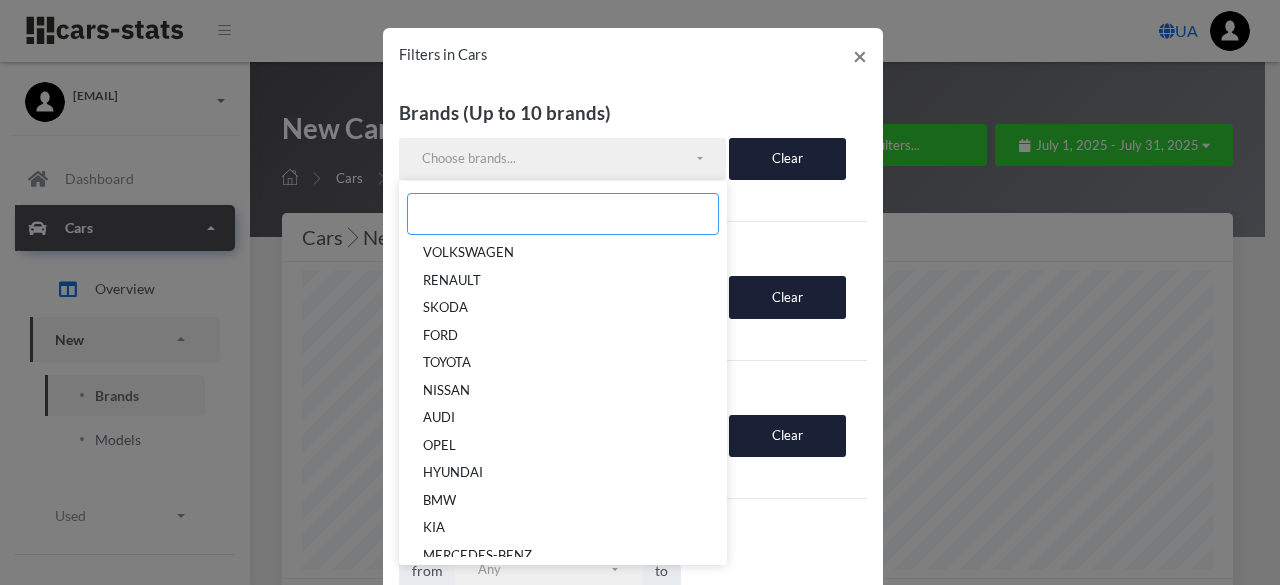 click at bounding box center (563, 214) 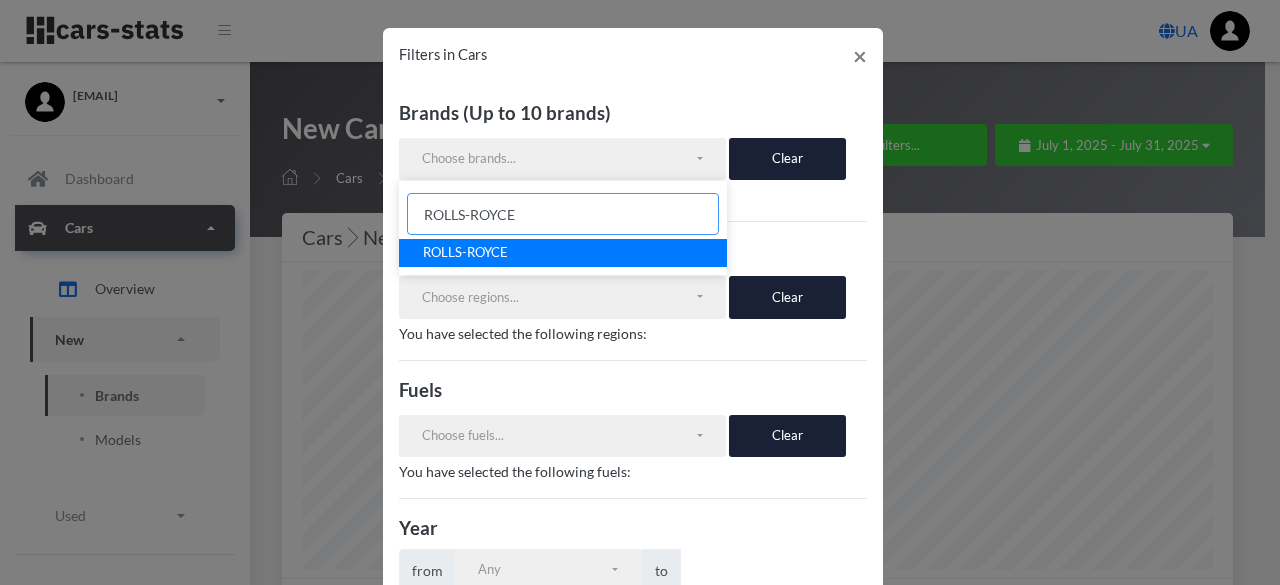 type on "ROLLS-ROYCE" 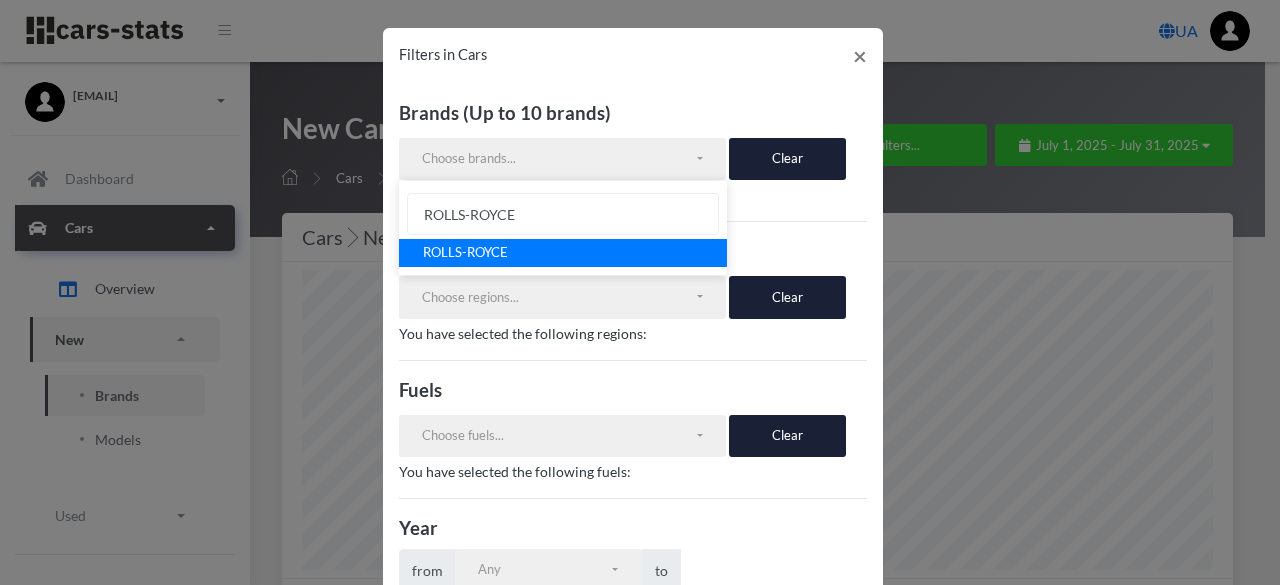 click on "ROLLS-ROYCE" at bounding box center [563, 214] 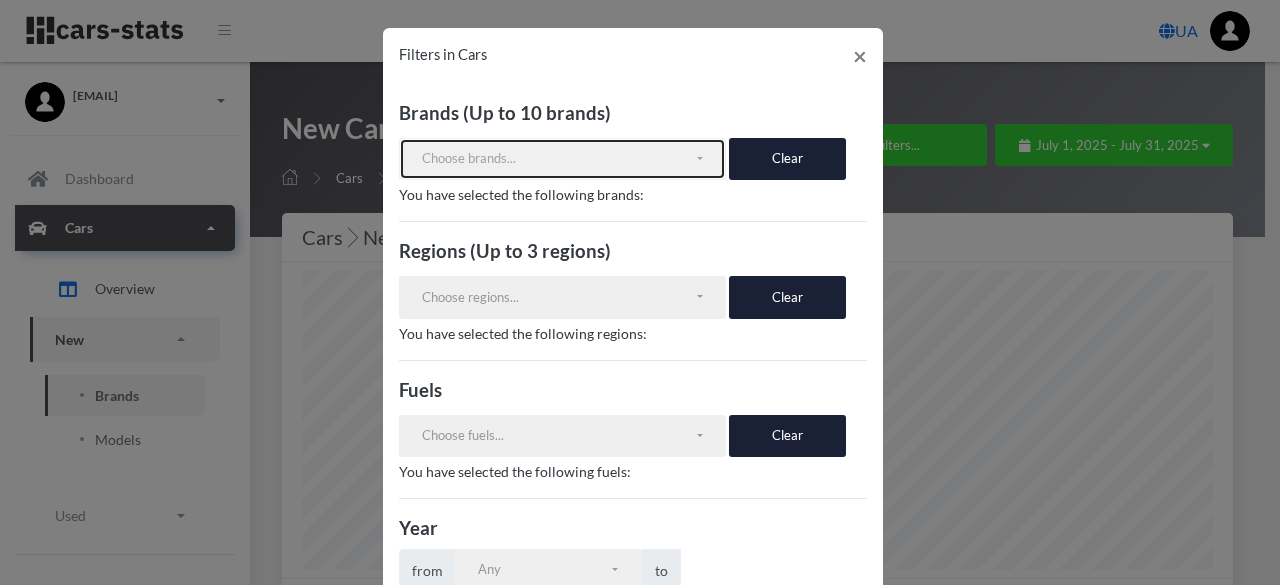 click on "Choose brands..." at bounding box center [563, 159] 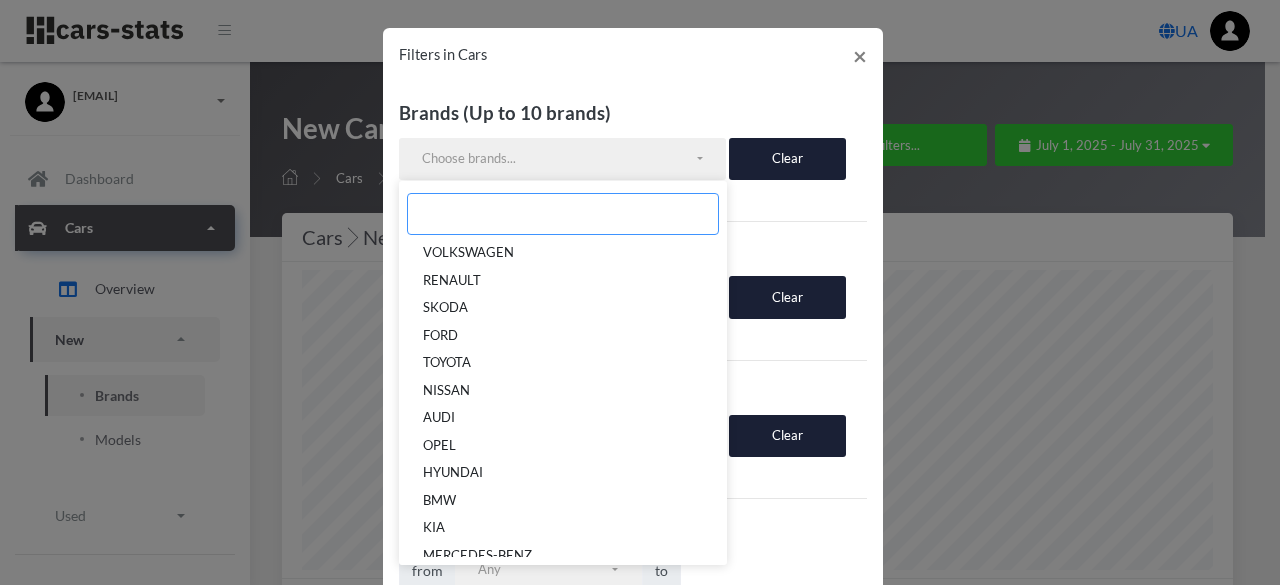 paste on "ROLLS-ROYCE" 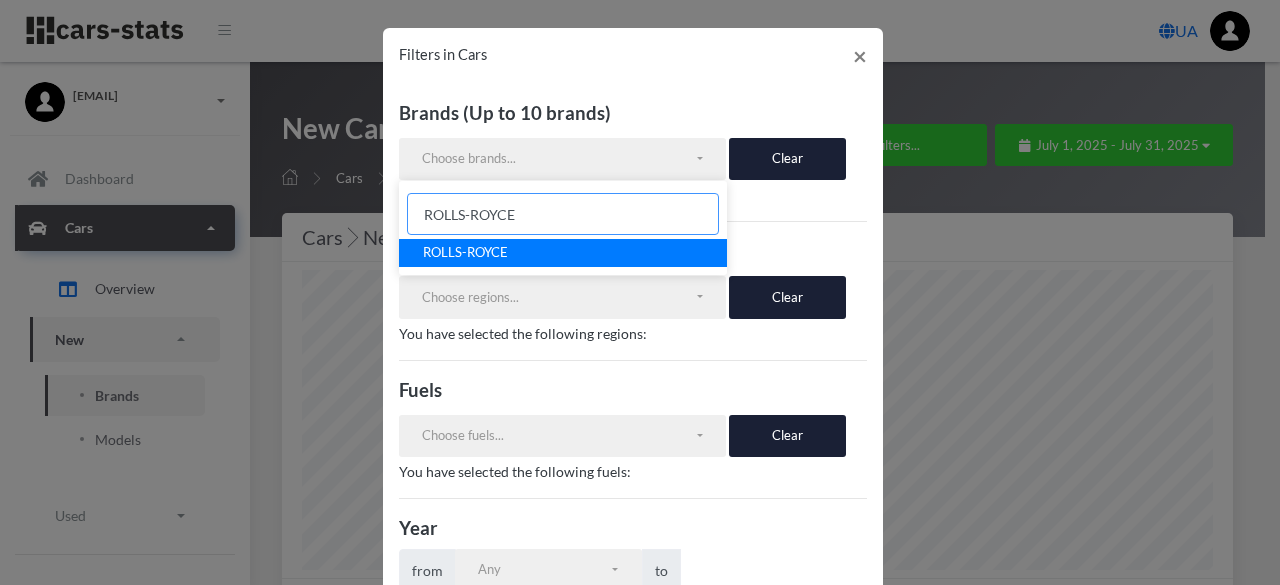 type on "ROLLS-ROYCE" 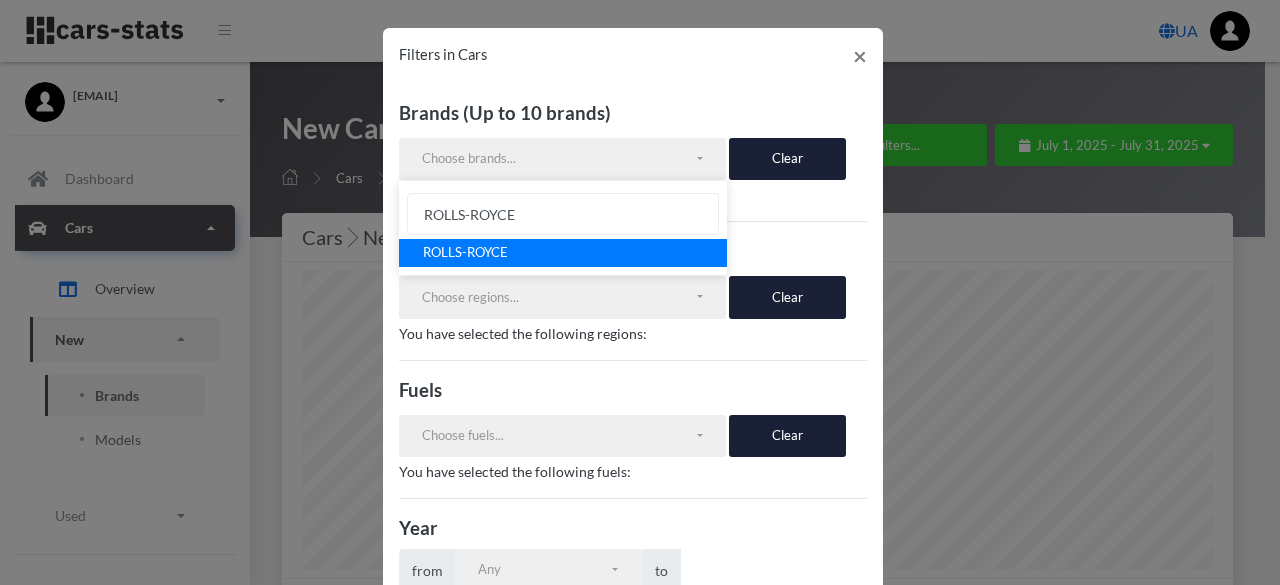 click on "ROLLS-ROYCE" at bounding box center [563, 253] 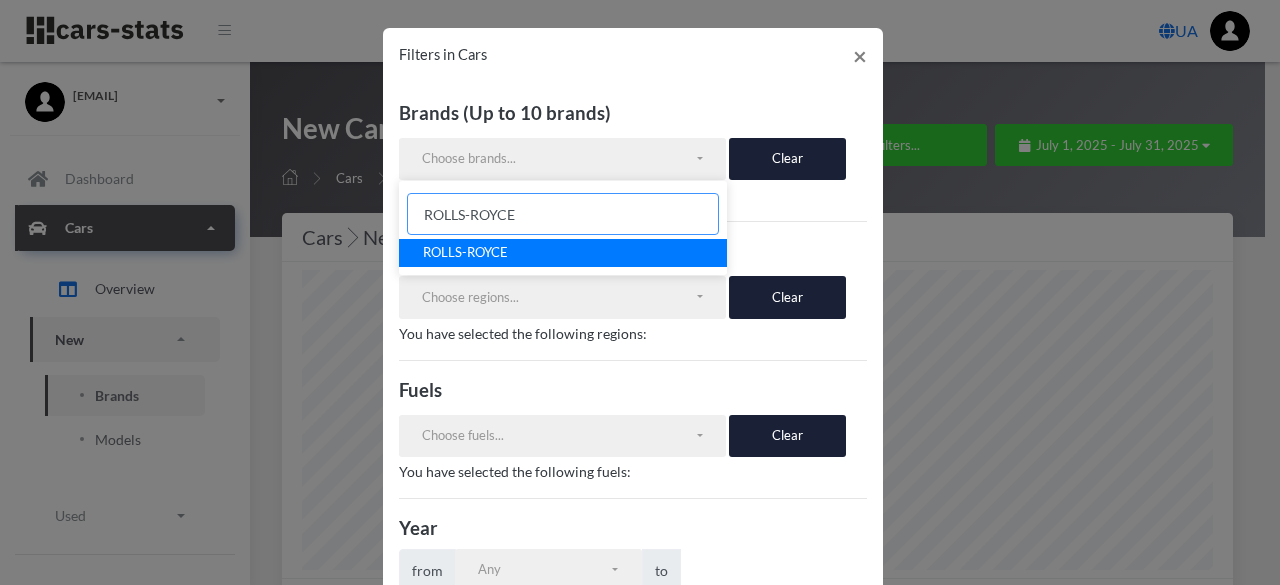 select on "ROLLS-ROYCE" 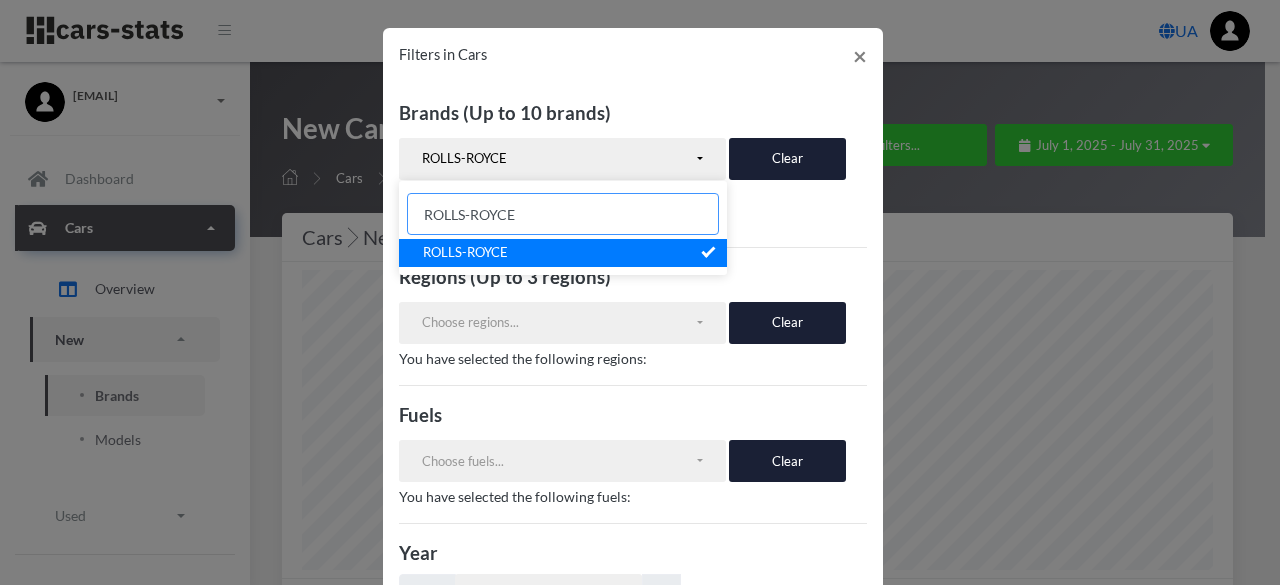 scroll, scrollTop: 1328, scrollLeft: 0, axis: vertical 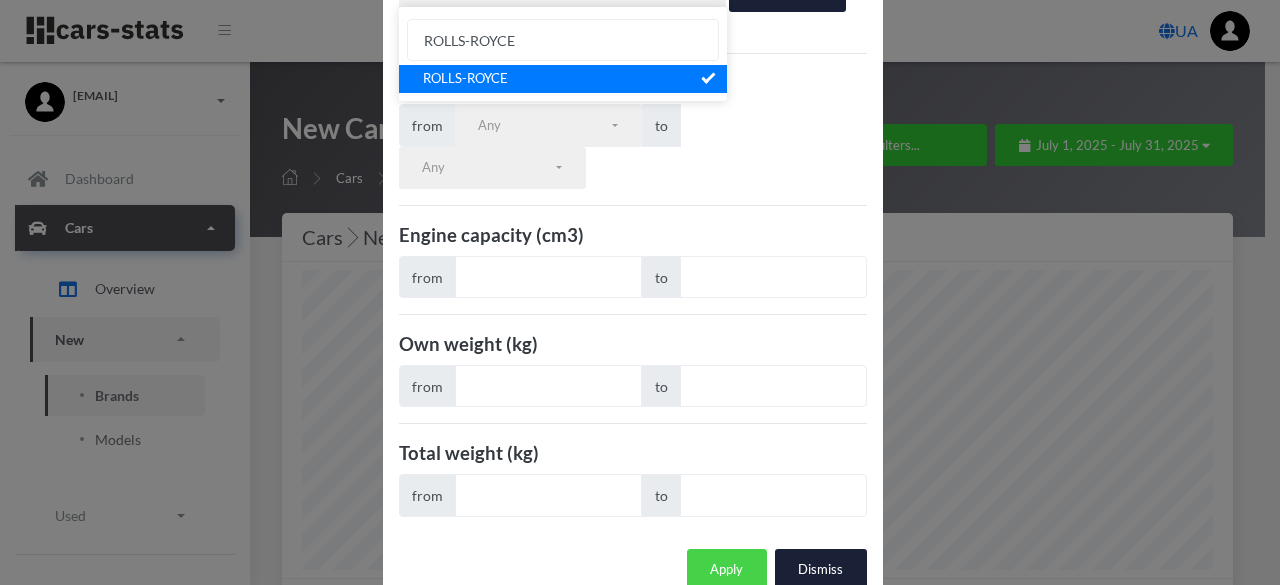 click on "Apply" at bounding box center [727, 570] 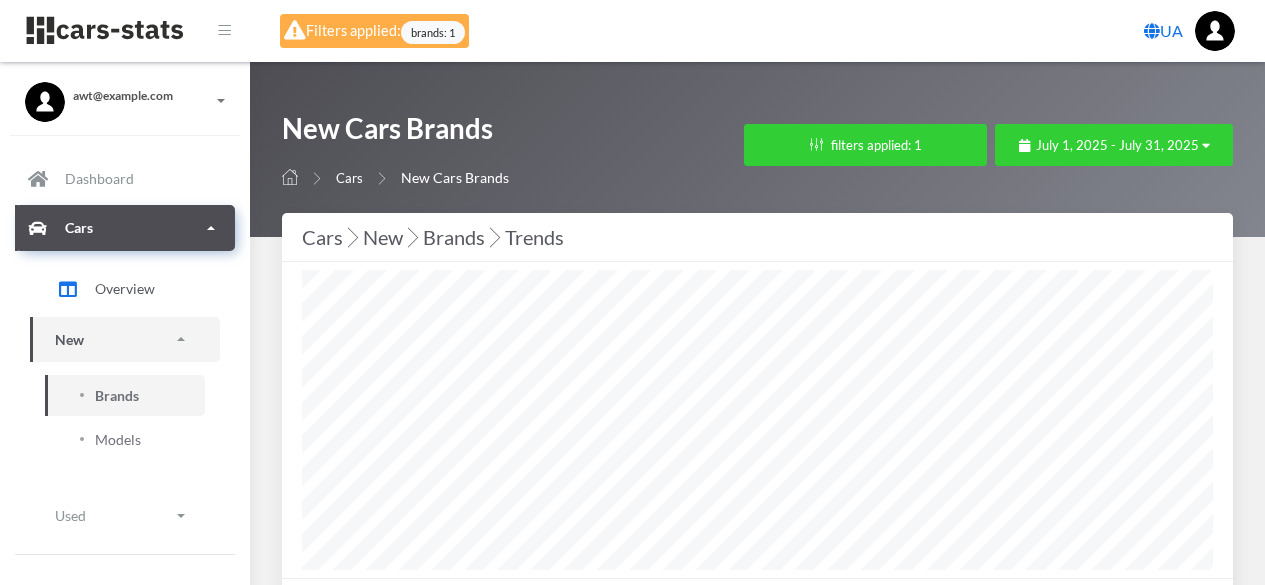 select on "25" 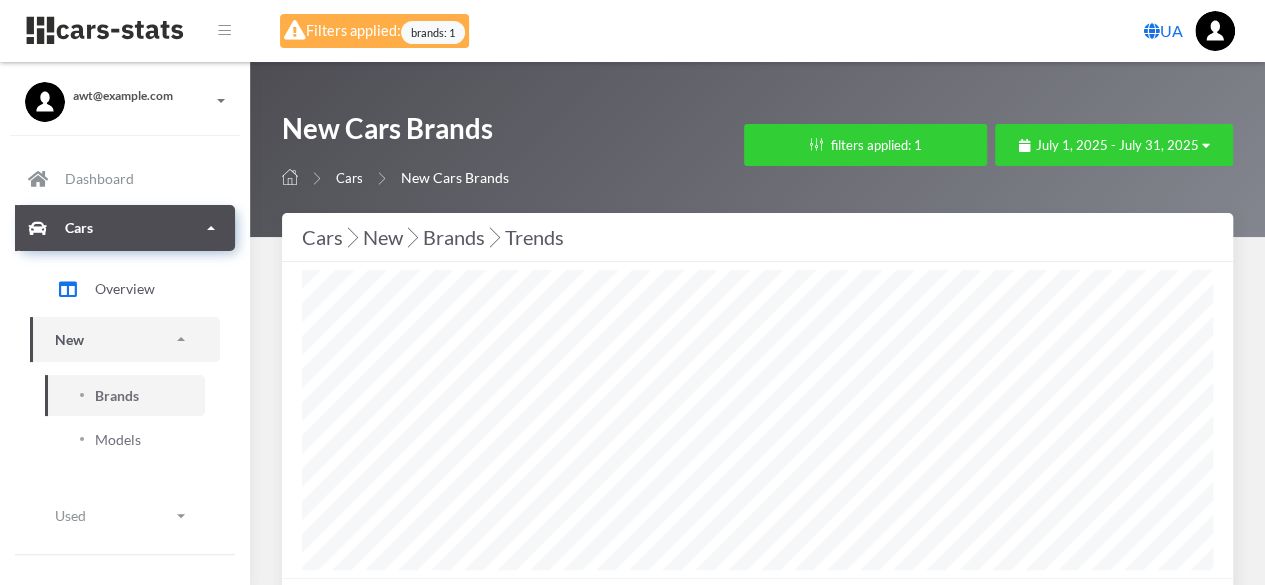 scroll, scrollTop: 999700, scrollLeft: 999089, axis: both 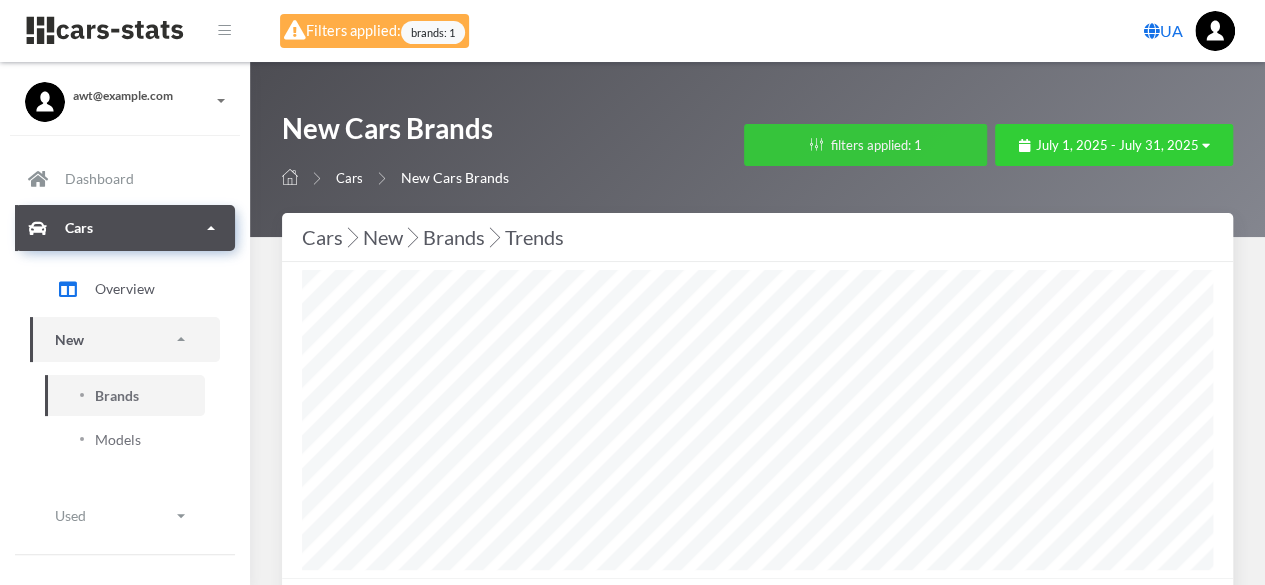 click on "filters applied: 1" at bounding box center [865, 145] 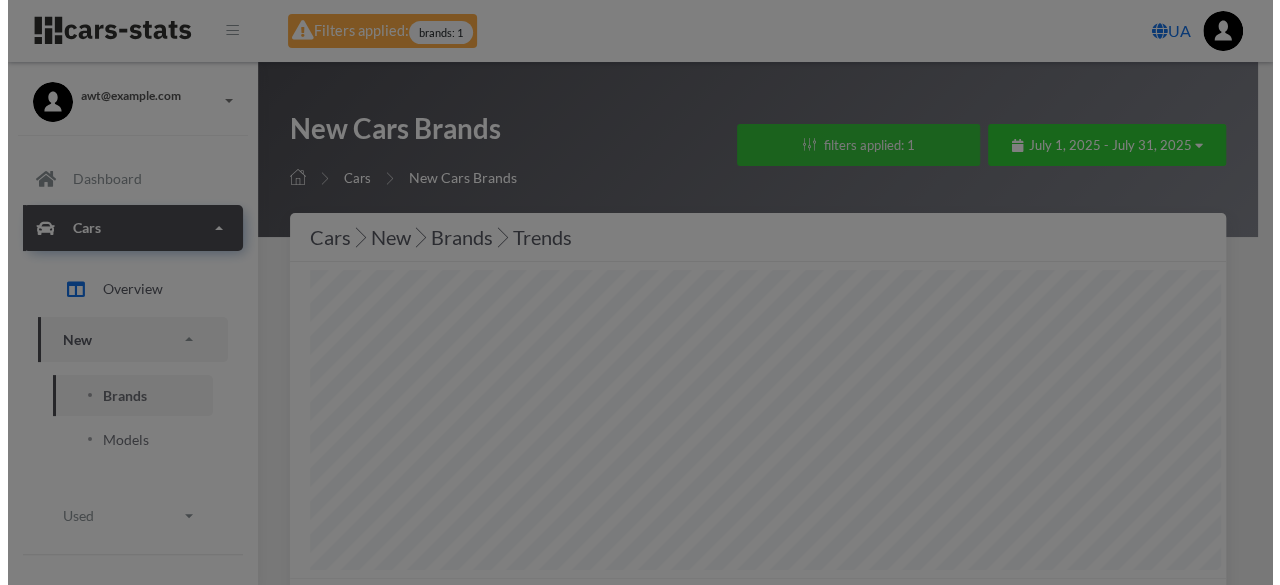 scroll, scrollTop: 300, scrollLeft: 910, axis: both 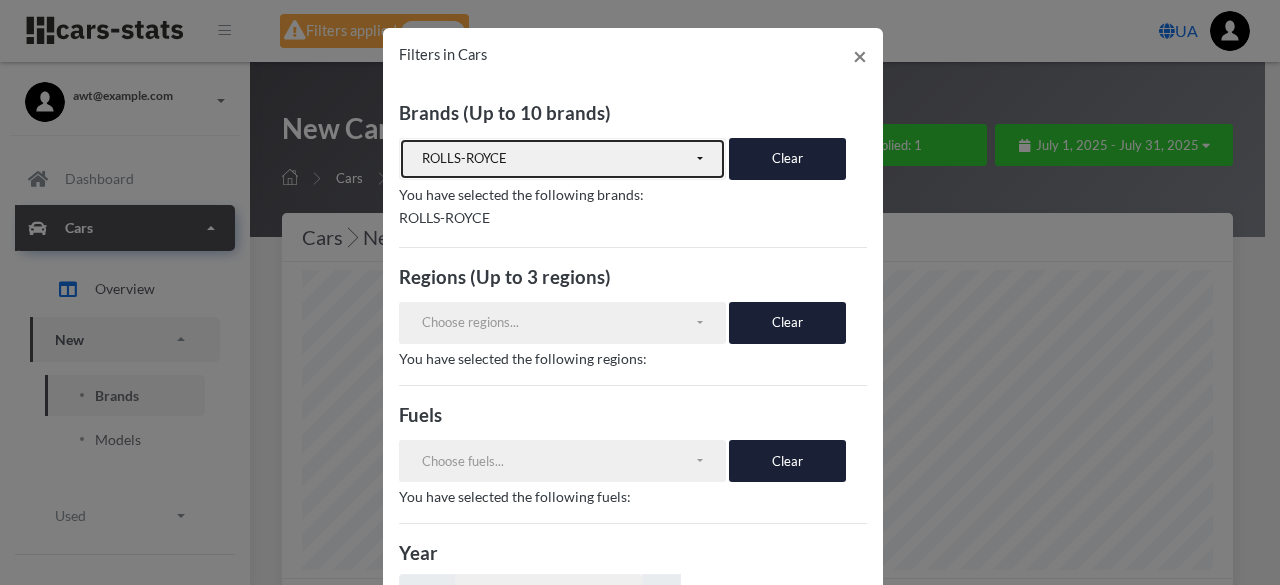 click on "ROLLS-ROYCE" at bounding box center (563, 159) 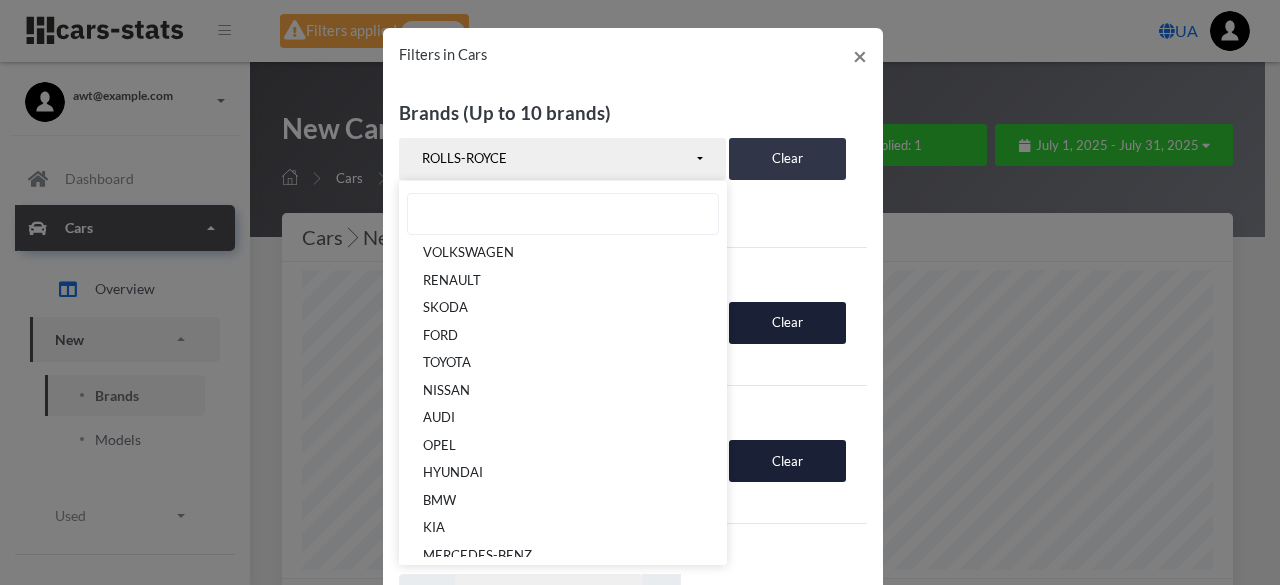 click on "Clear" at bounding box center (787, 159) 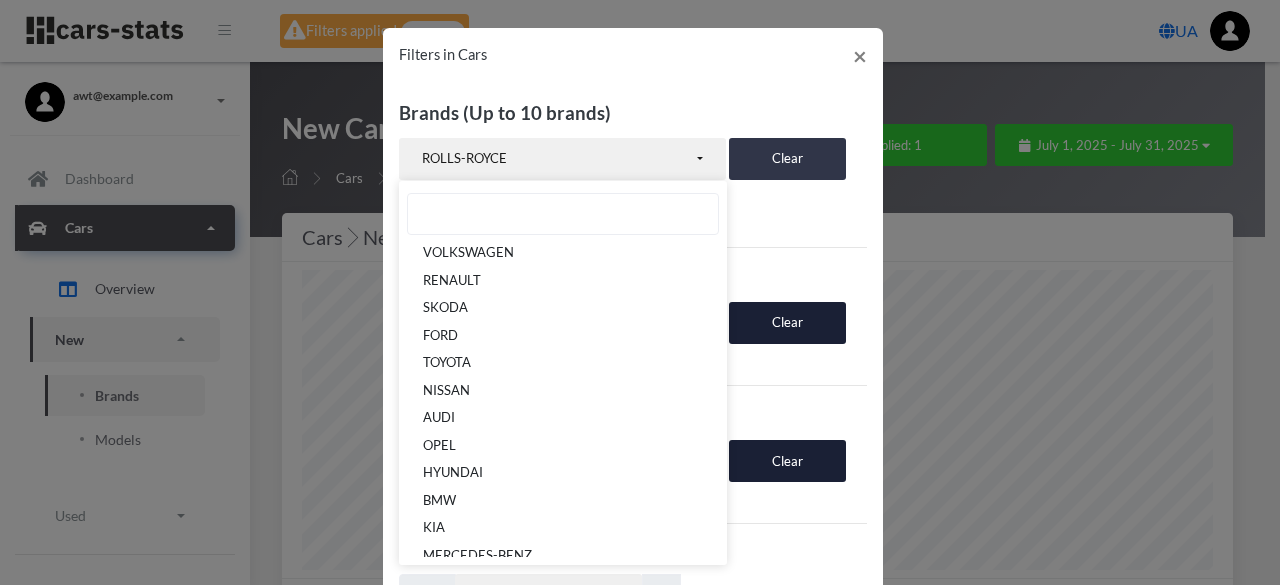 scroll, scrollTop: 1328, scrollLeft: 0, axis: vertical 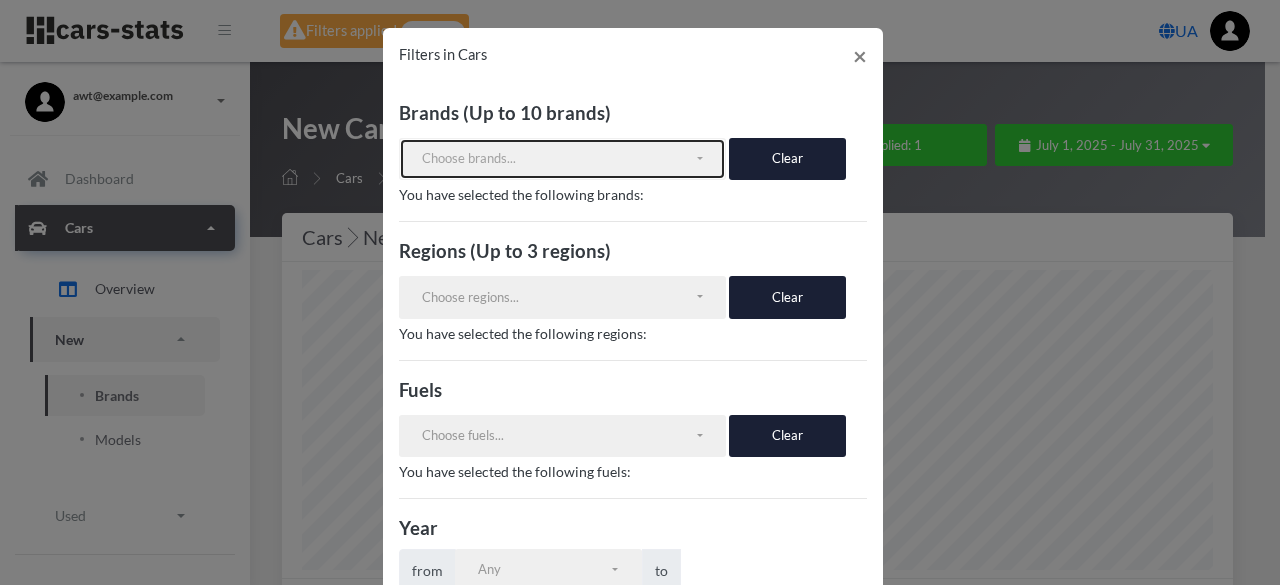 click on "Choose brands..." at bounding box center [558, 159] 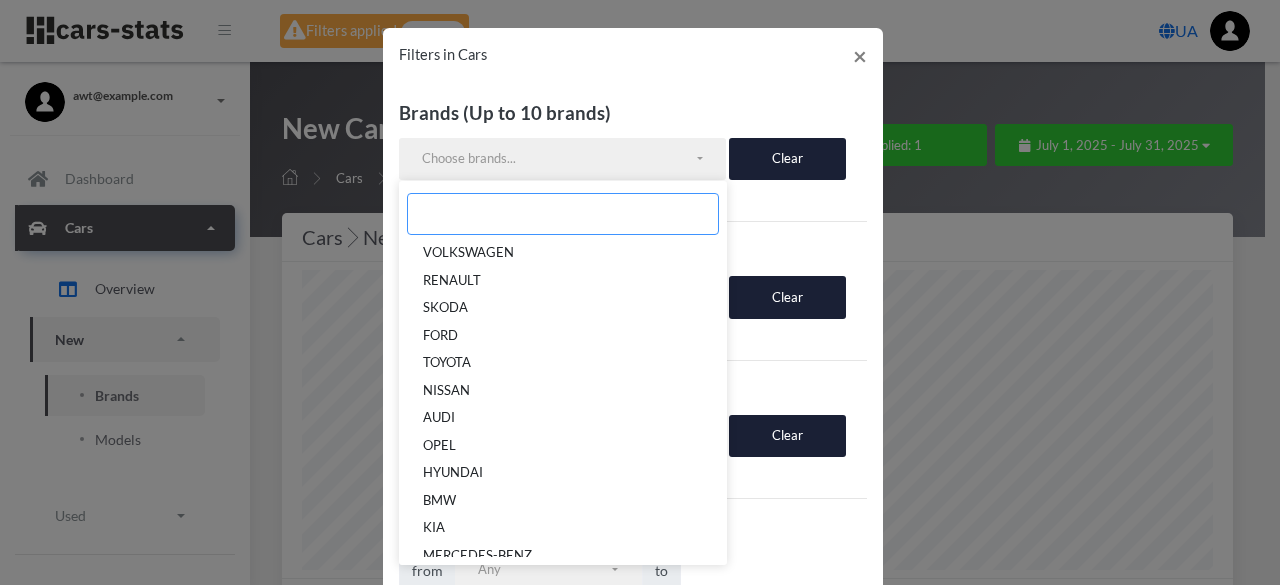 paste on "BENTLEY" 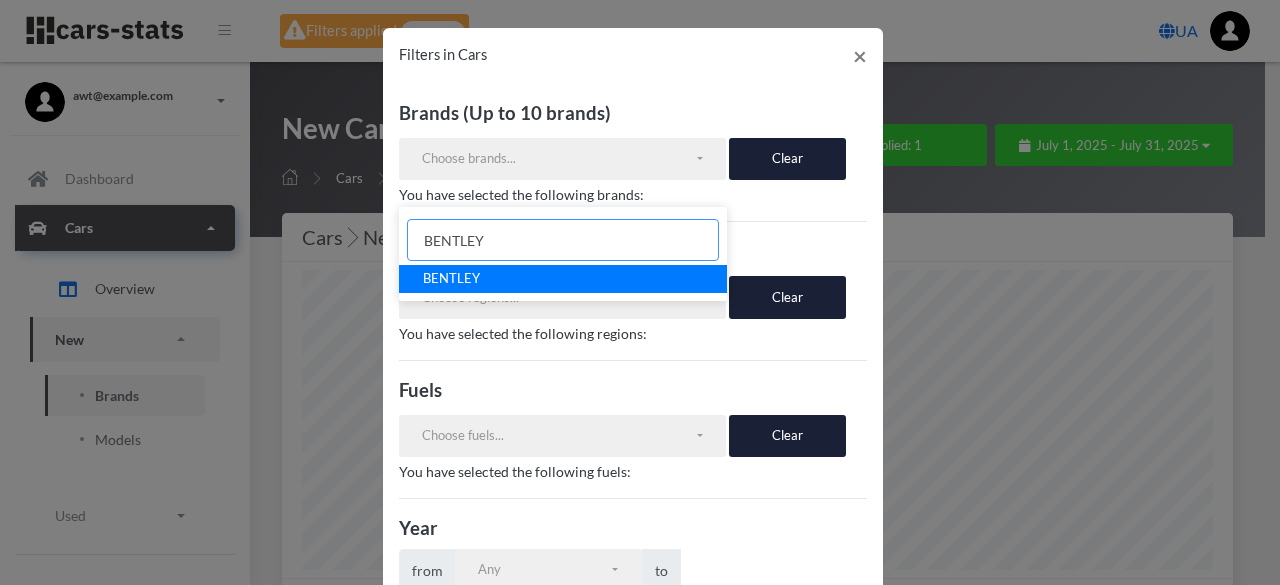 scroll, scrollTop: 444, scrollLeft: 0, axis: vertical 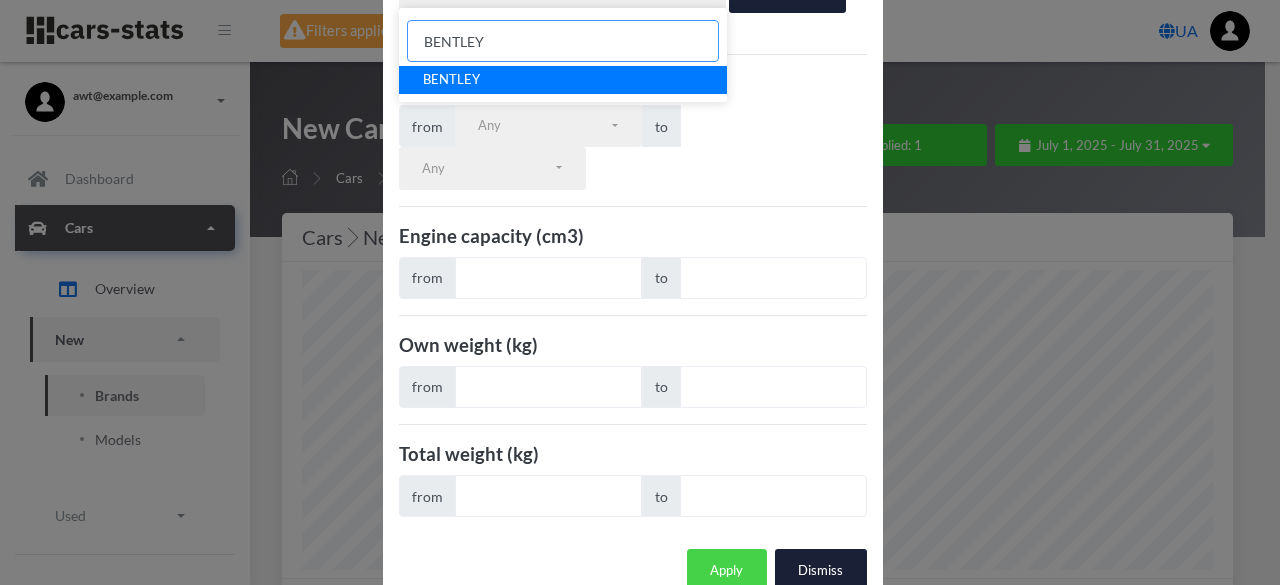 type on "BENTLEY" 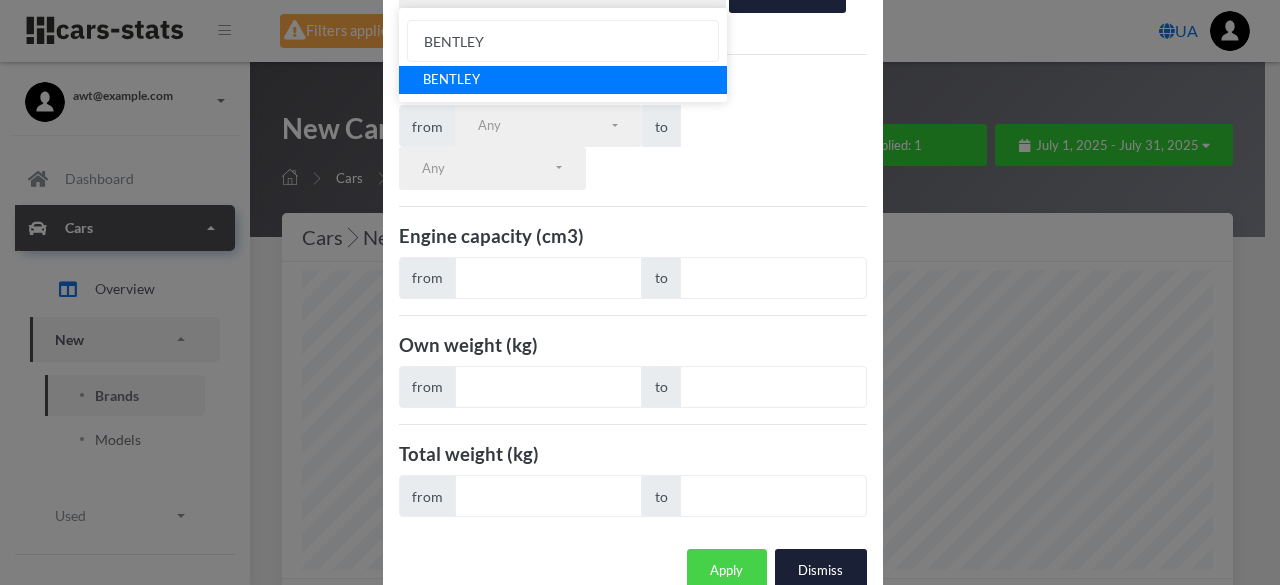 click on "Apply" at bounding box center (727, 570) 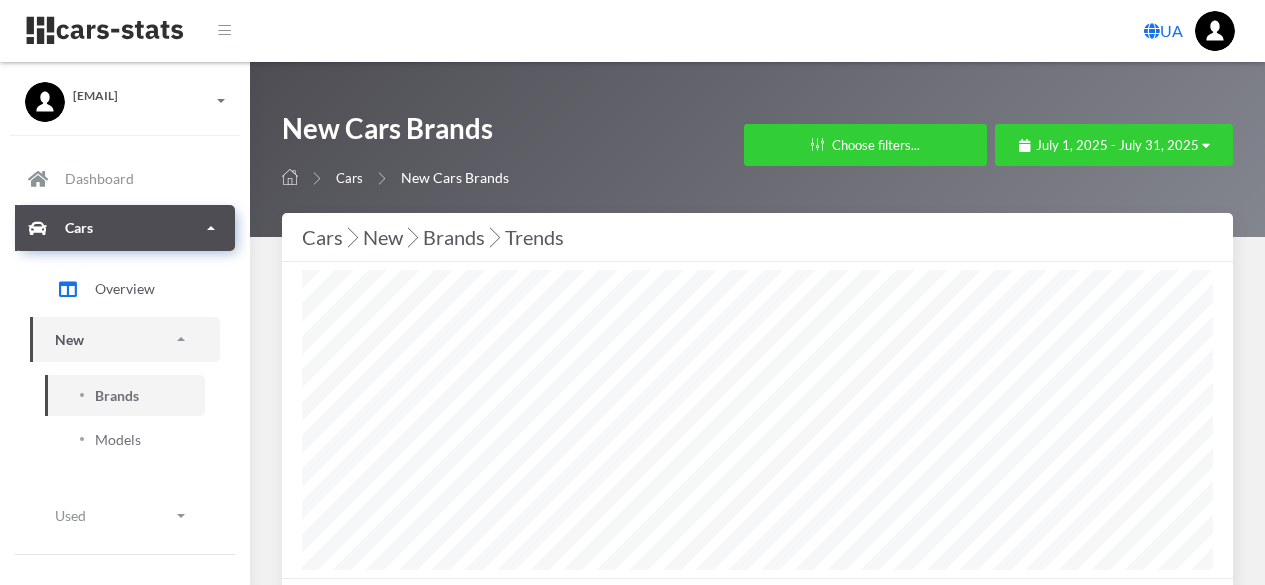 select 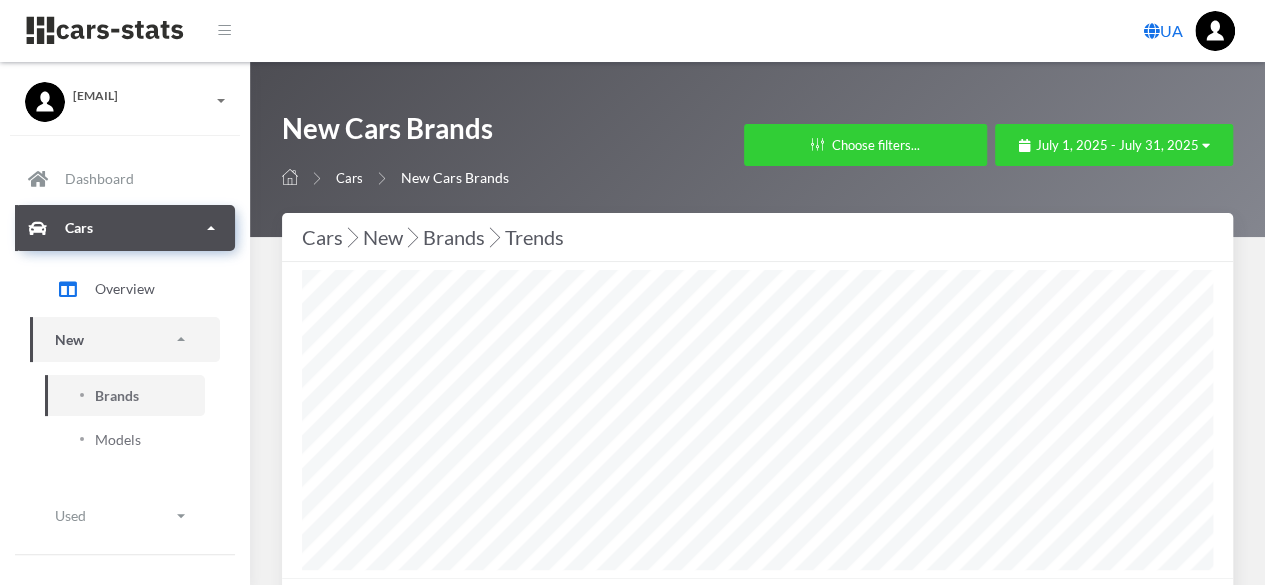 scroll, scrollTop: 15, scrollLeft: 15, axis: both 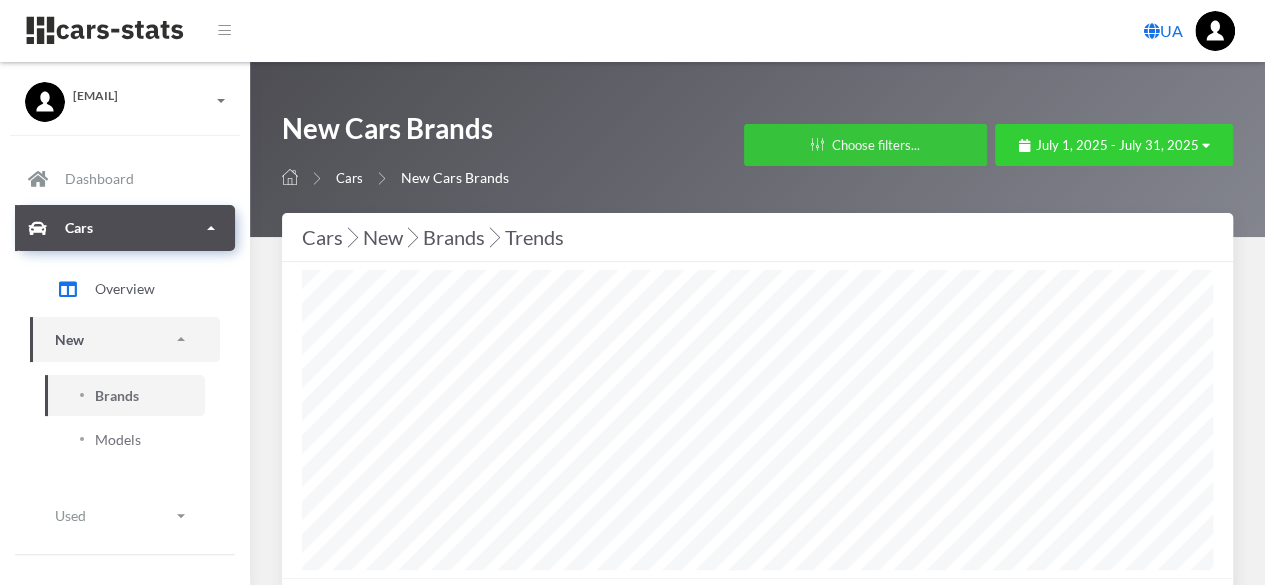 click on "Choose filters..." at bounding box center (865, 145) 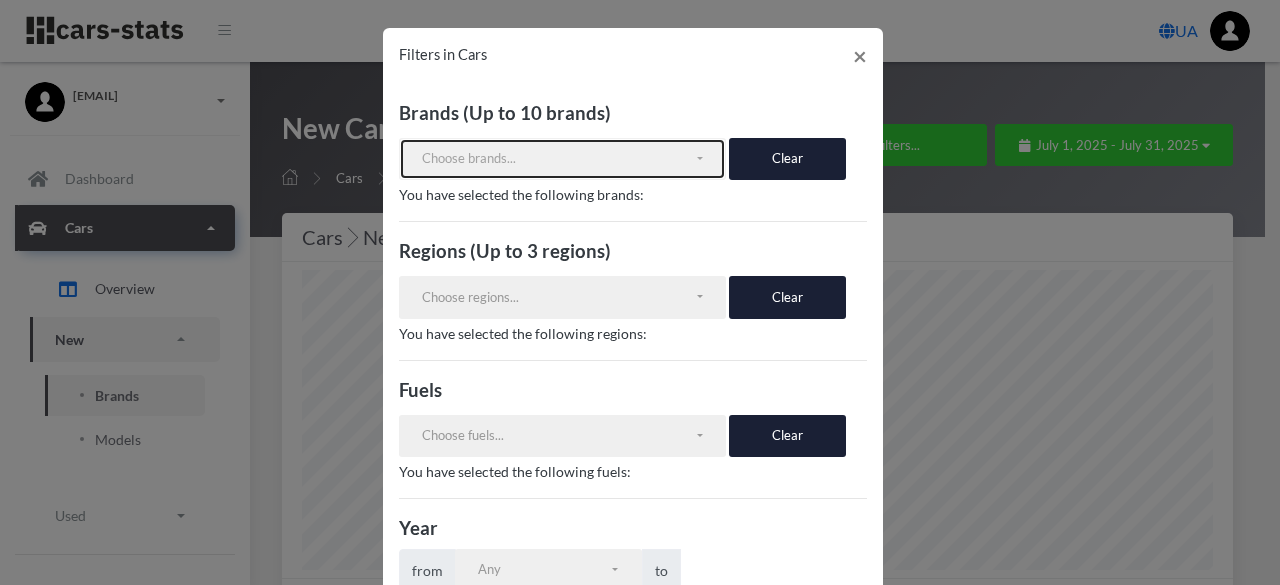 click on "Choose brands..." at bounding box center [558, 159] 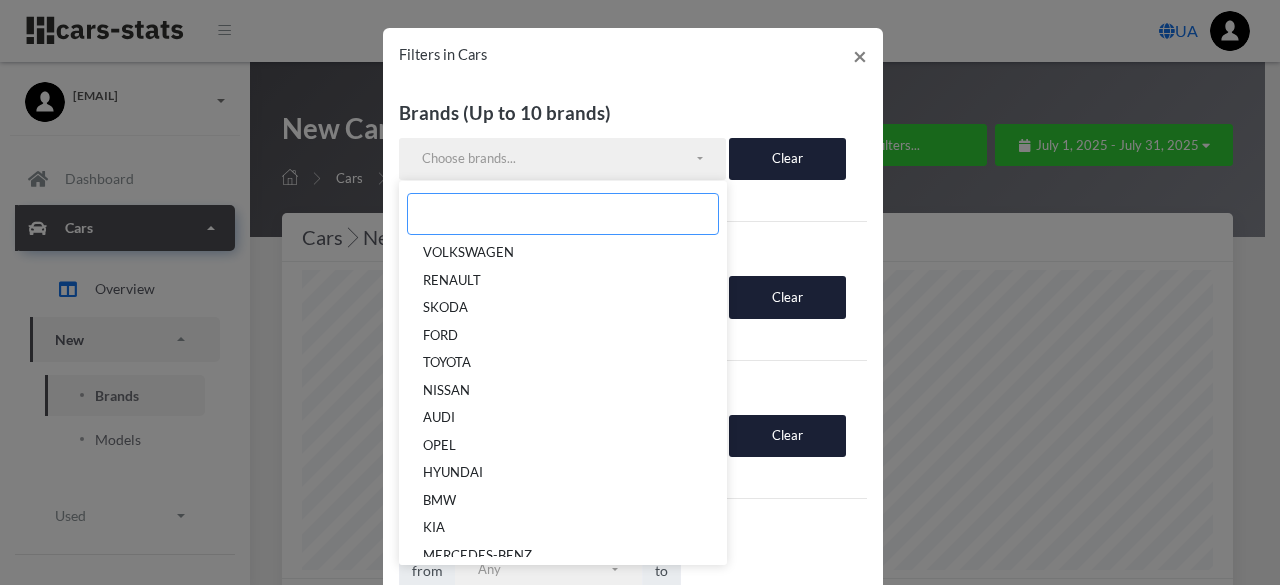 paste on "BENTLEY" 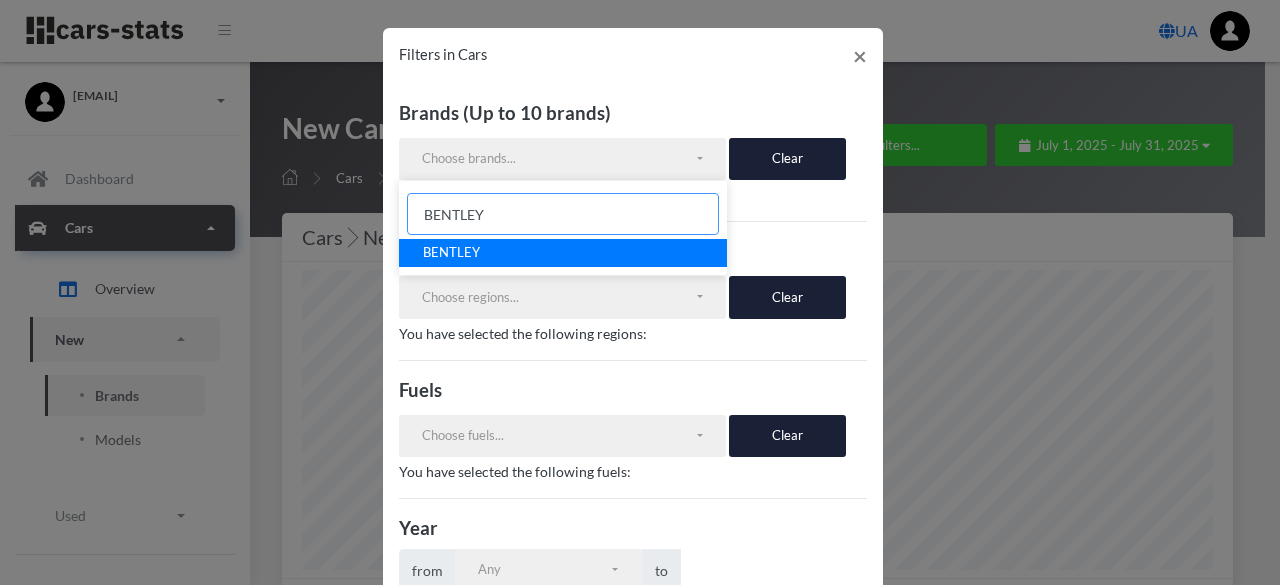 type on "BENTLEY" 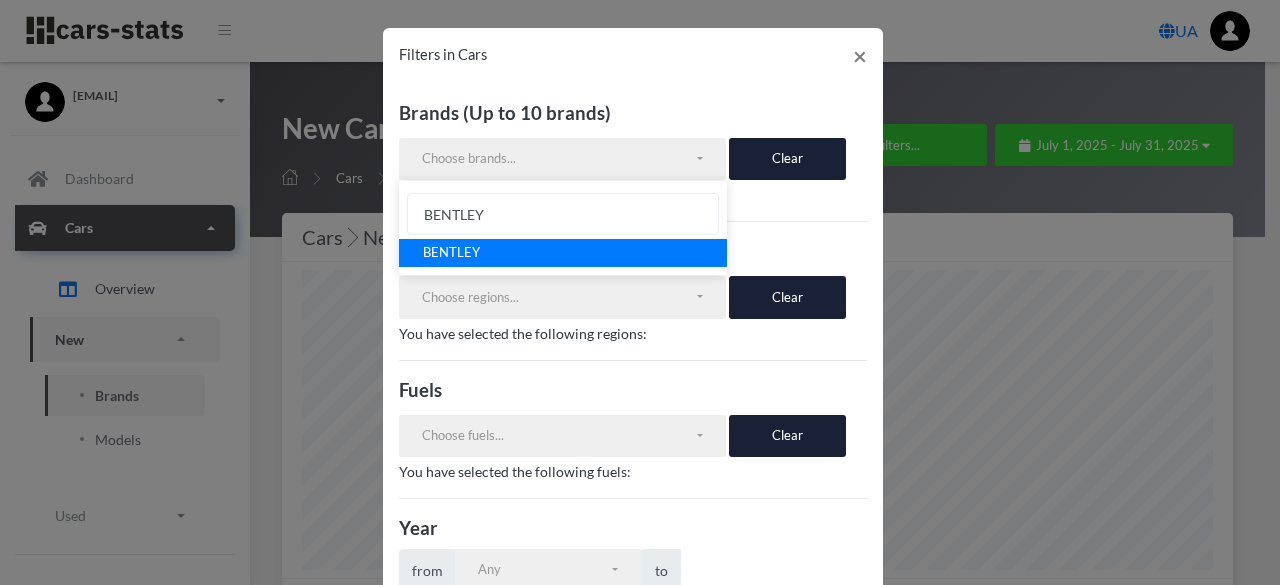 click on "BENTLEY" at bounding box center [563, 253] 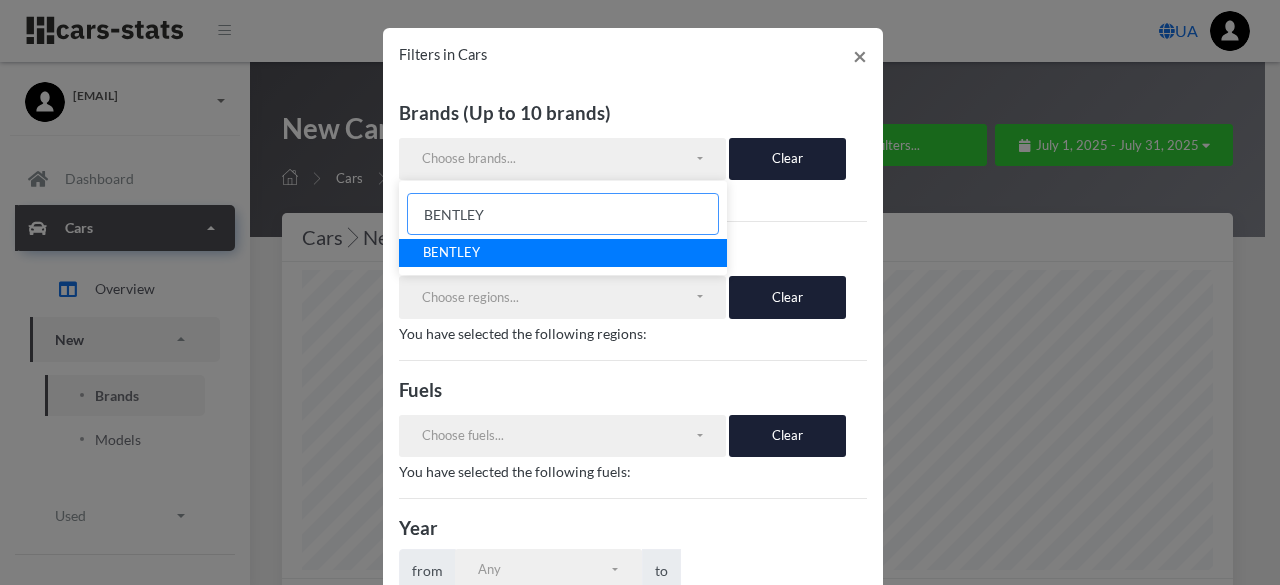 select on "BENTLEY" 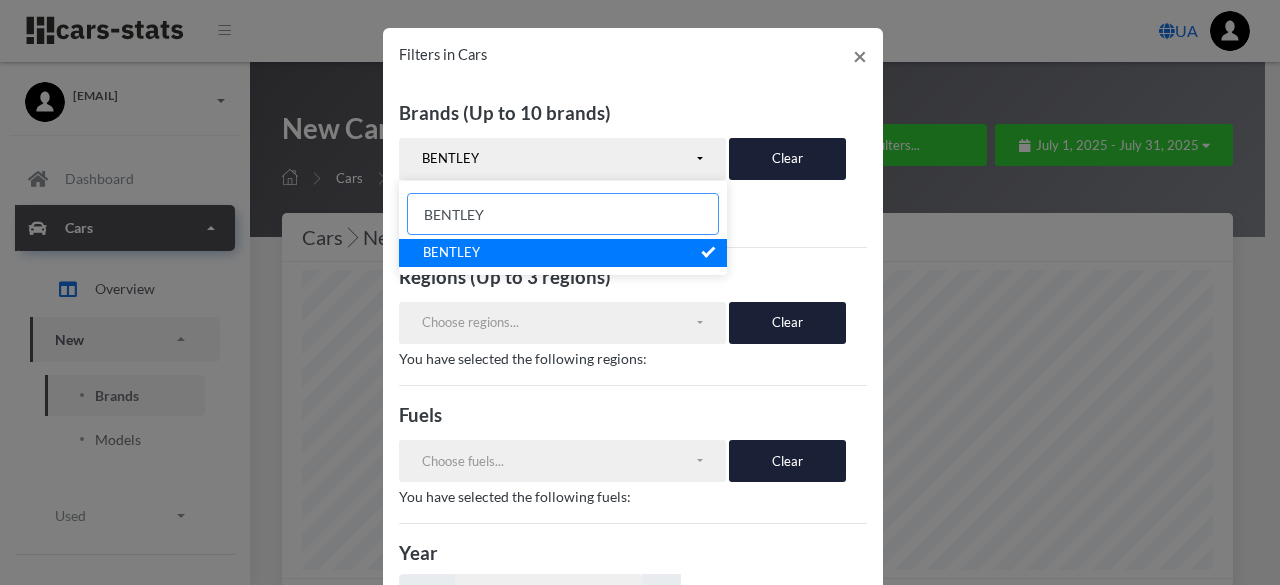 scroll, scrollTop: 470, scrollLeft: 0, axis: vertical 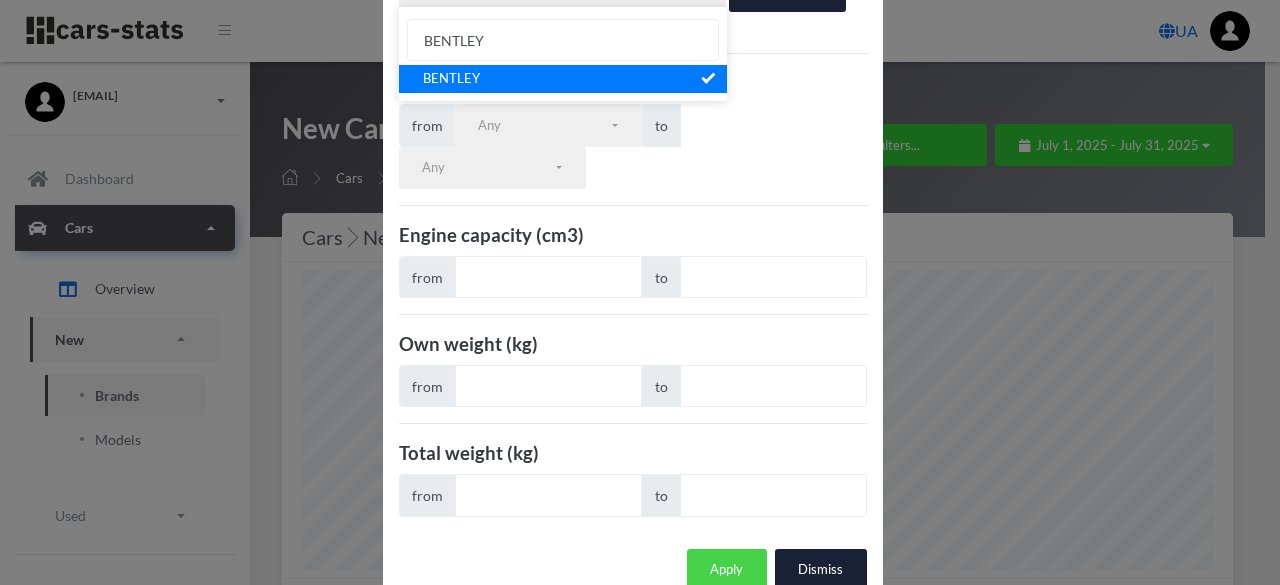 click on "Apply" at bounding box center [727, 570] 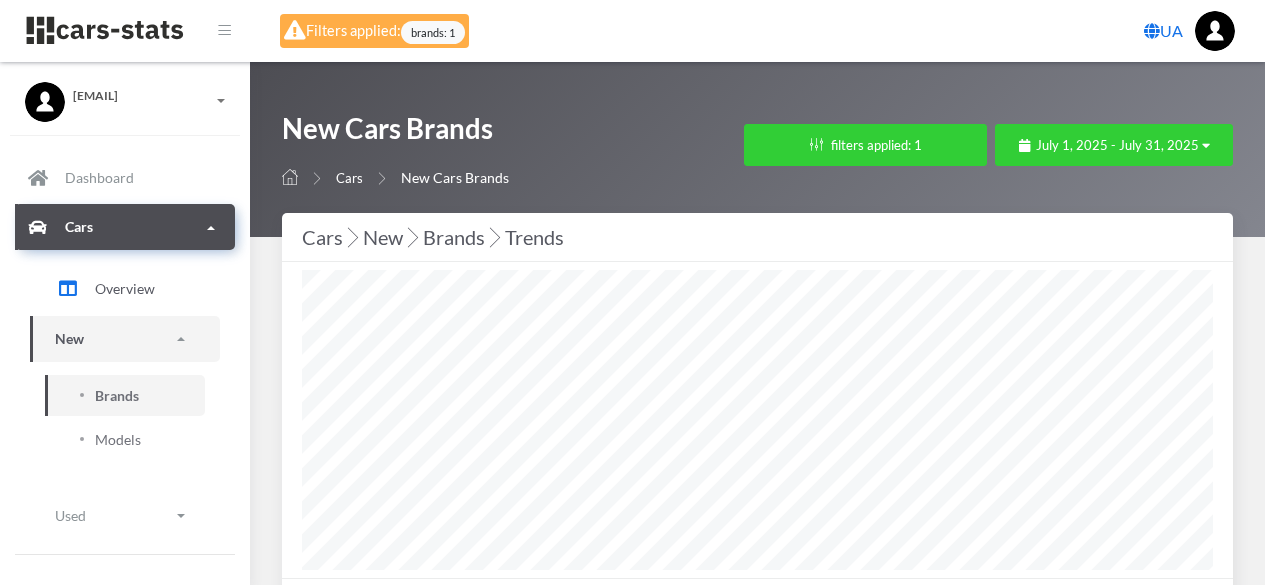 select on "25" 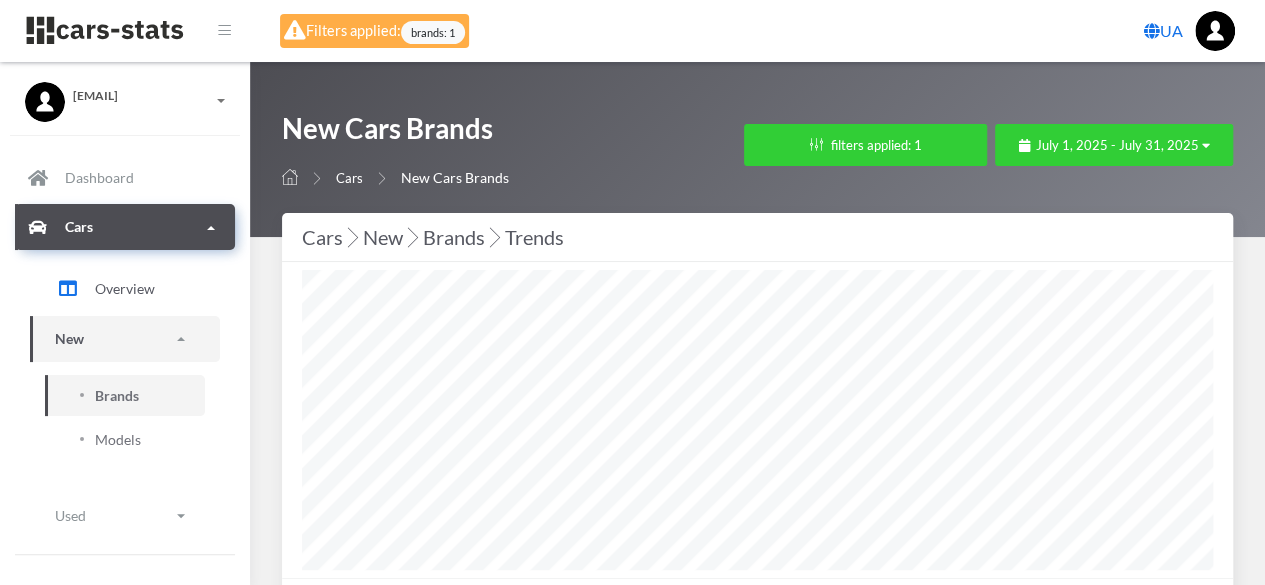 scroll, scrollTop: 999700, scrollLeft: 999089, axis: both 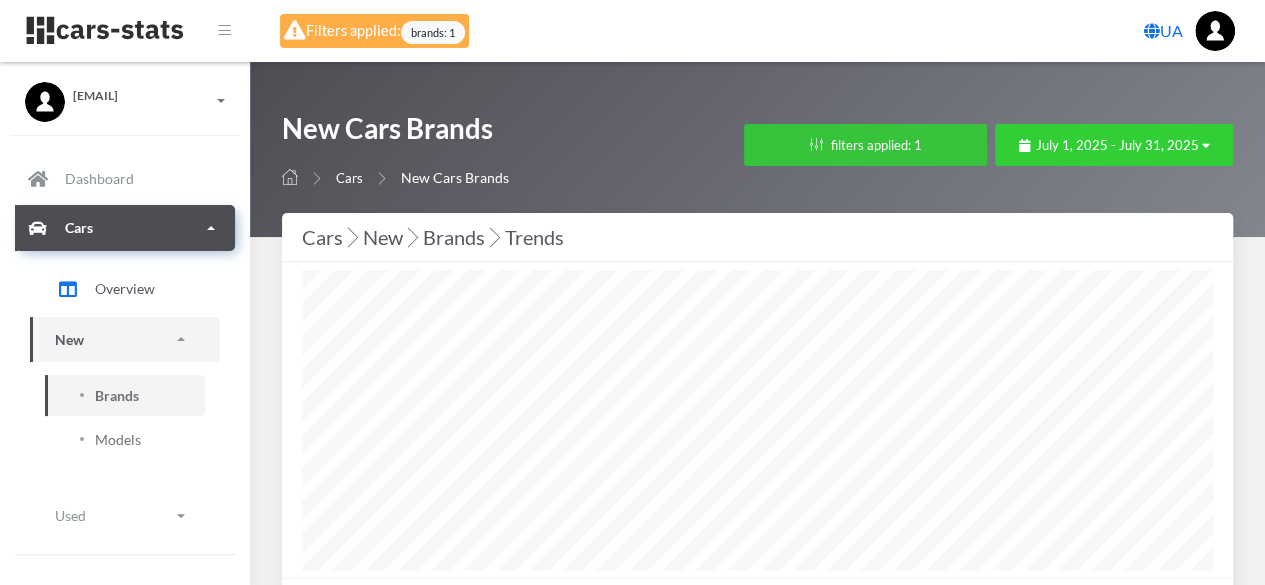click on "filters applied: 1" at bounding box center [865, 145] 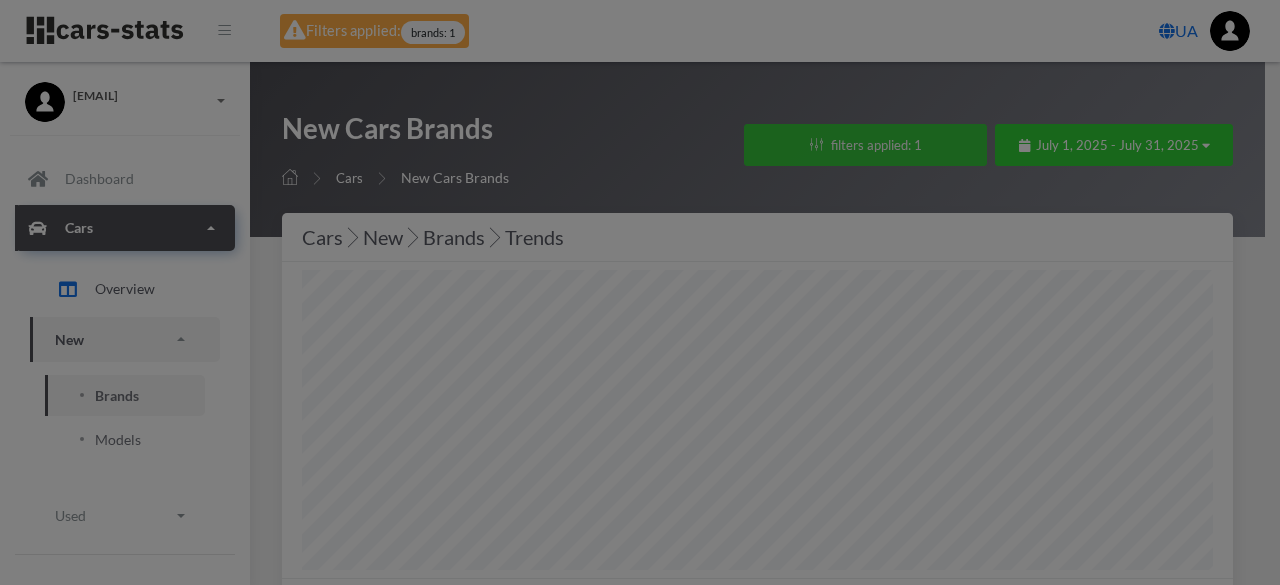 scroll, scrollTop: 300, scrollLeft: 910, axis: both 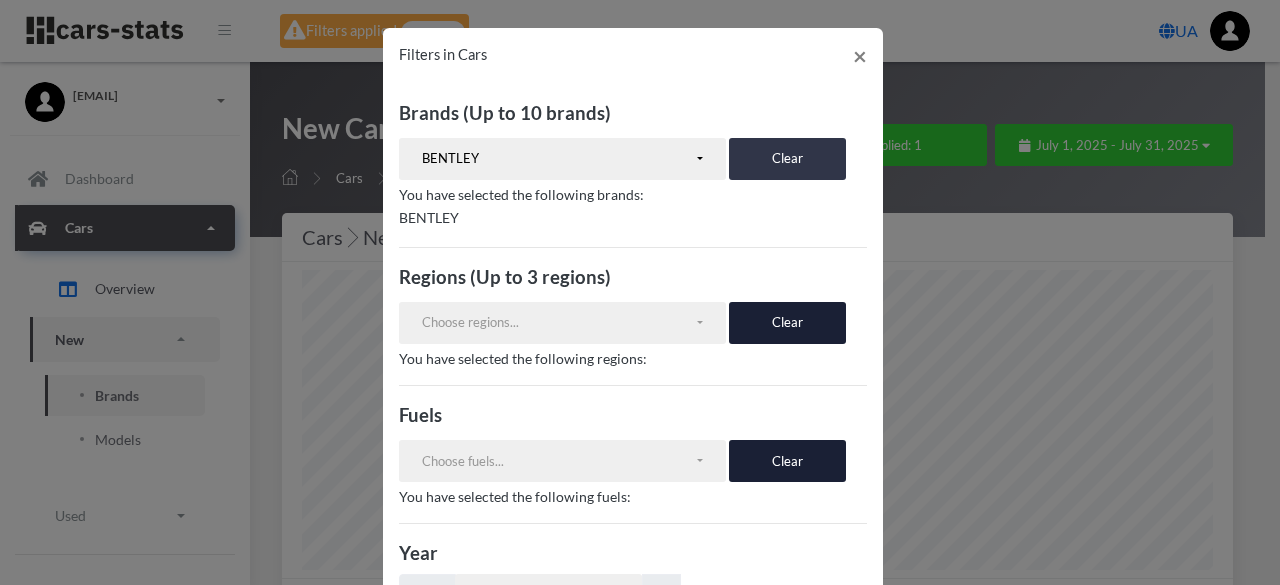 drag, startPoint x: 771, startPoint y: 161, endPoint x: 731, endPoint y: 168, distance: 40.60788 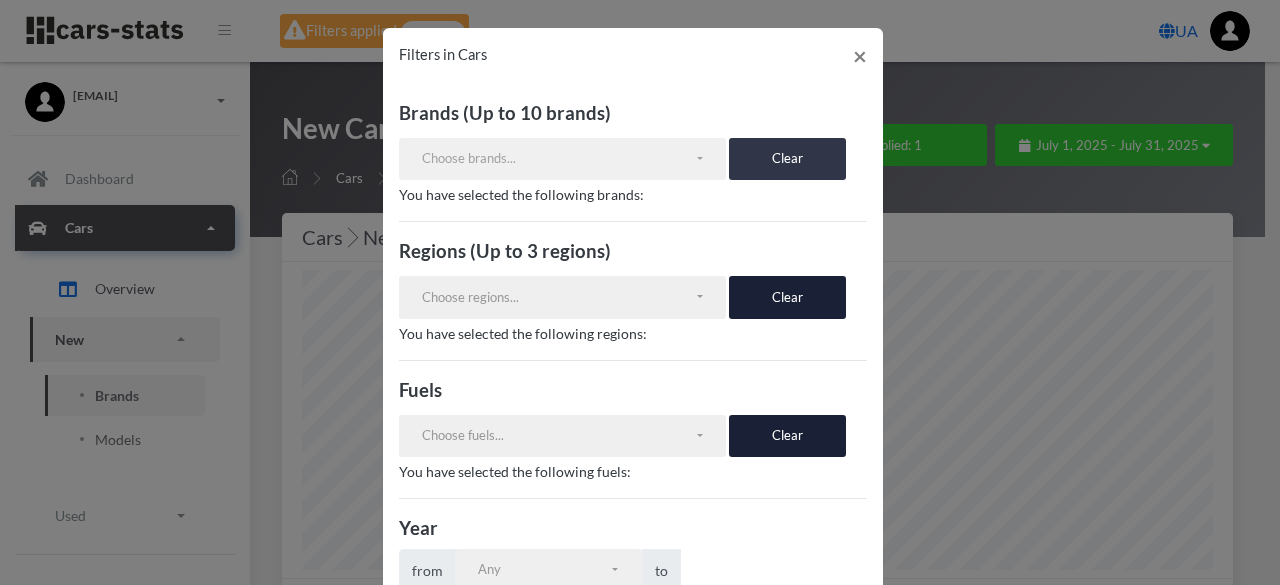 scroll, scrollTop: 1076, scrollLeft: 0, axis: vertical 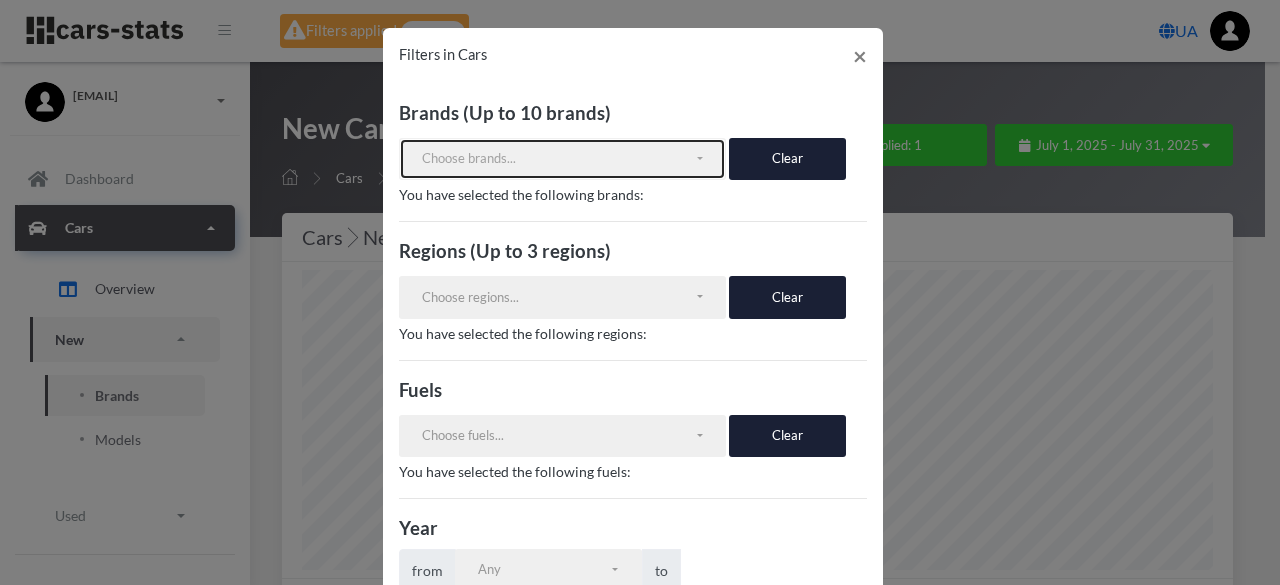 click on "Choose brands..." at bounding box center (558, 159) 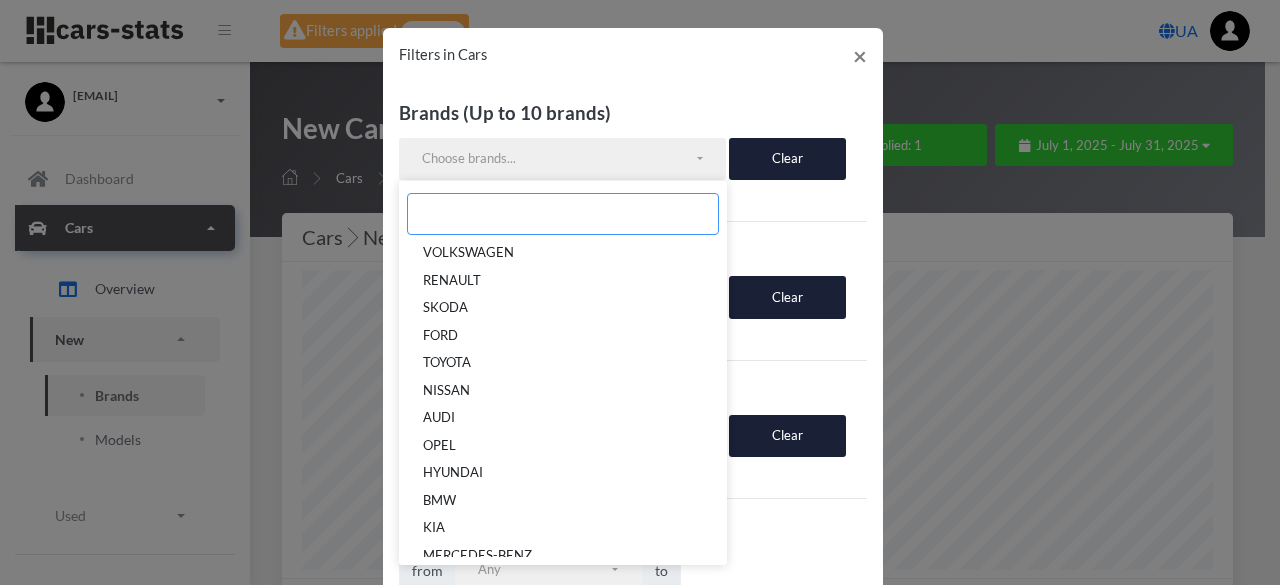paste on "MASERATI" 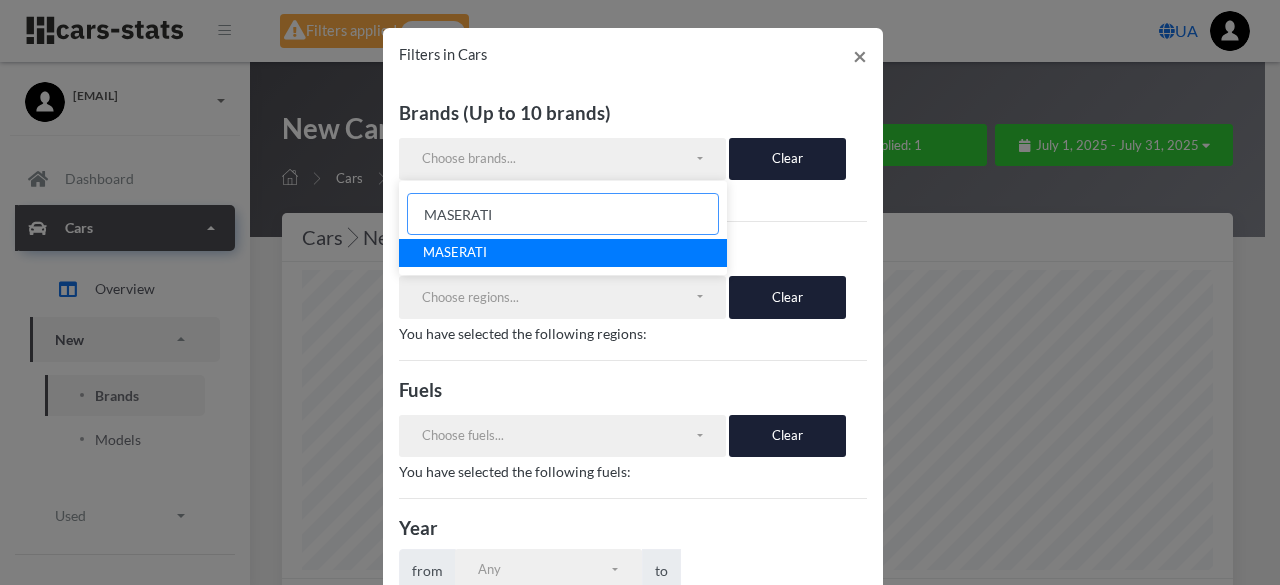 type on "MASERATI" 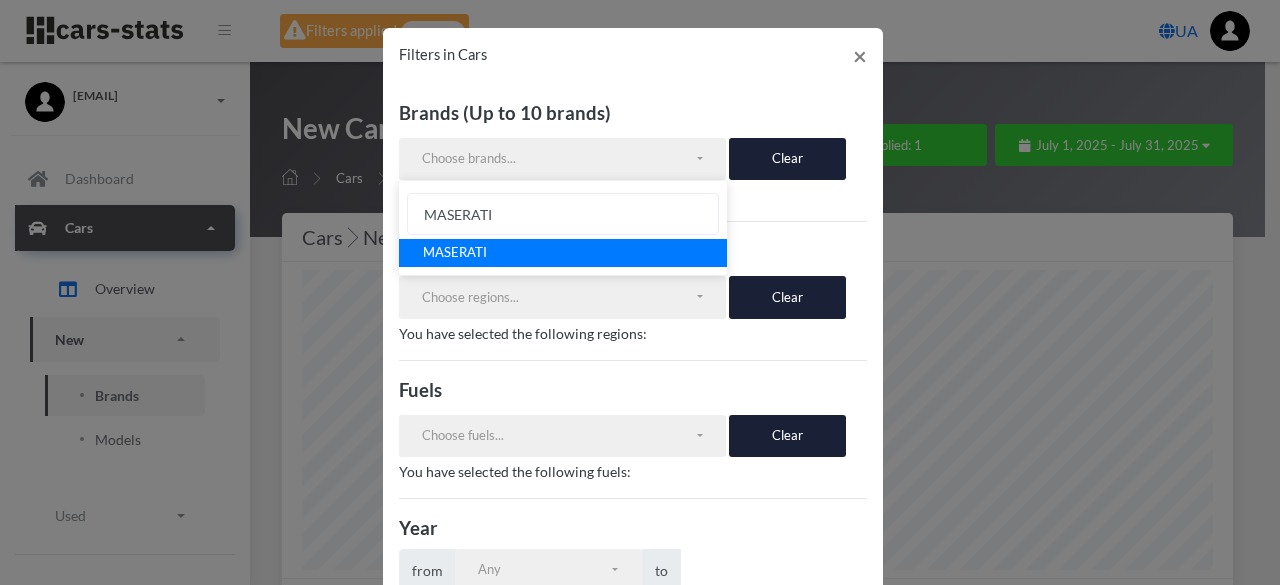 click on "MASERATI" at bounding box center [563, 253] 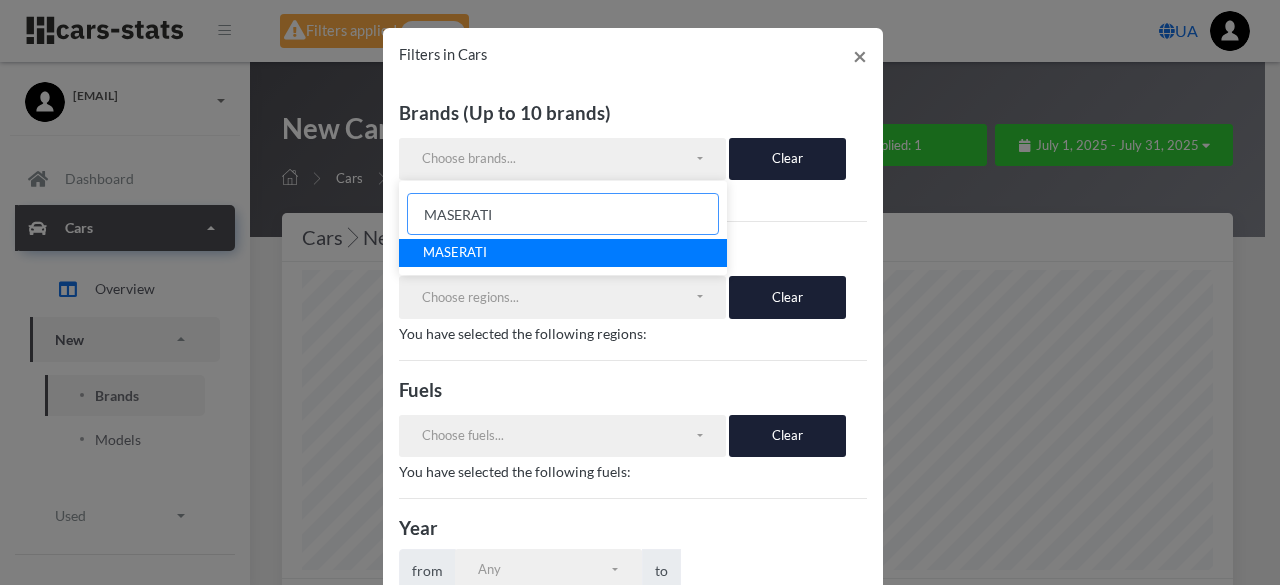 select on "MASERATI" 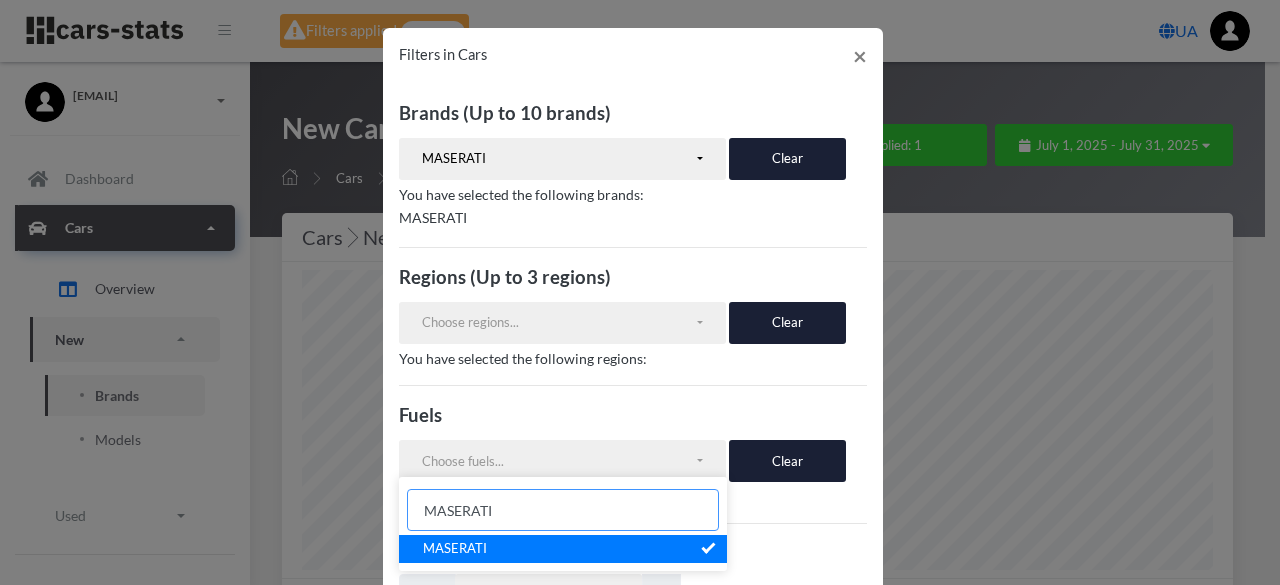 scroll, scrollTop: 470, scrollLeft: 0, axis: vertical 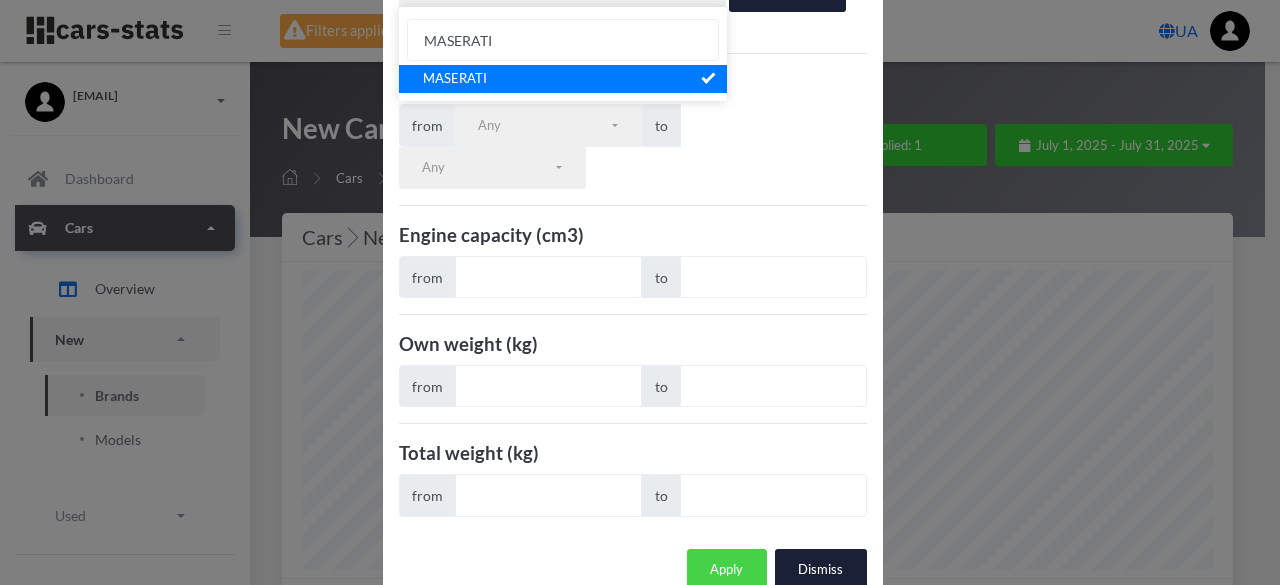click on "Apply" at bounding box center [727, 570] 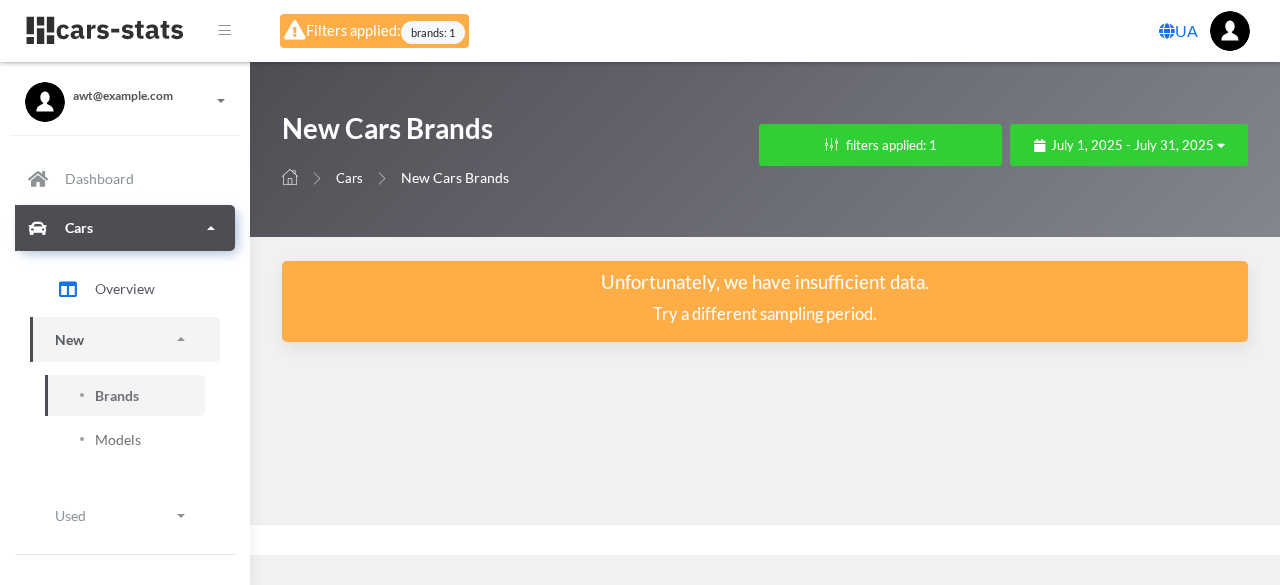 scroll, scrollTop: 0, scrollLeft: 0, axis: both 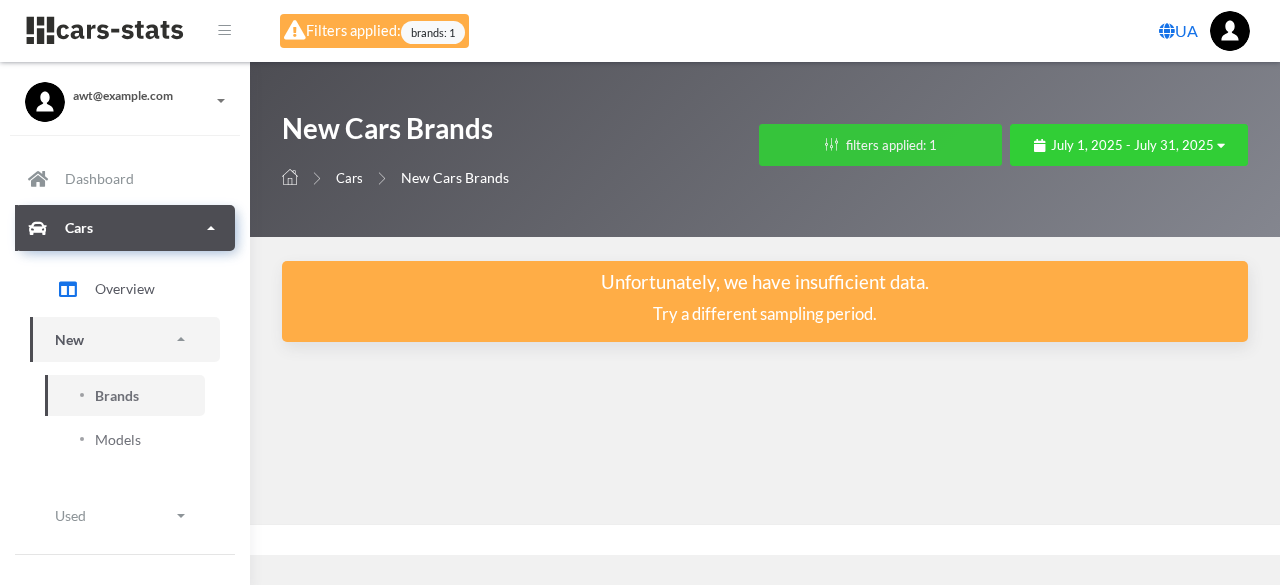 click on "filters applied: 1" at bounding box center (880, 145) 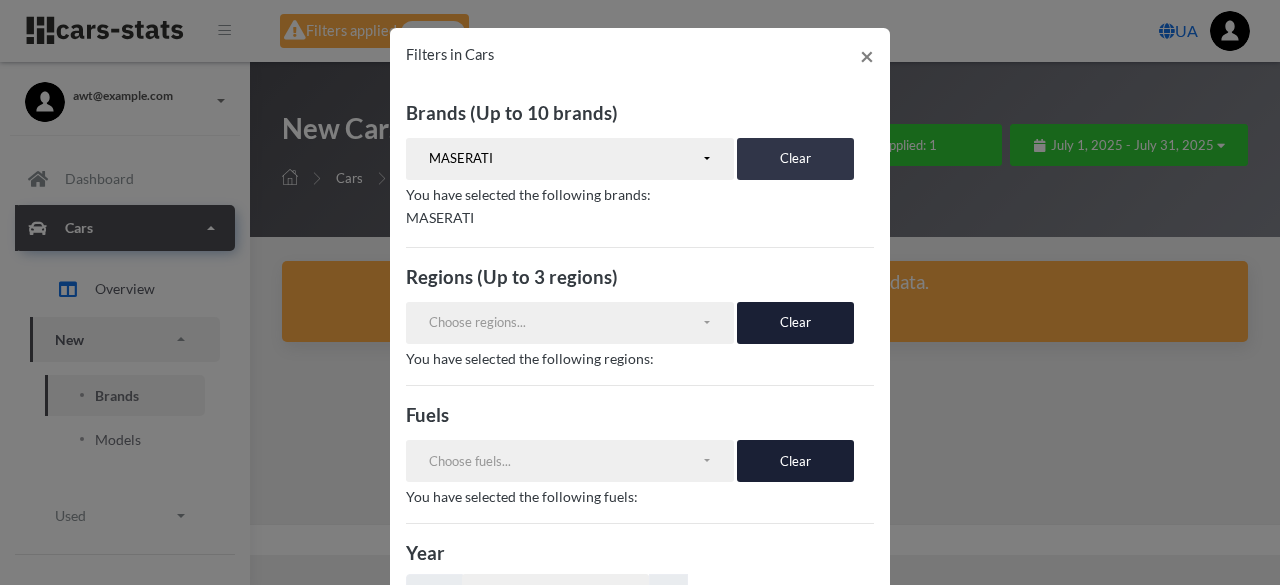 click on "Clear" at bounding box center (795, 159) 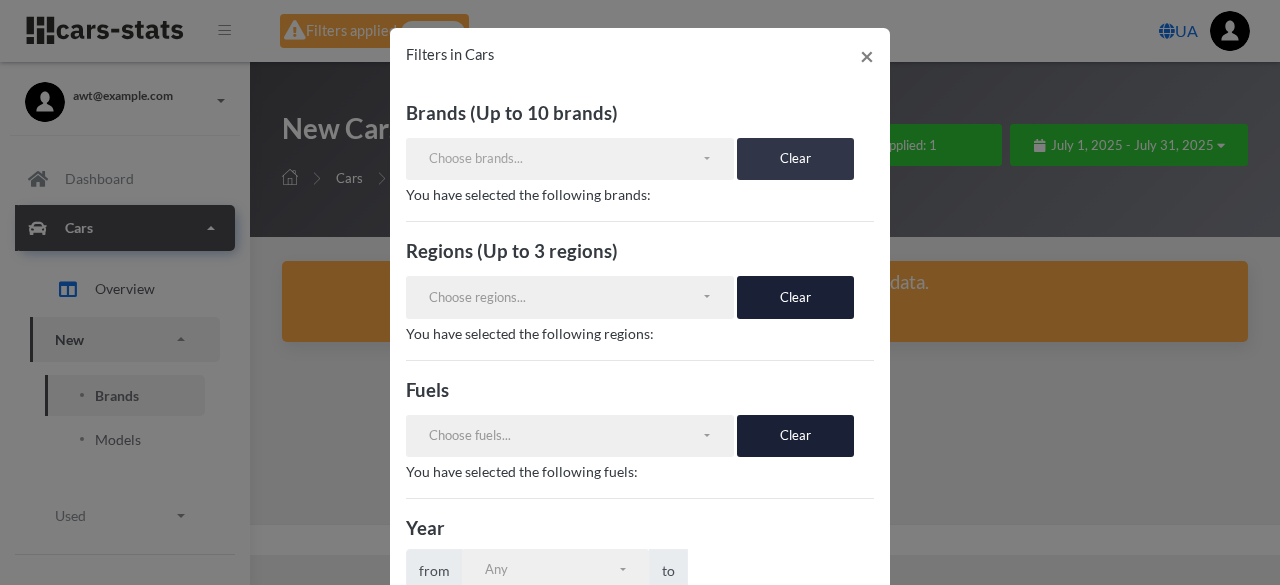 scroll, scrollTop: 916, scrollLeft: 0, axis: vertical 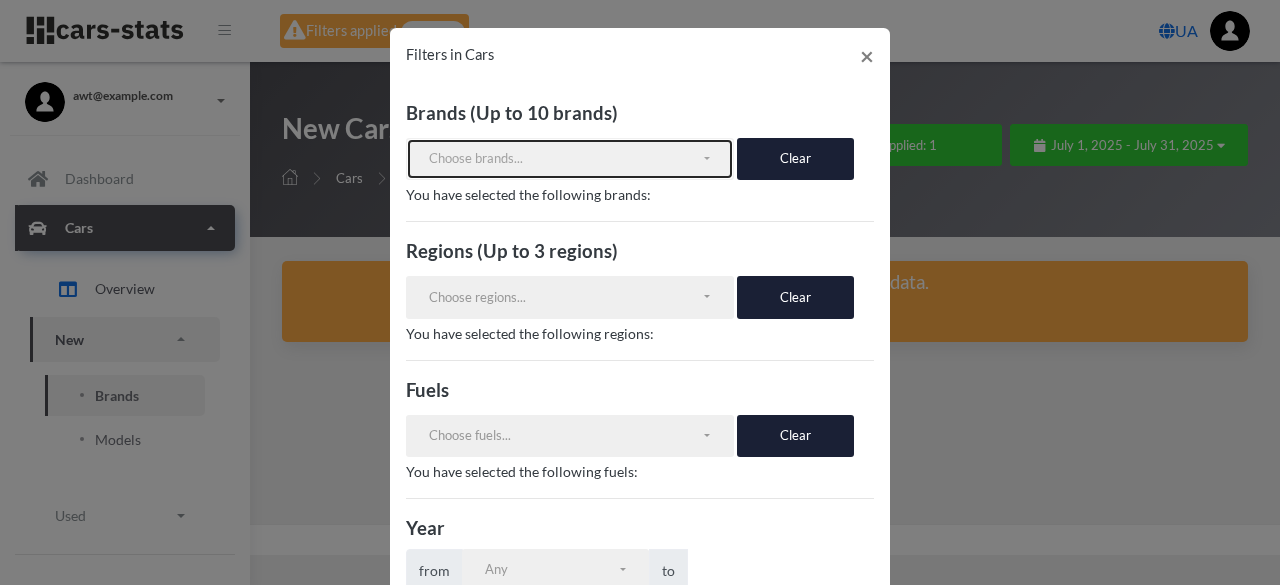 drag, startPoint x: 482, startPoint y: 163, endPoint x: 499, endPoint y: 184, distance: 27.018513 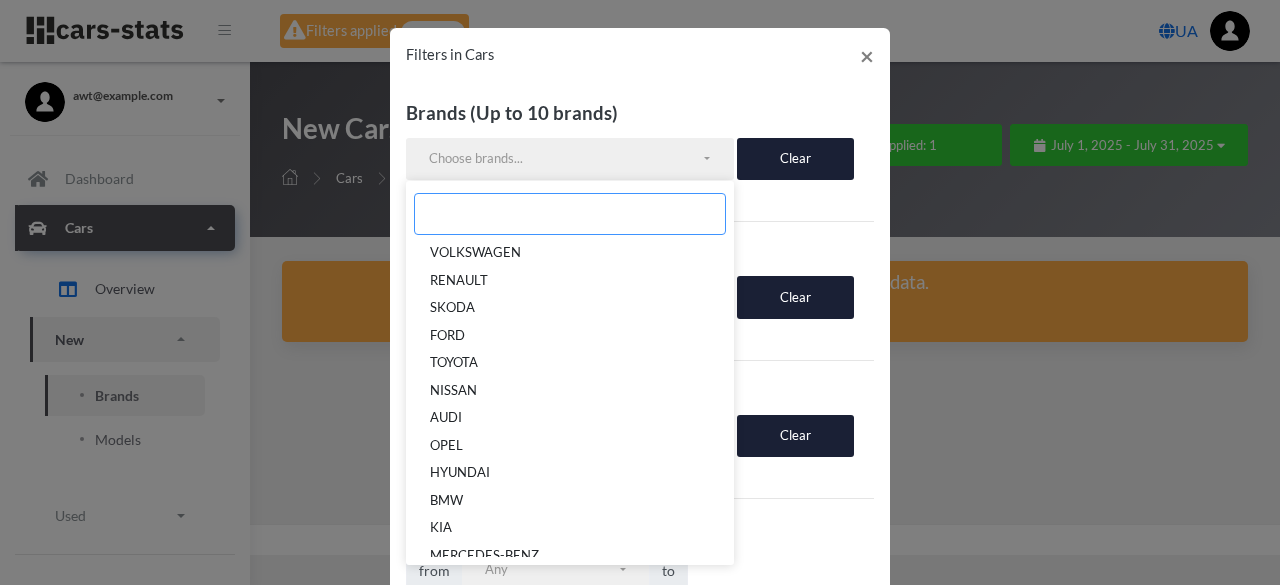 paste on "MERCEDES-MAYBACH" 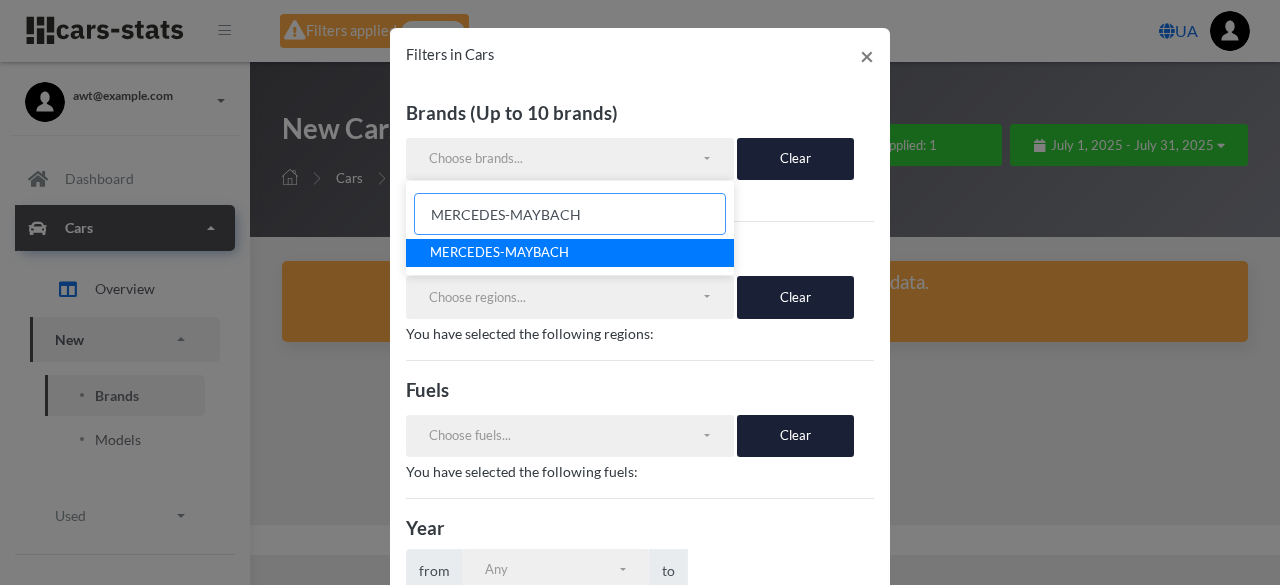 type on "MERCEDES-MAYBACH" 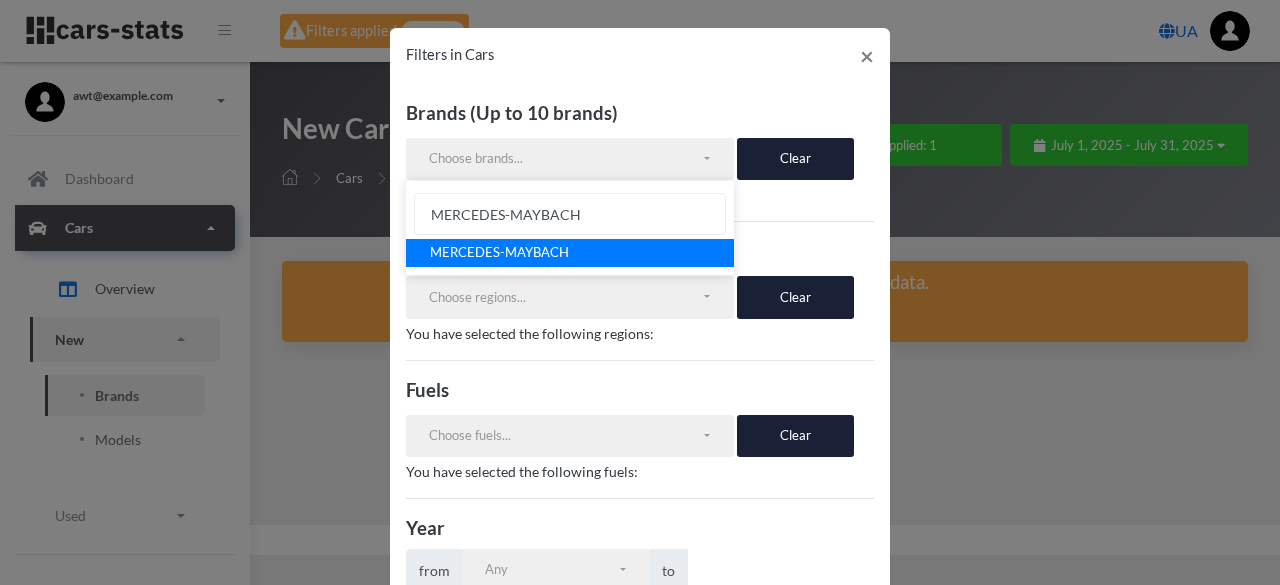 click on "MERCEDES-MAYBACH" at bounding box center (499, 253) 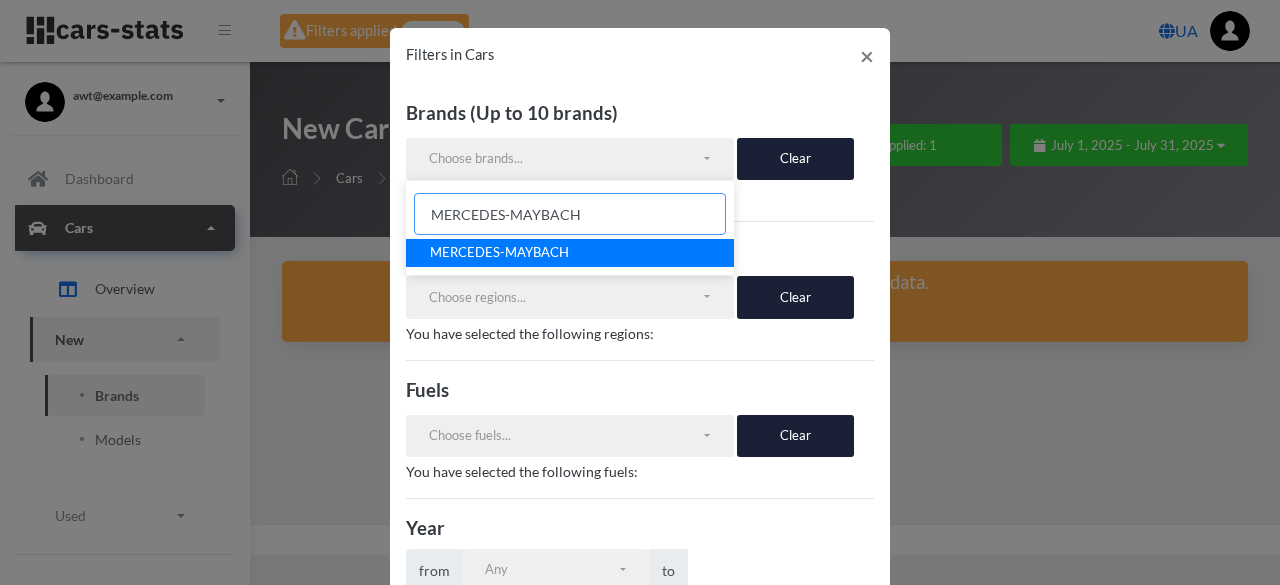 select on "MERCEDES-MAYBACH" 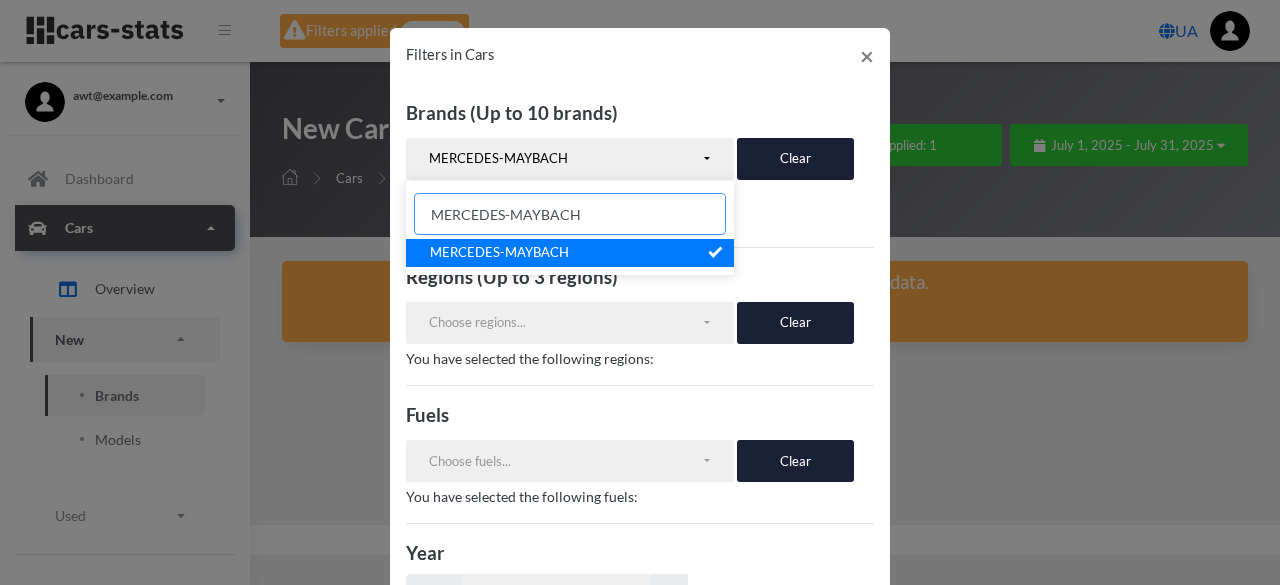 scroll, scrollTop: 470, scrollLeft: 0, axis: vertical 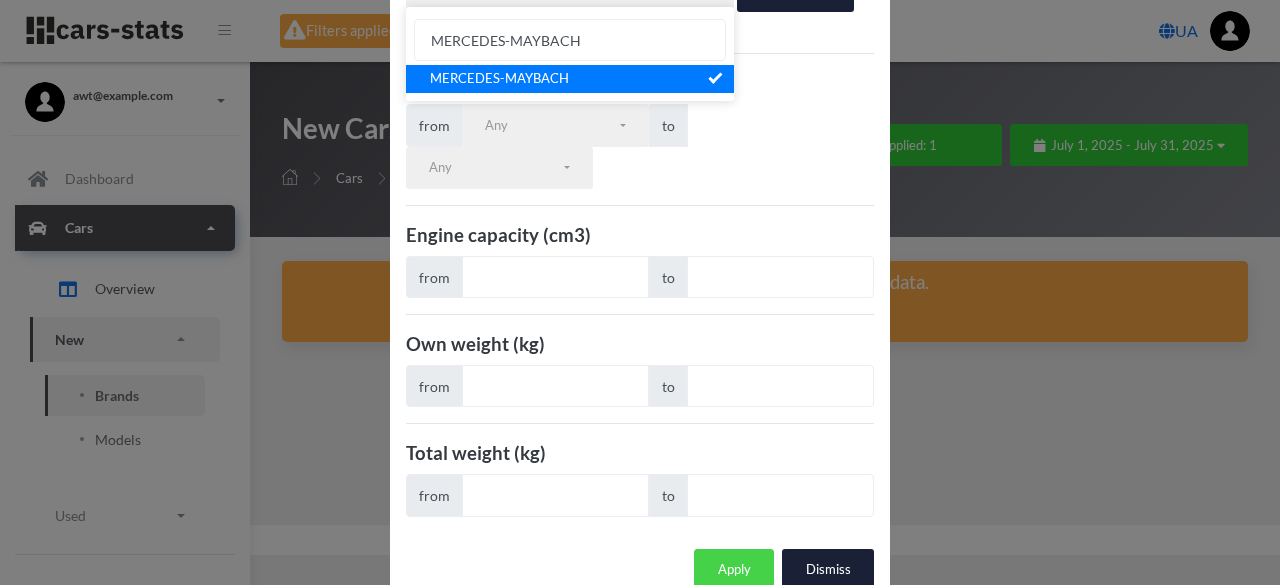 click on "Apply" at bounding box center [734, 570] 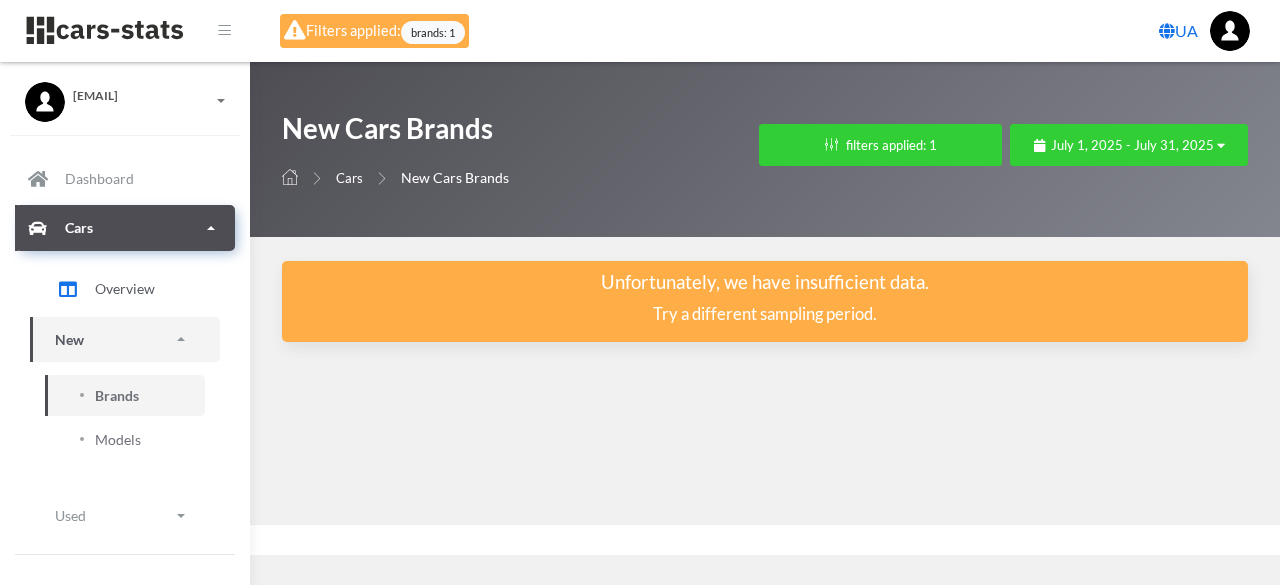 select on "MERCEDES-MAYBACH" 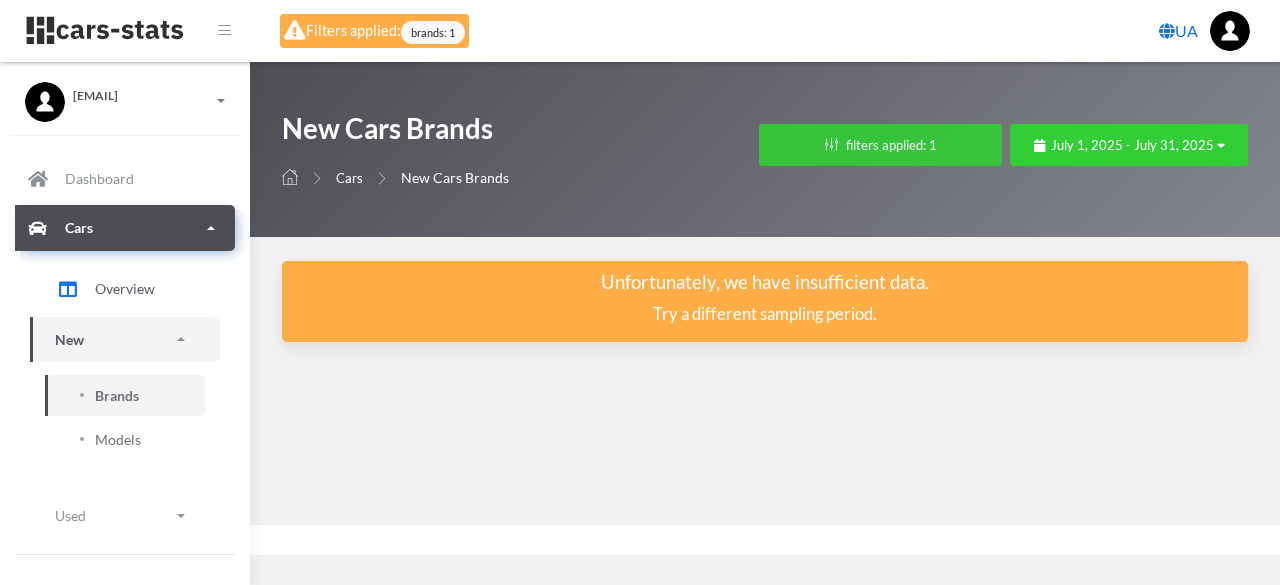 click on "filters applied: 1" at bounding box center (880, 145) 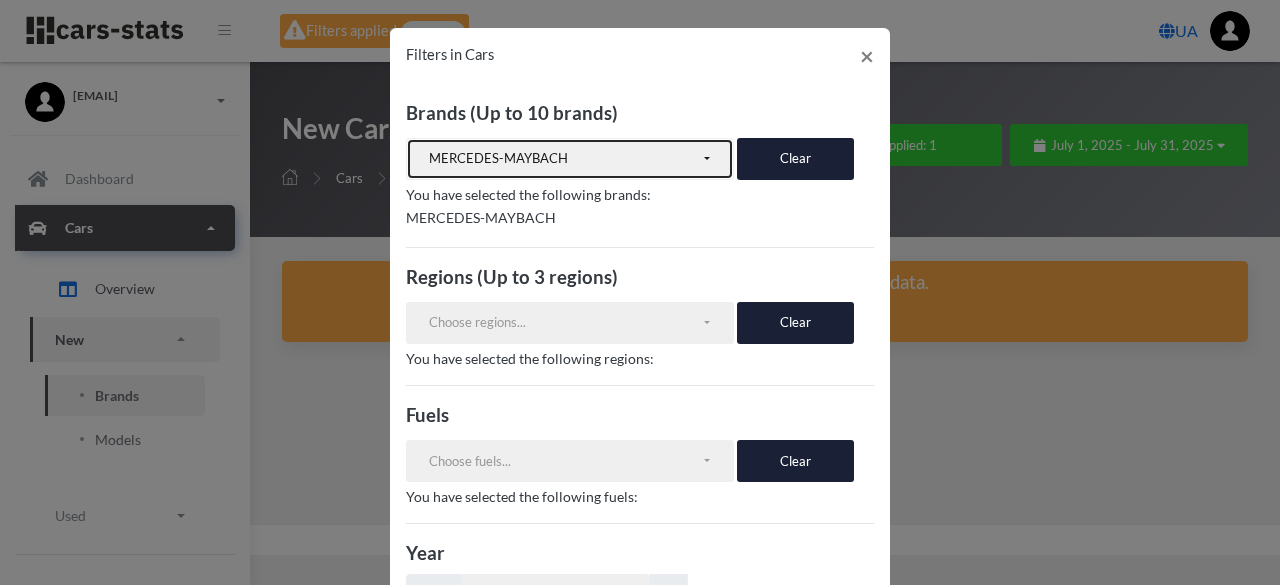 click on "MERCEDES-MAYBACH" at bounding box center [570, 159] 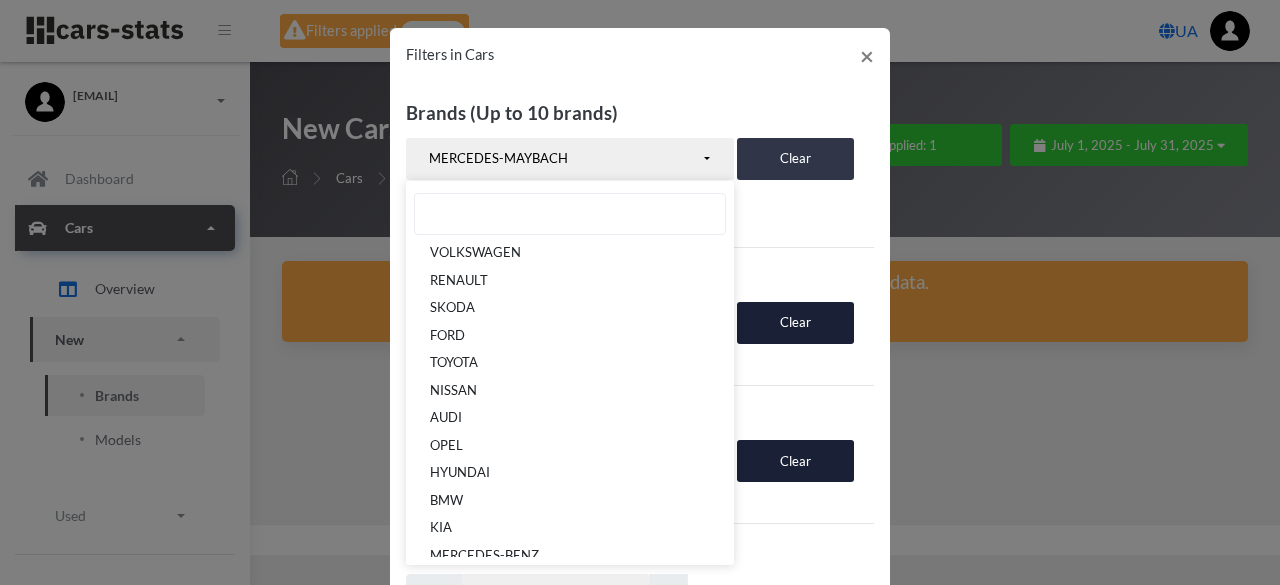 click on "Clear" at bounding box center (795, 159) 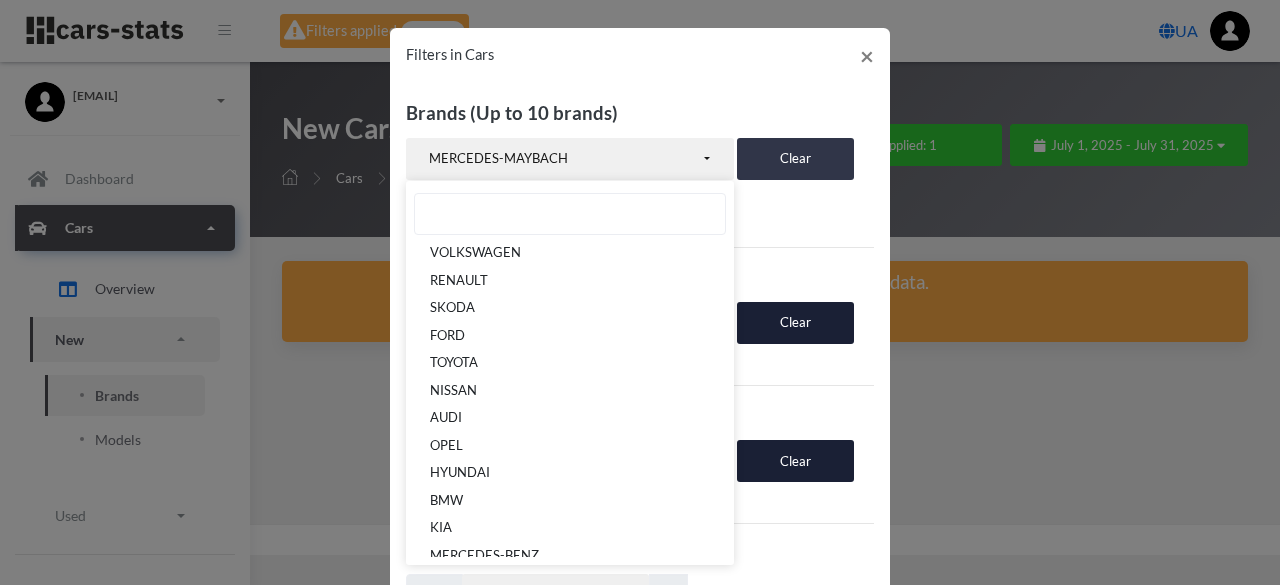 scroll, scrollTop: 2039, scrollLeft: 0, axis: vertical 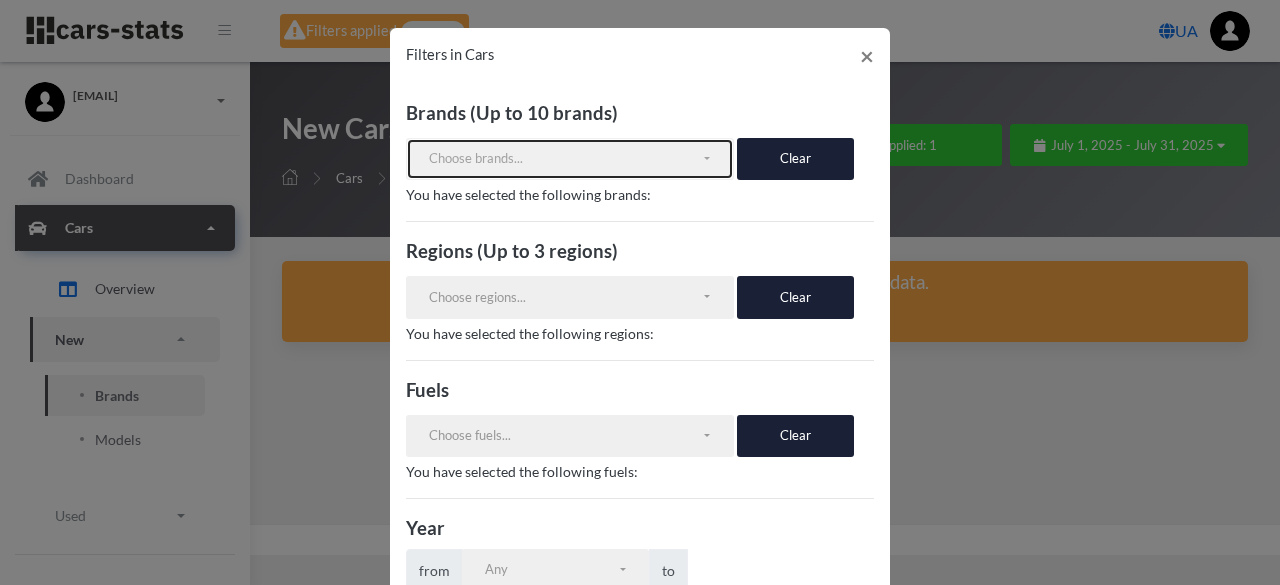 click on "Choose brands..." at bounding box center (565, 159) 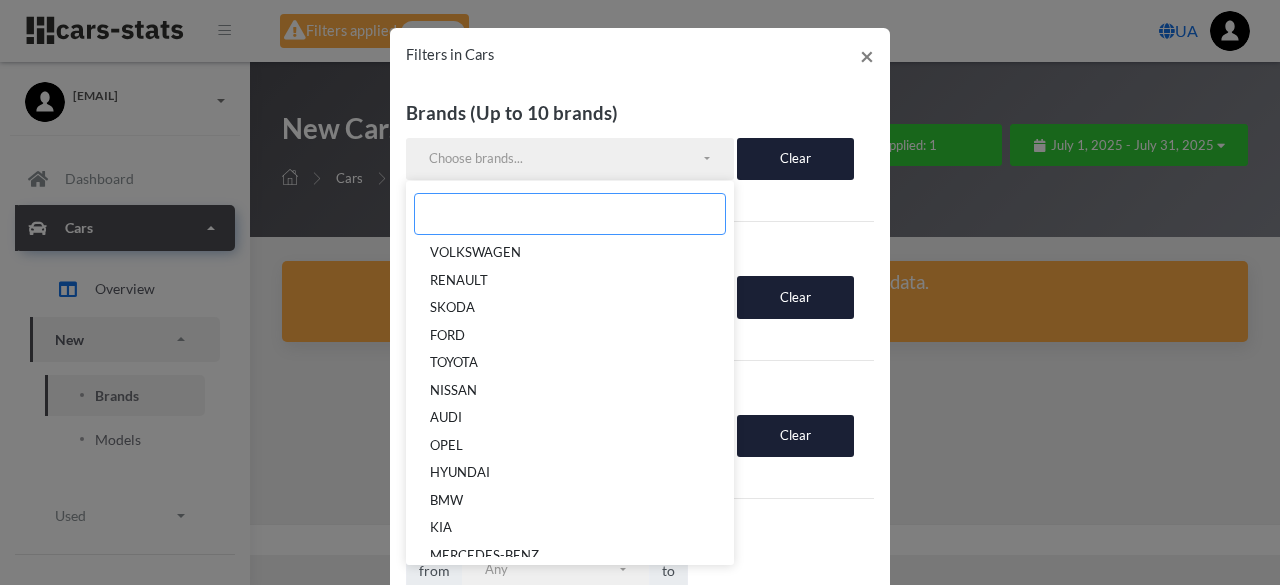 paste on "FERRARI" 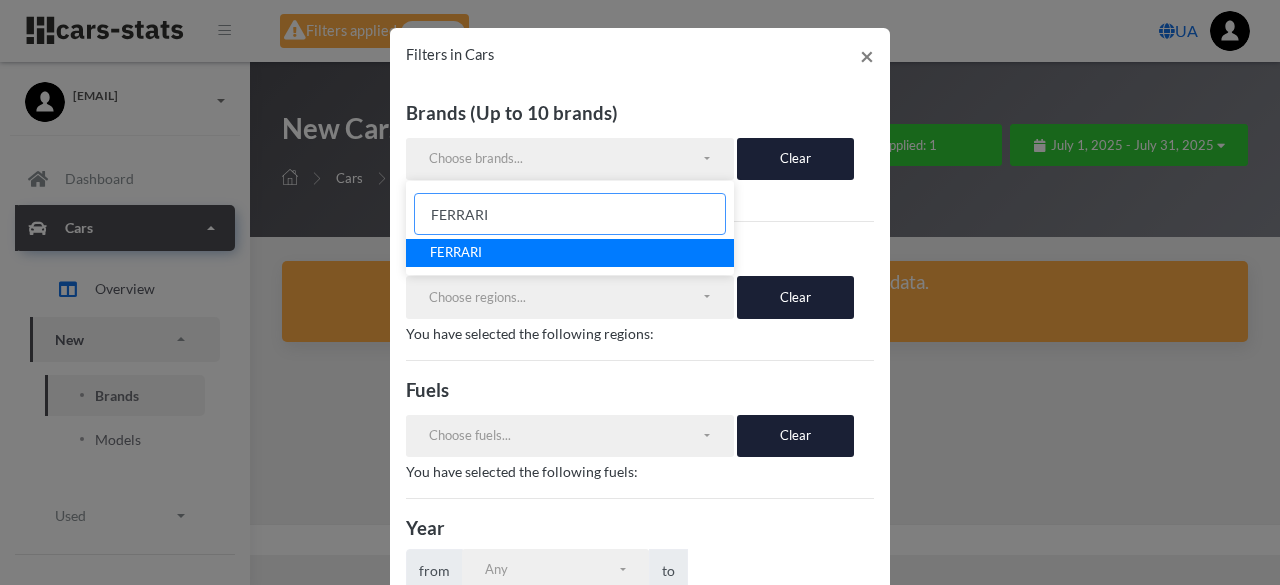 type on "FERRARI" 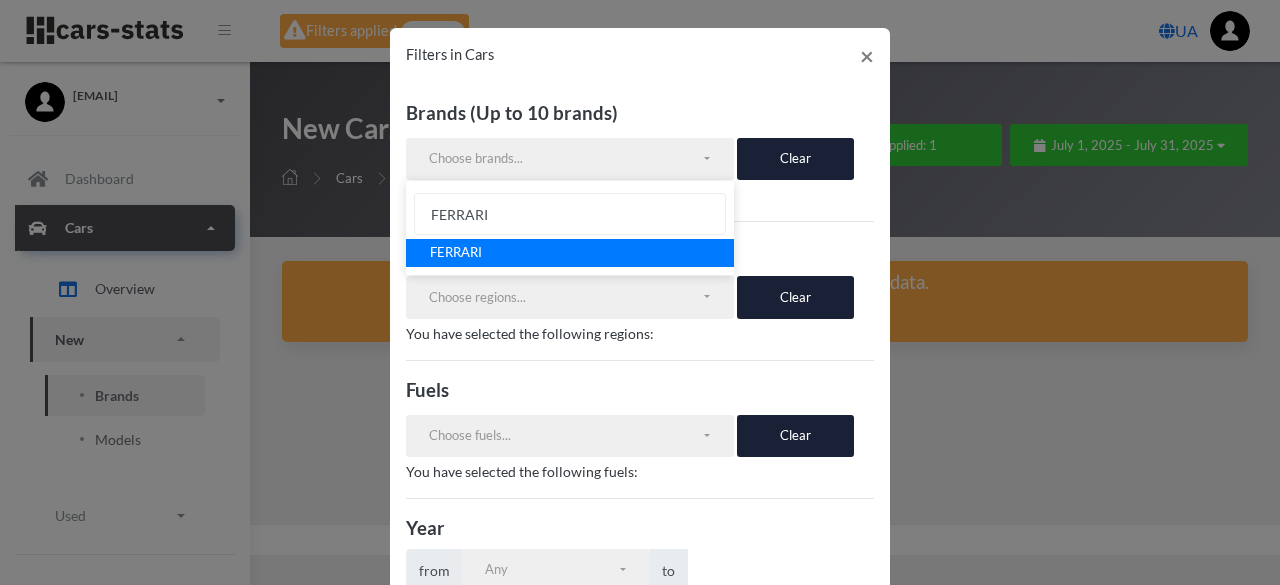 click on "FERRARI" at bounding box center (570, 253) 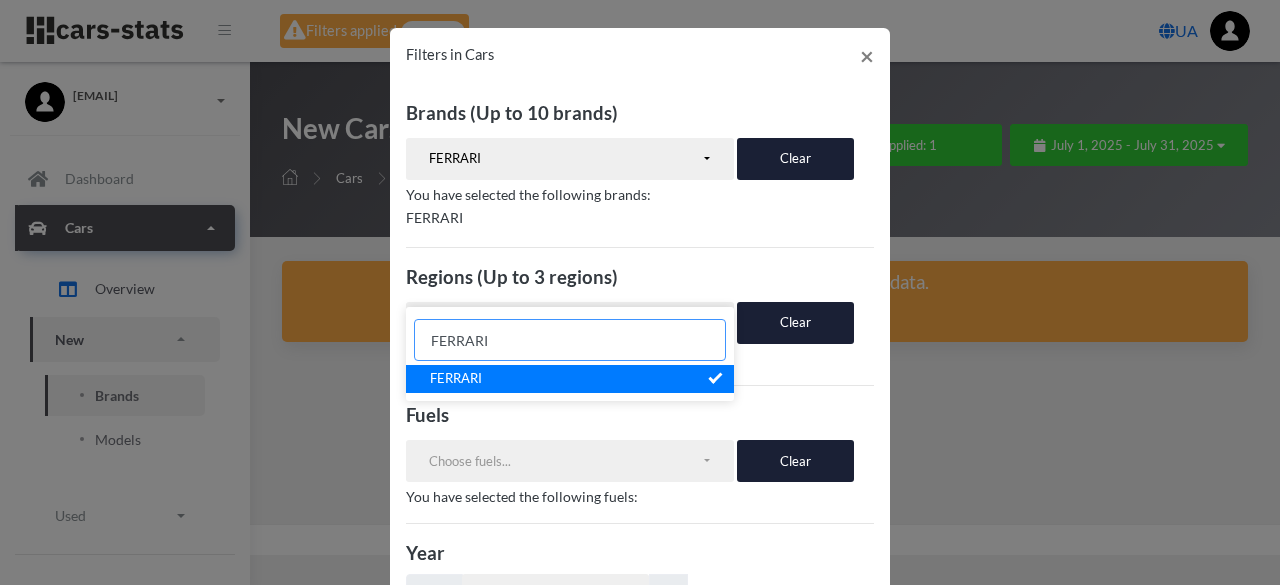 scroll, scrollTop: 470, scrollLeft: 0, axis: vertical 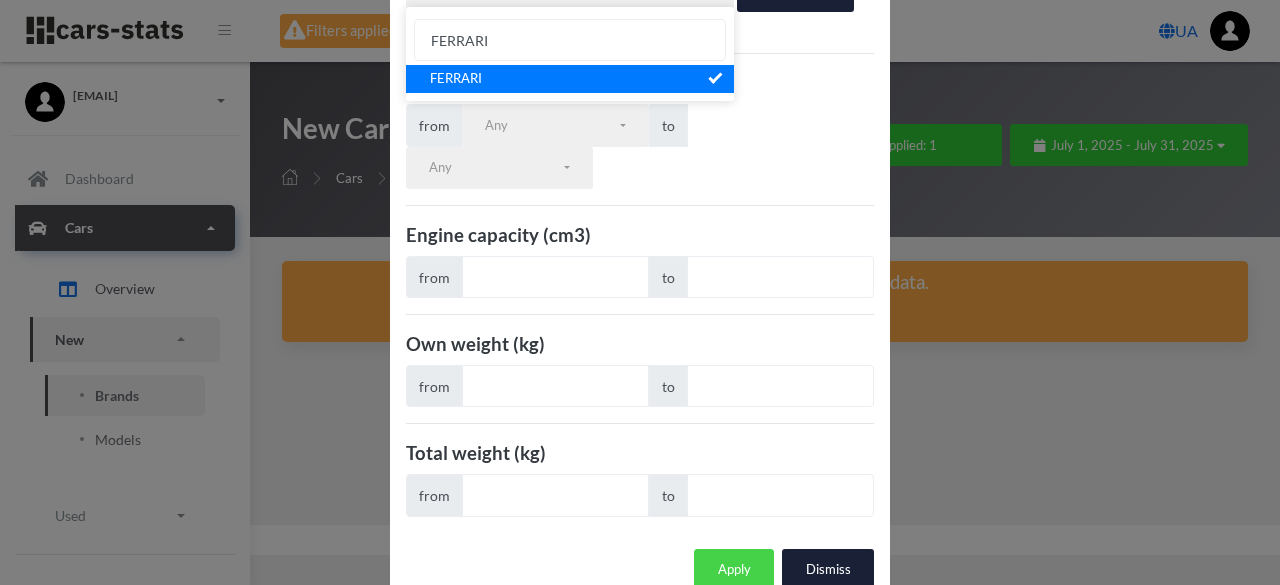 click on "Apply" at bounding box center [734, 570] 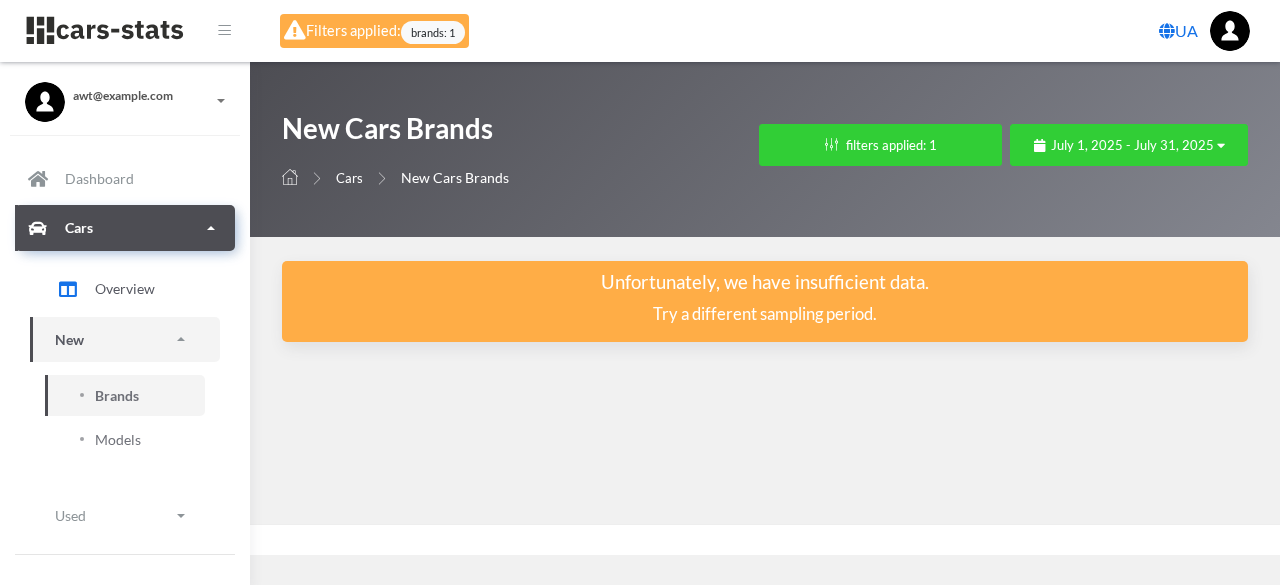 scroll, scrollTop: 0, scrollLeft: 0, axis: both 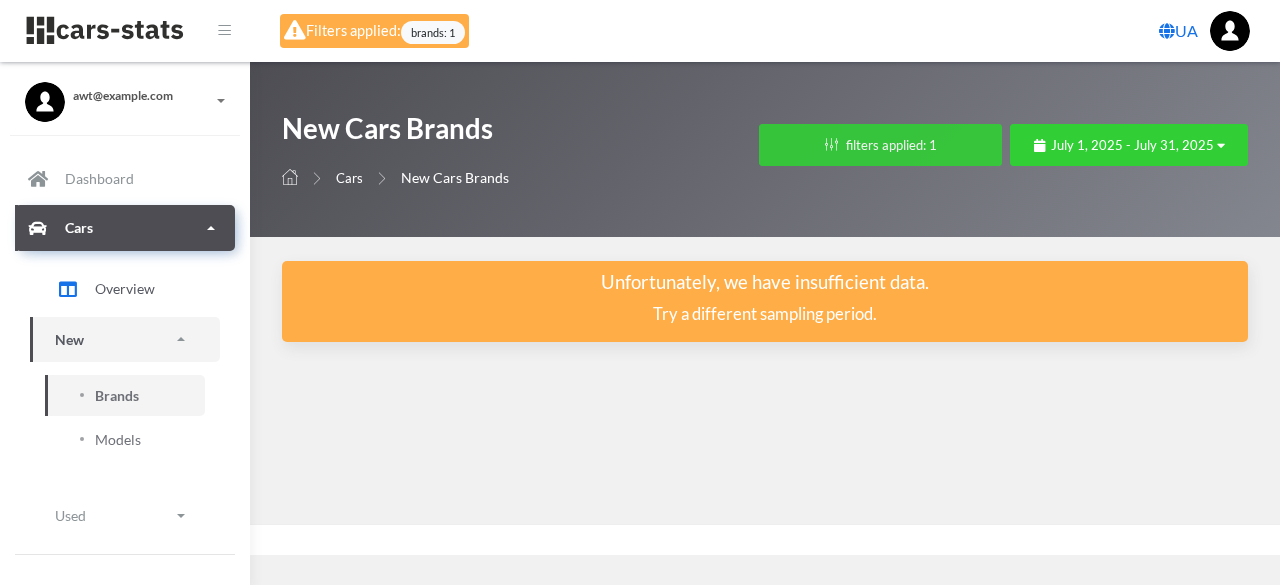 click on "filters applied: 1" at bounding box center (880, 145) 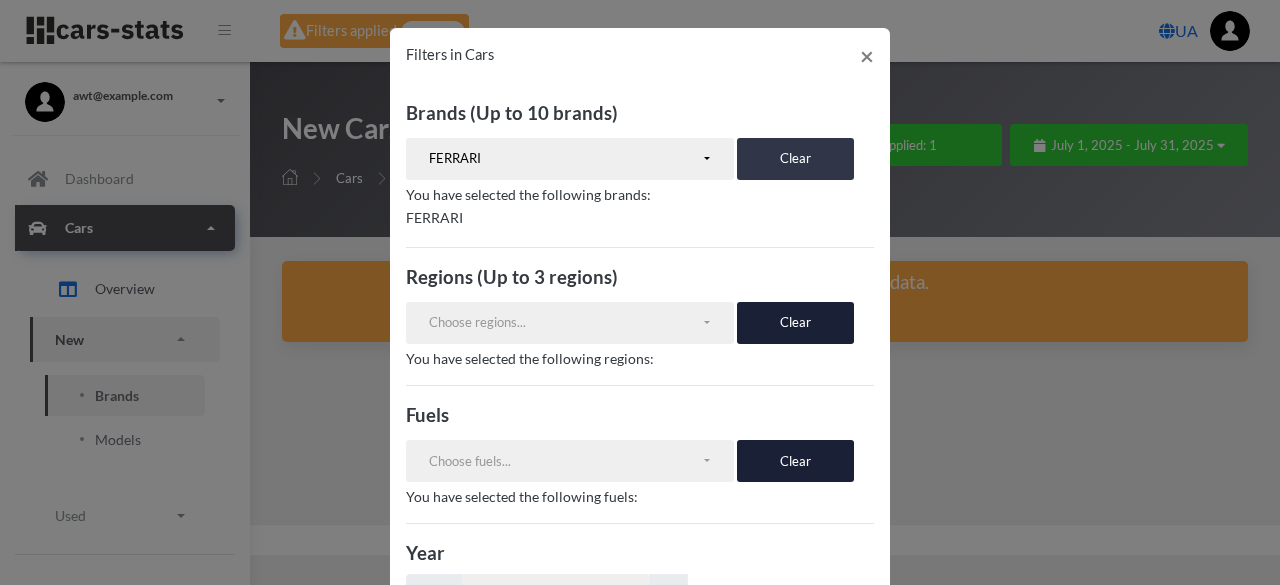 drag, startPoint x: 813, startPoint y: 154, endPoint x: 658, endPoint y: 155, distance: 155.00322 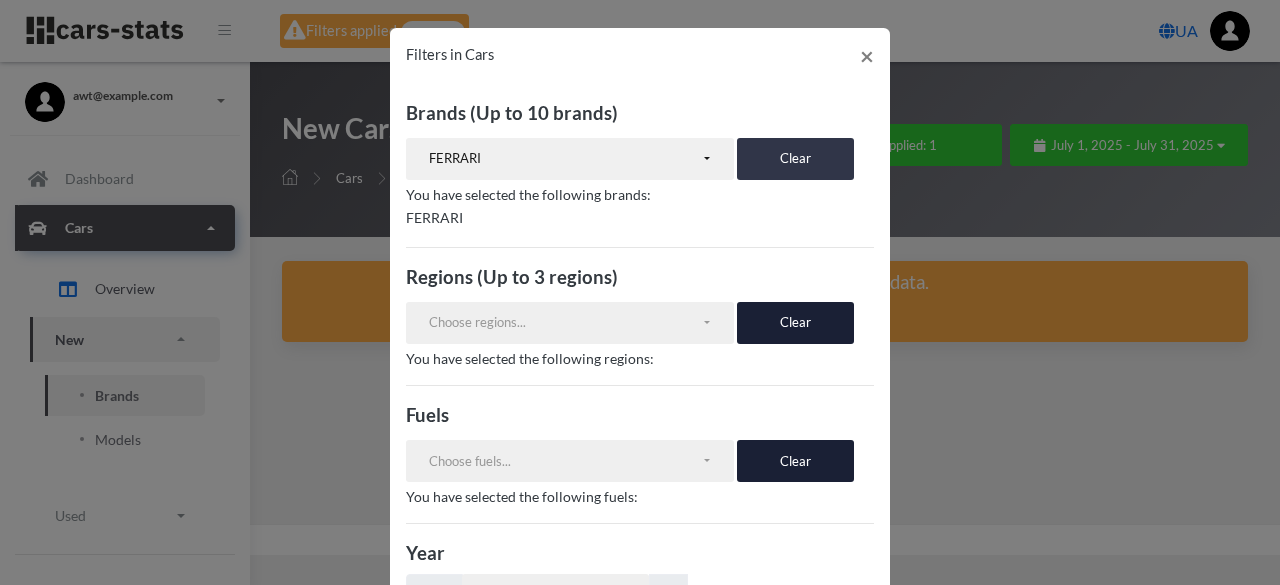 select 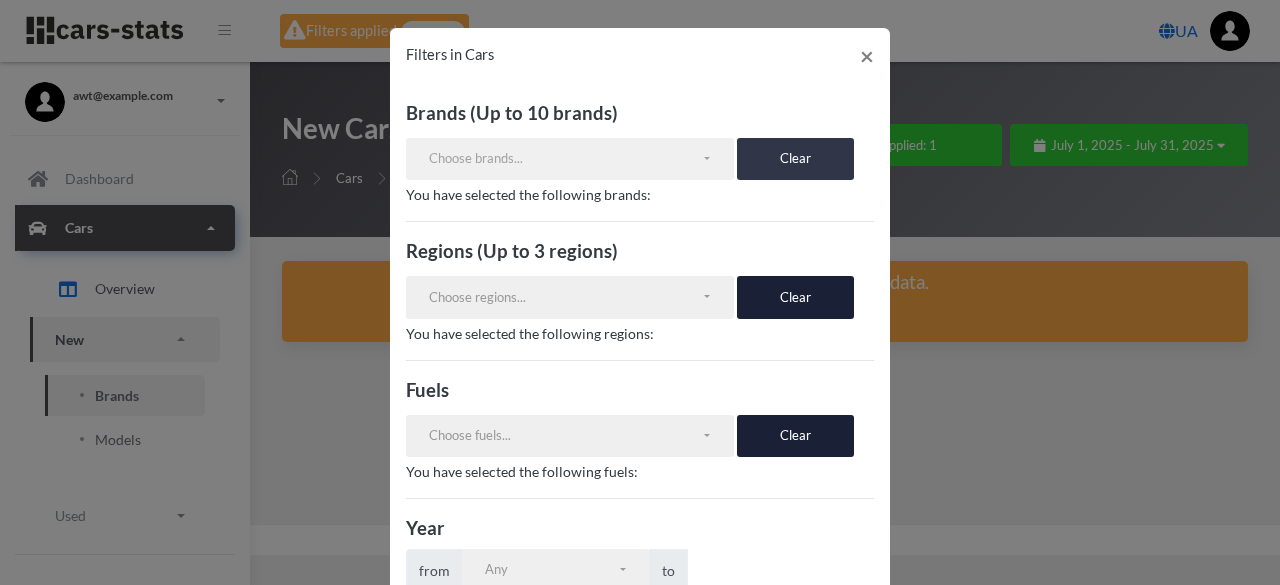 scroll, scrollTop: 1819, scrollLeft: 0, axis: vertical 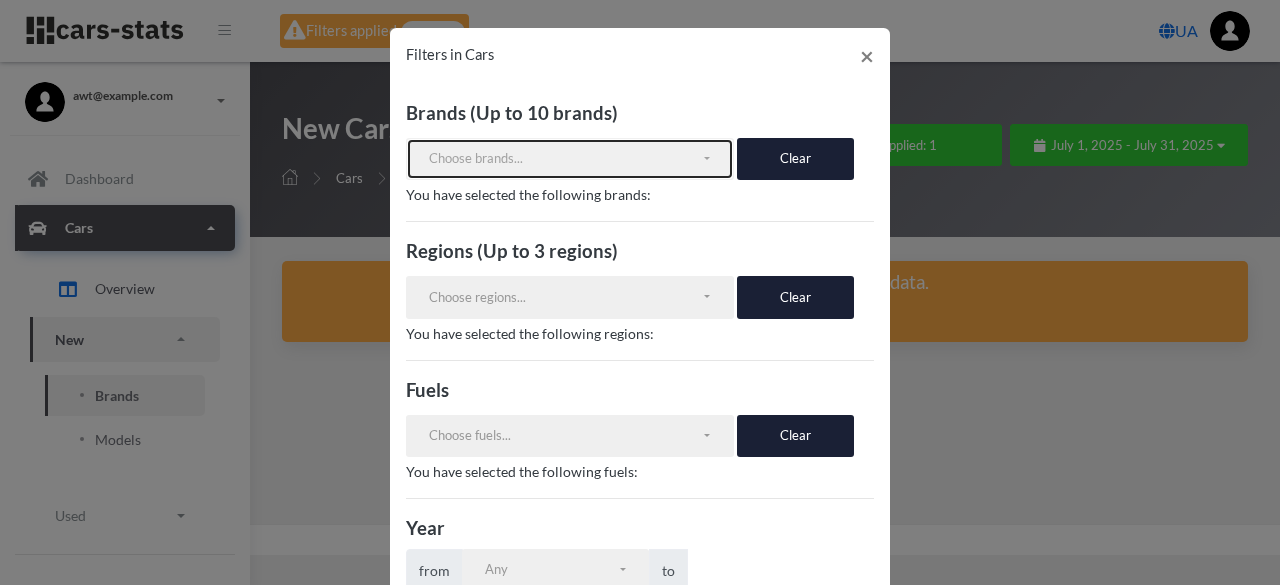 click on "Choose brands..." at bounding box center [565, 159] 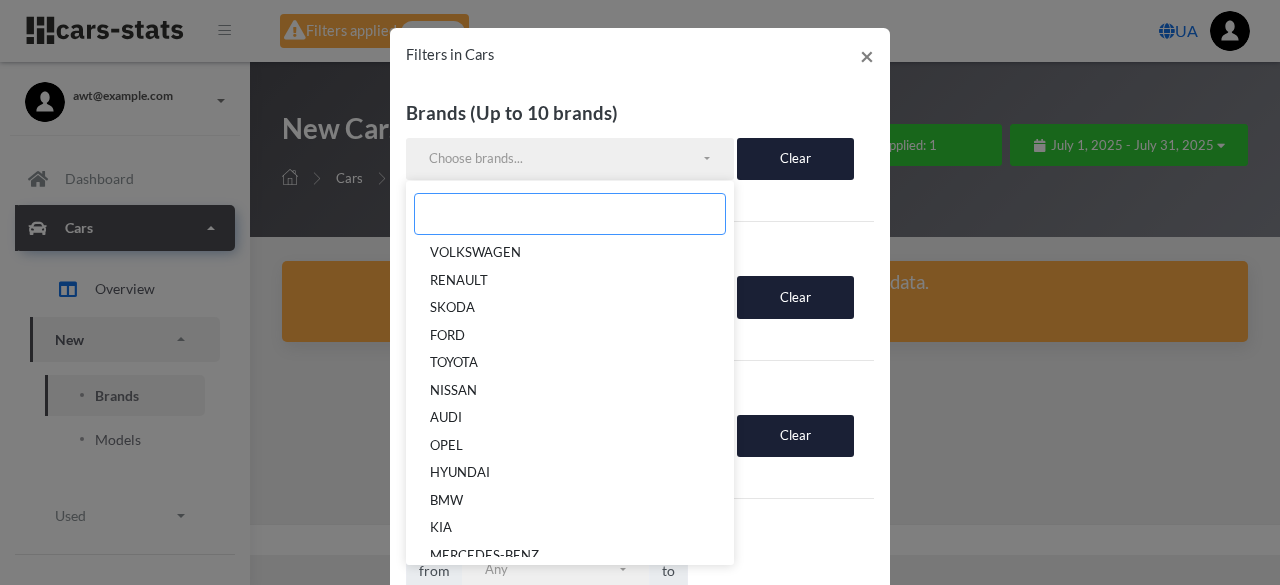 paste on "LAMBORGHINI" 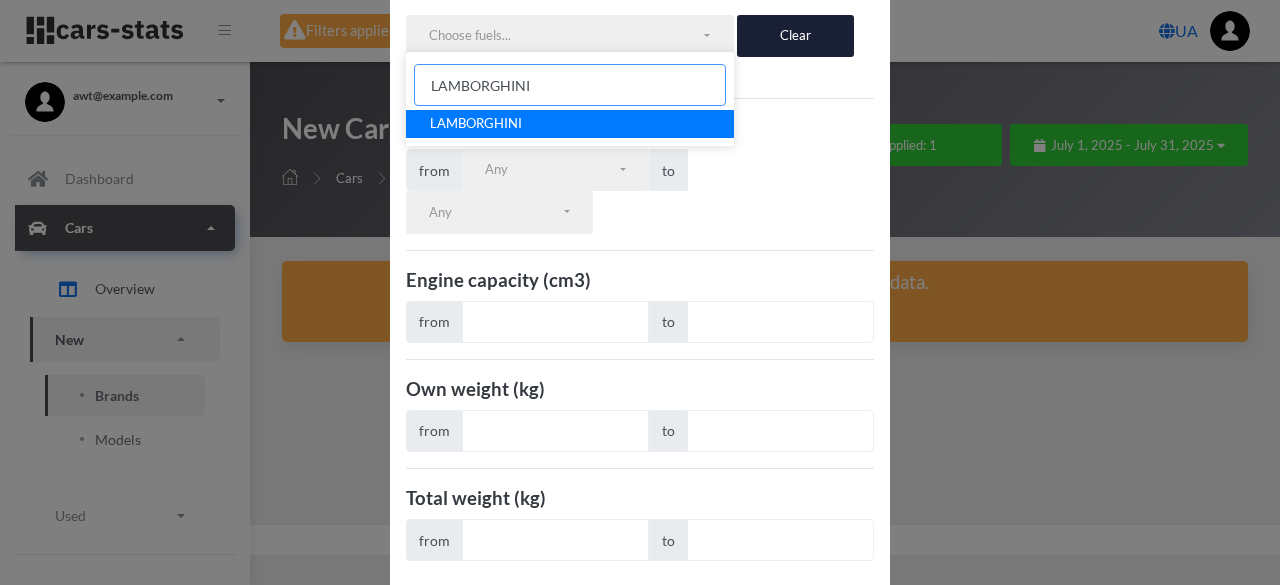 scroll, scrollTop: 444, scrollLeft: 0, axis: vertical 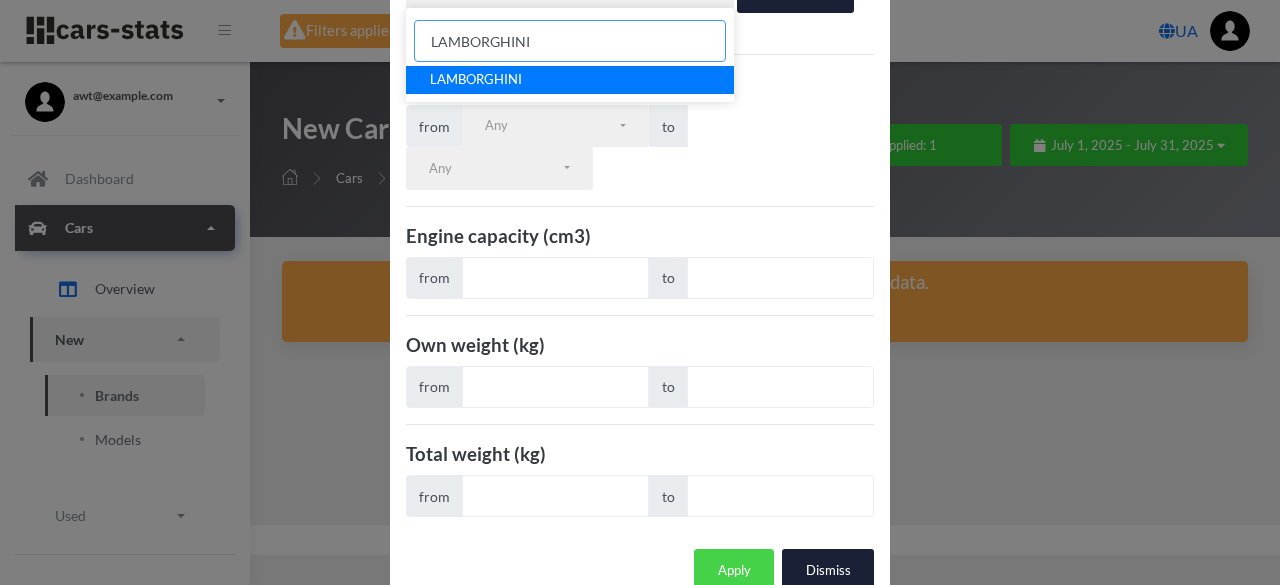 type on "LAMBORGHINI" 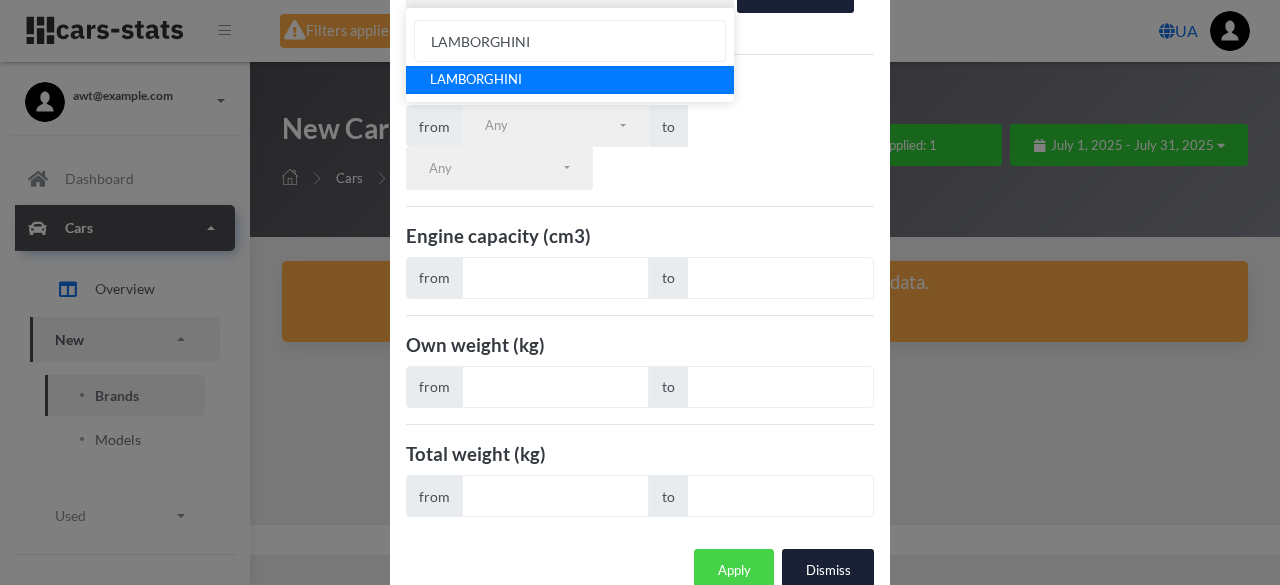 click on "Apply" at bounding box center (734, 570) 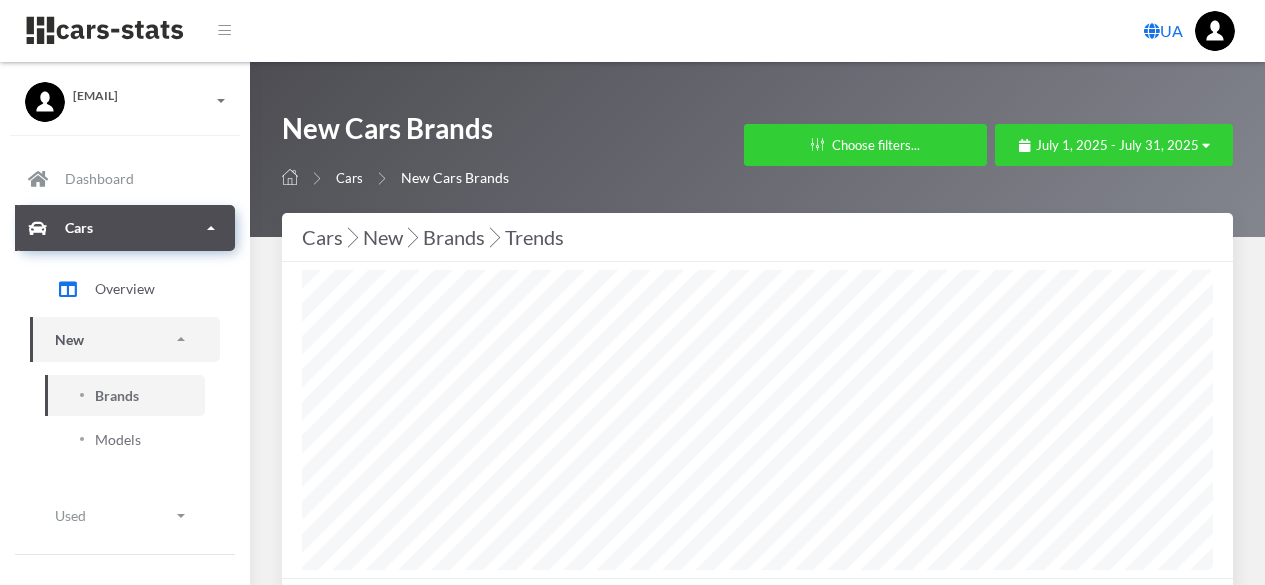 select 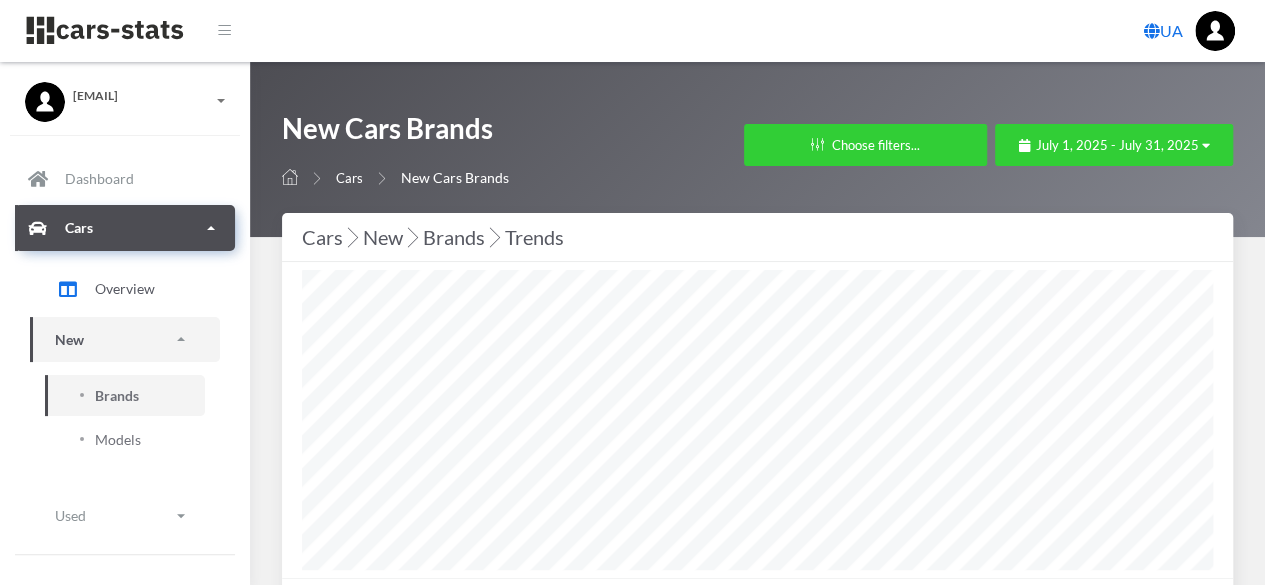 scroll, scrollTop: 999700, scrollLeft: 999089, axis: both 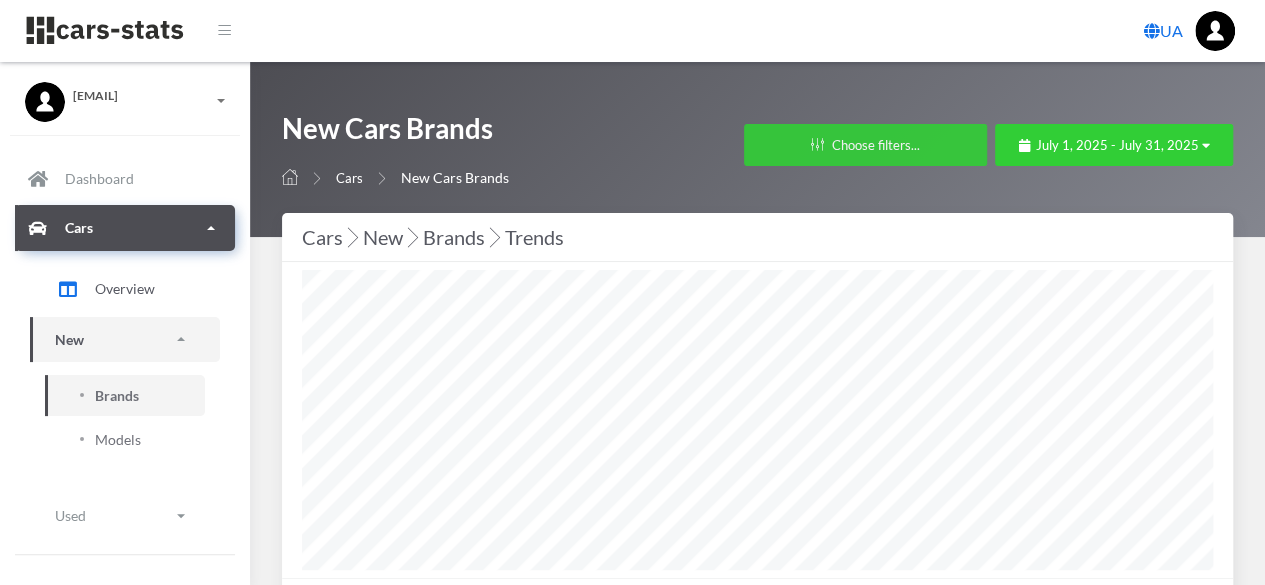 click on "Choose filters..." at bounding box center [865, 145] 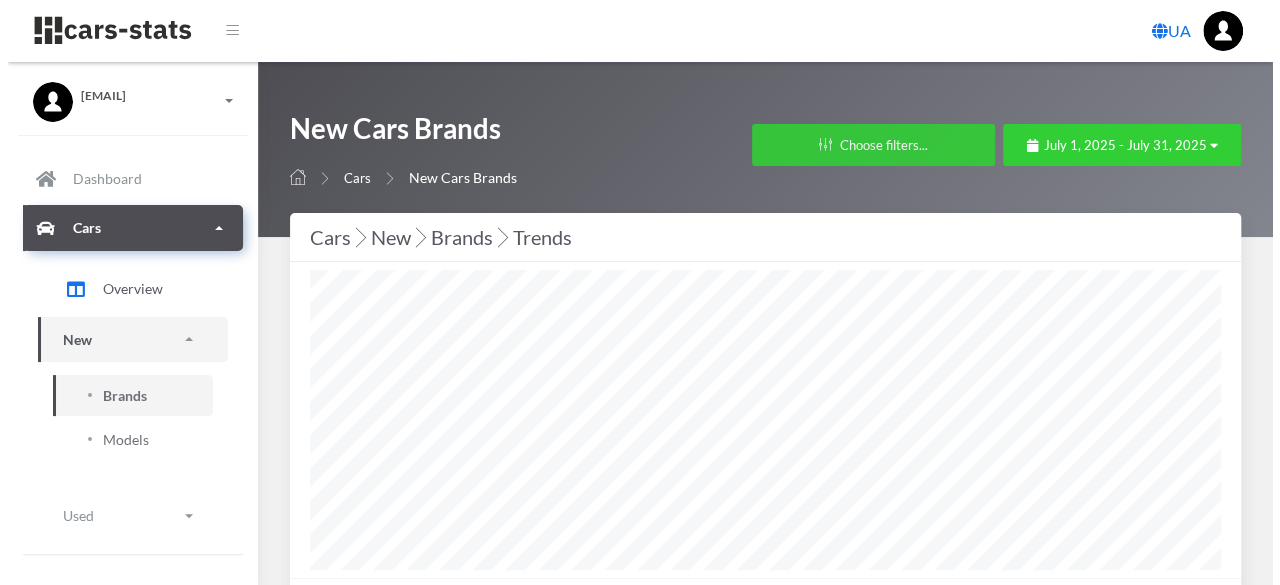 scroll, scrollTop: 300, scrollLeft: 910, axis: both 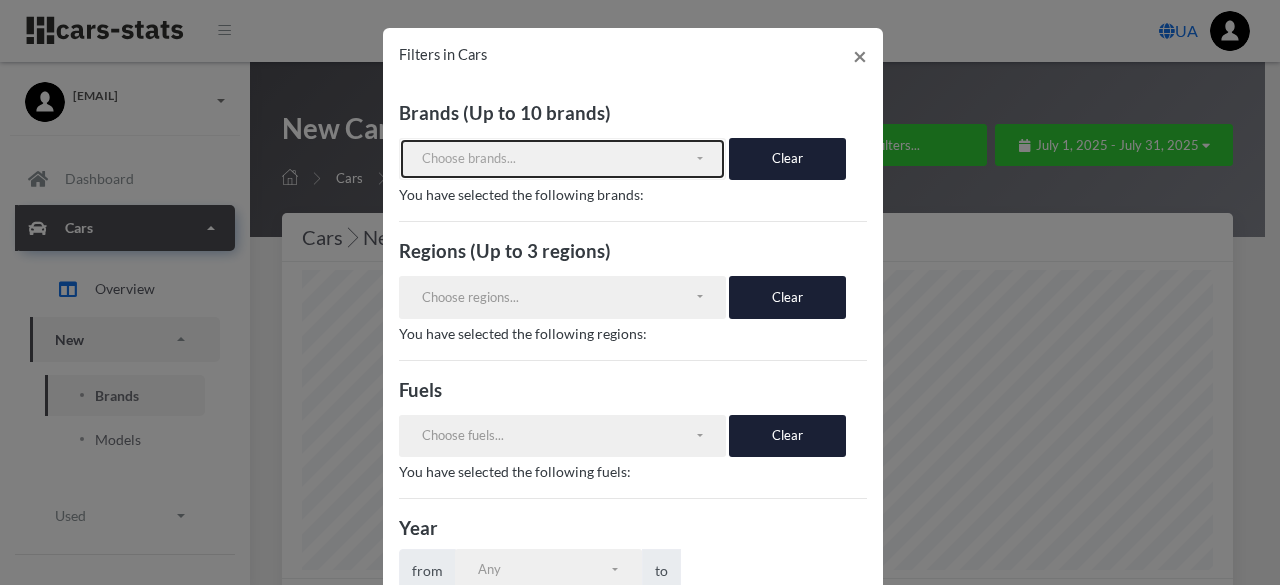 click on "Choose brands..." at bounding box center [558, 159] 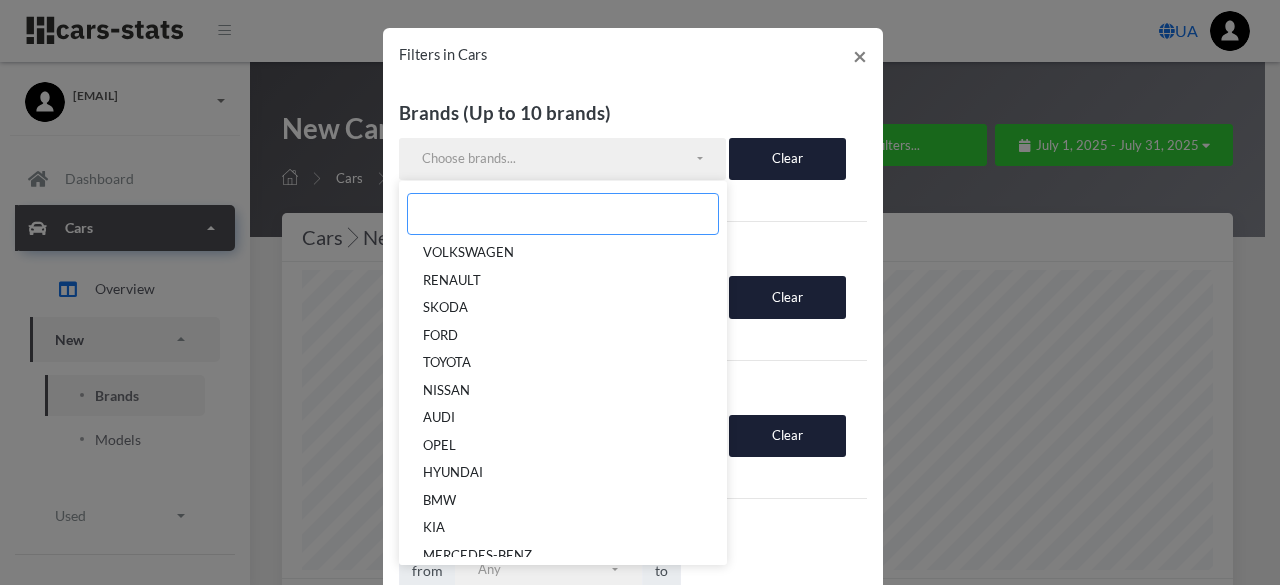 drag, startPoint x: 556, startPoint y: 164, endPoint x: 458, endPoint y: 199, distance: 104.062485 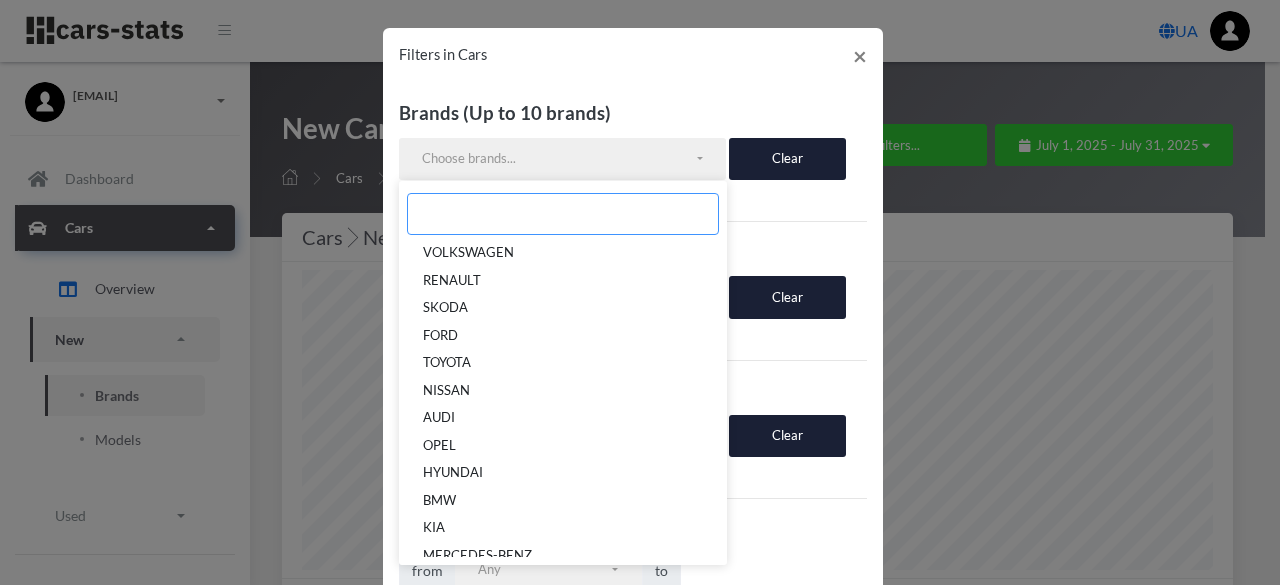 paste on "LAMBORGHINI" 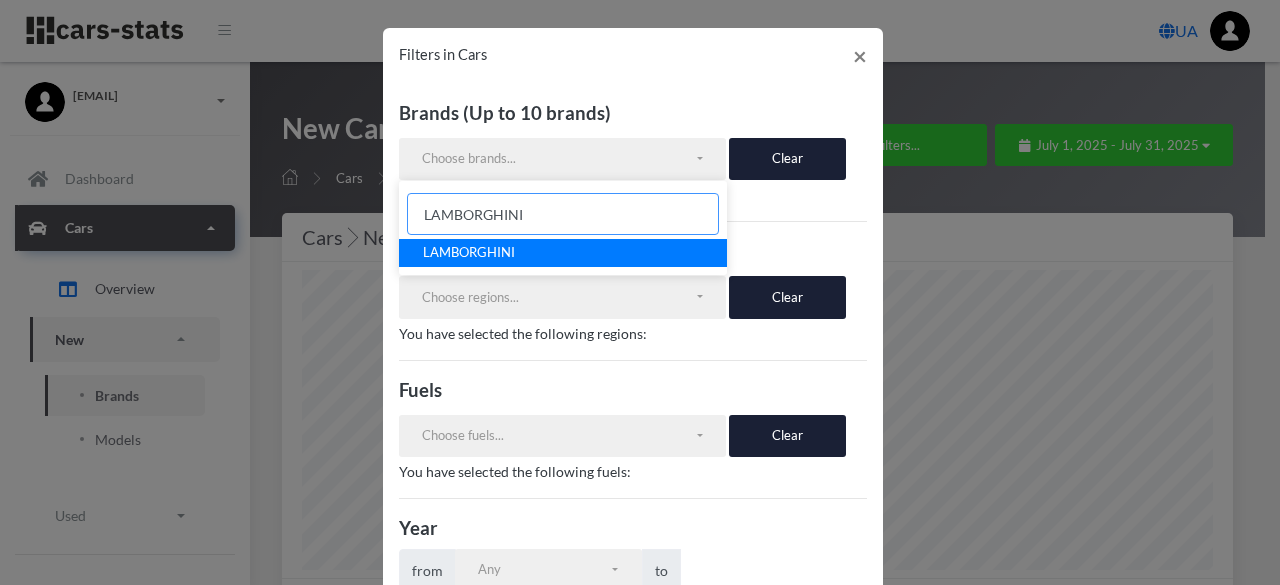 type on "LAMBORGHINI" 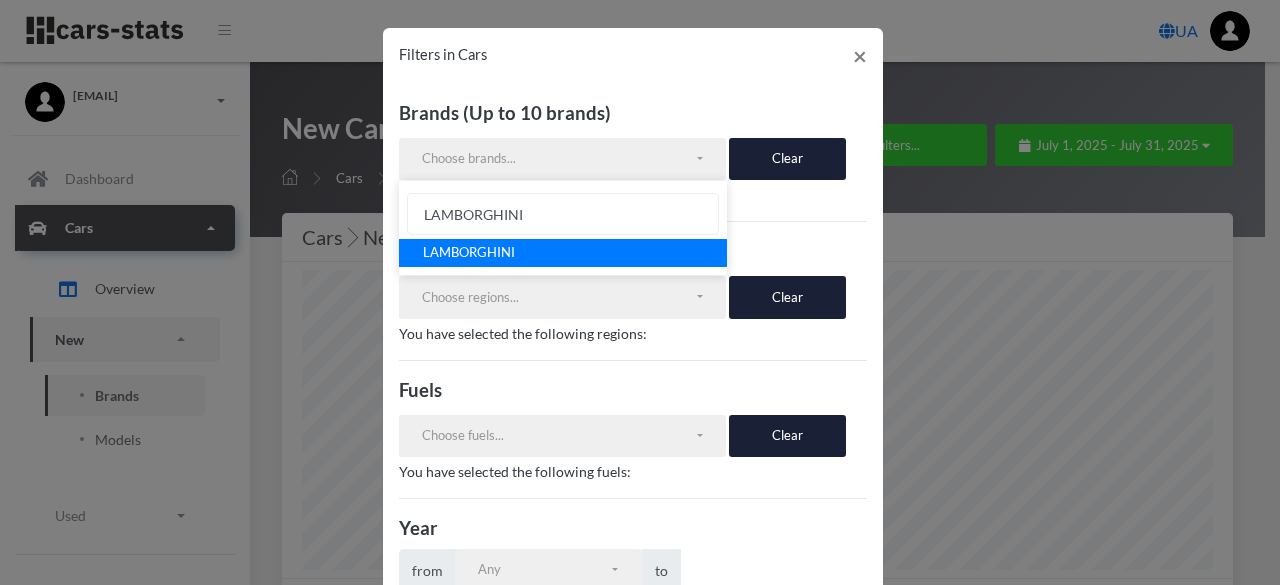 click on "LAMBORGHINI" at bounding box center [563, 253] 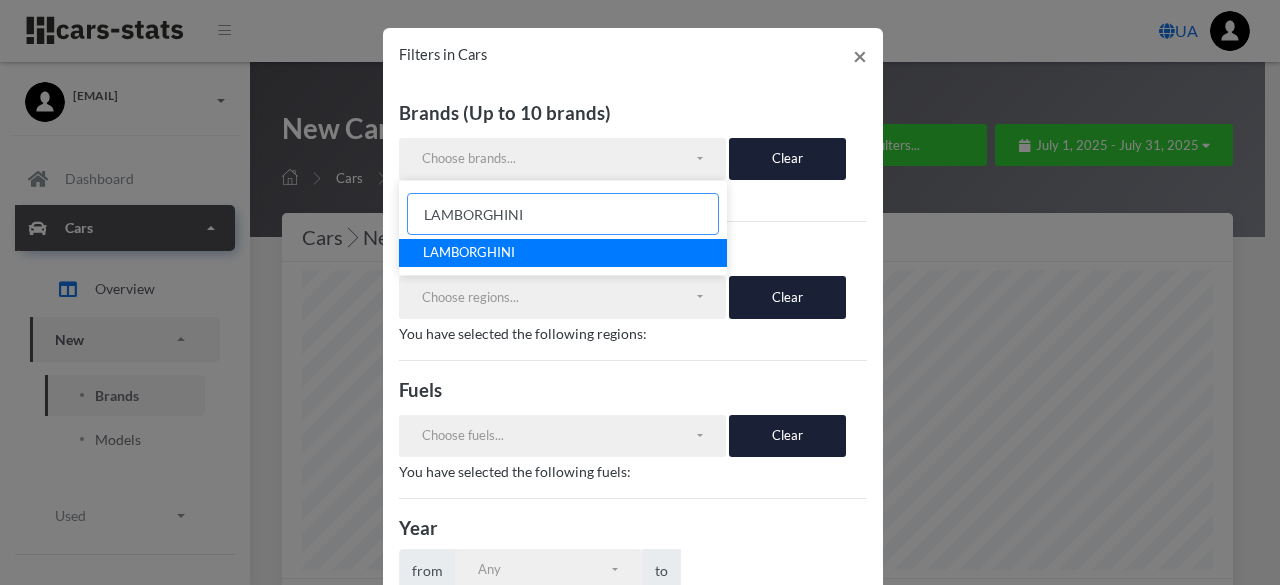 select on "LAMBORGHINI" 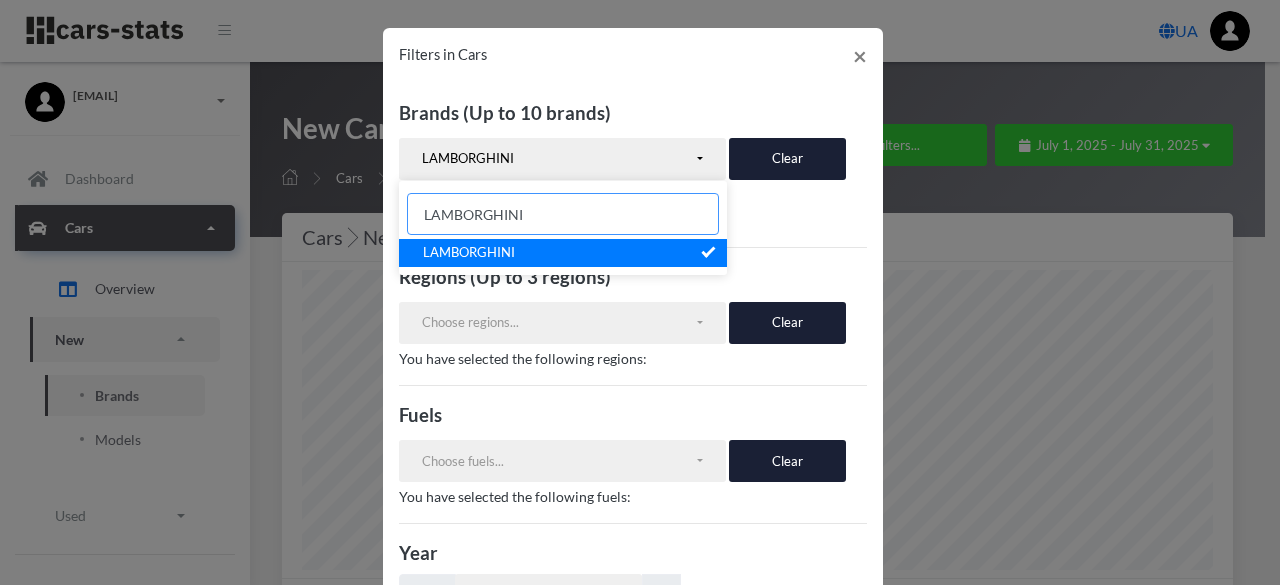 scroll, scrollTop: 1567, scrollLeft: 0, axis: vertical 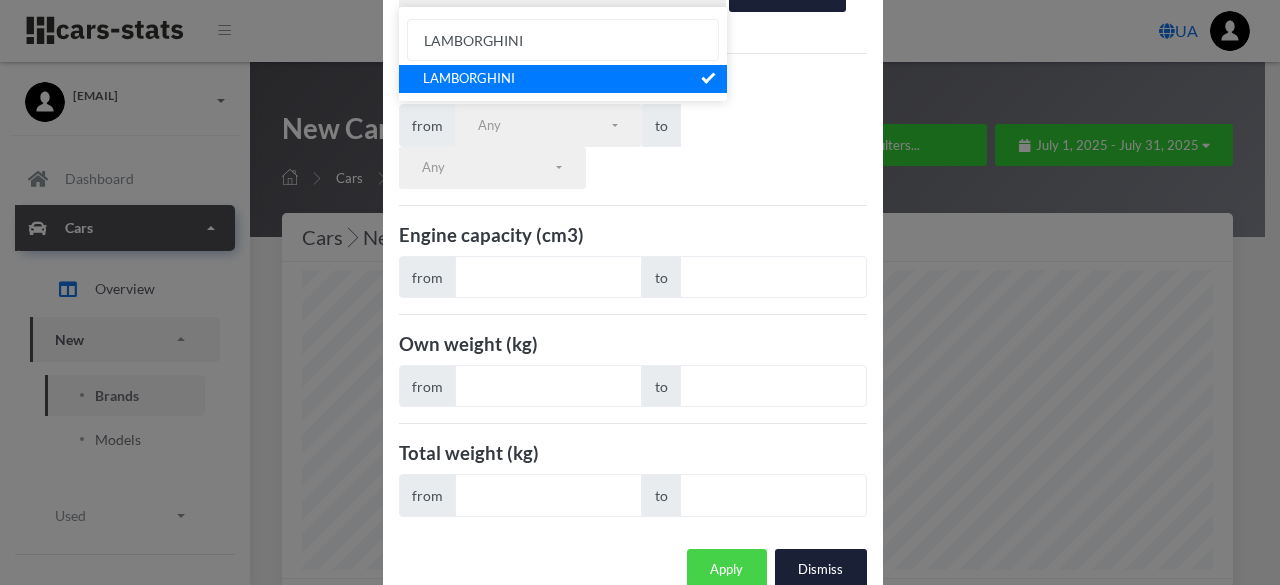 click on "Apply" at bounding box center (727, 570) 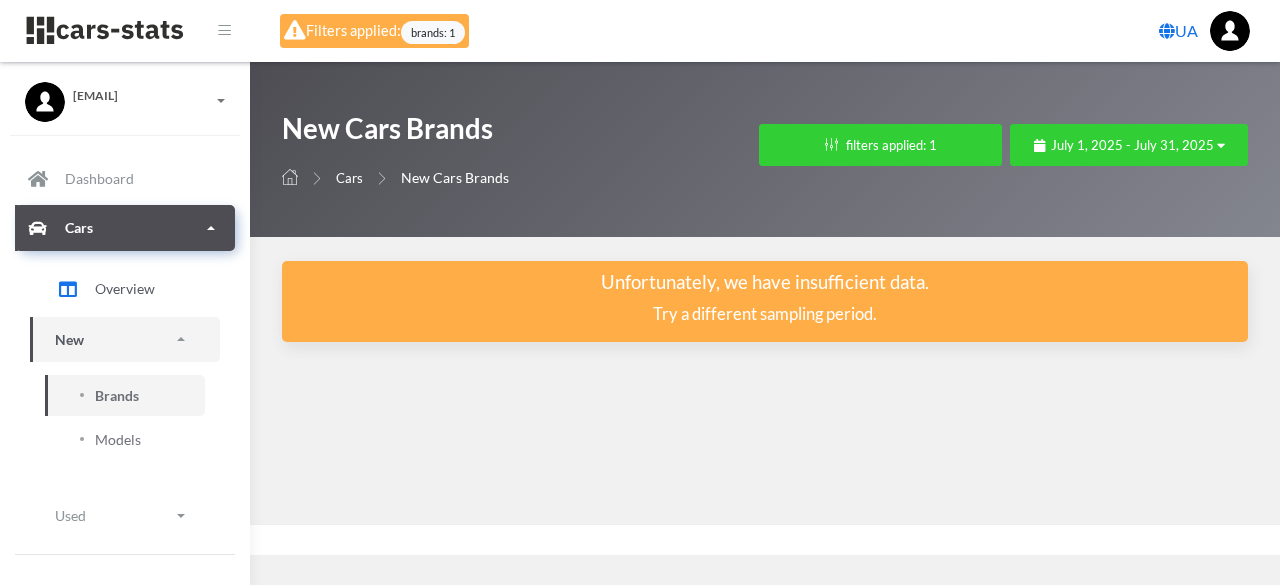 scroll, scrollTop: 0, scrollLeft: 0, axis: both 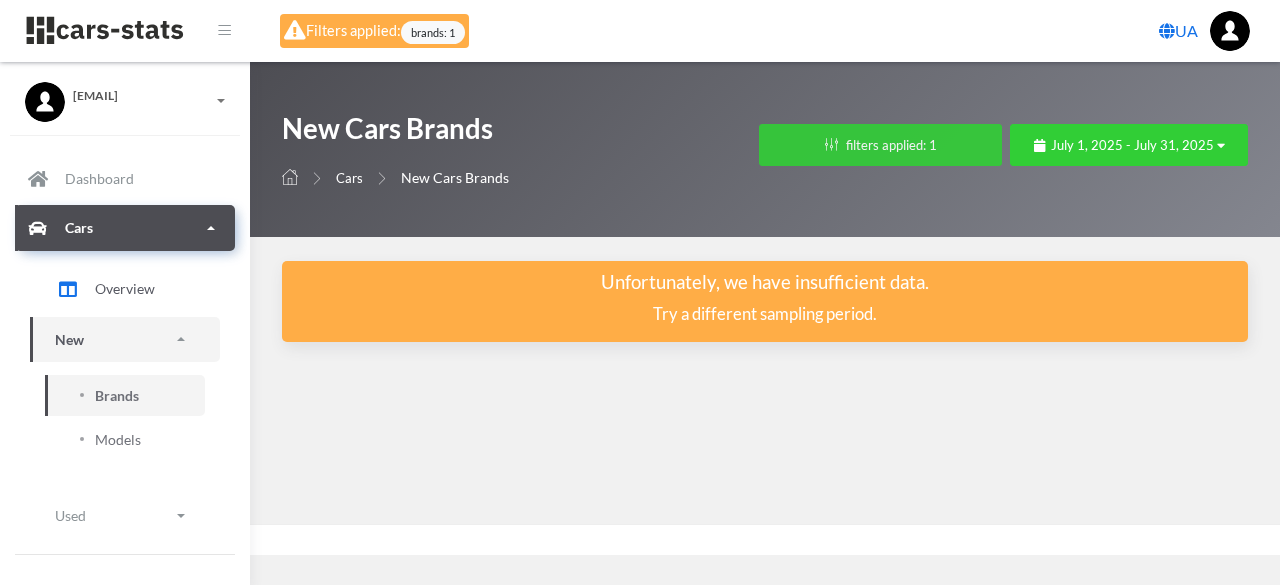 click on "filters applied: 1" at bounding box center [880, 145] 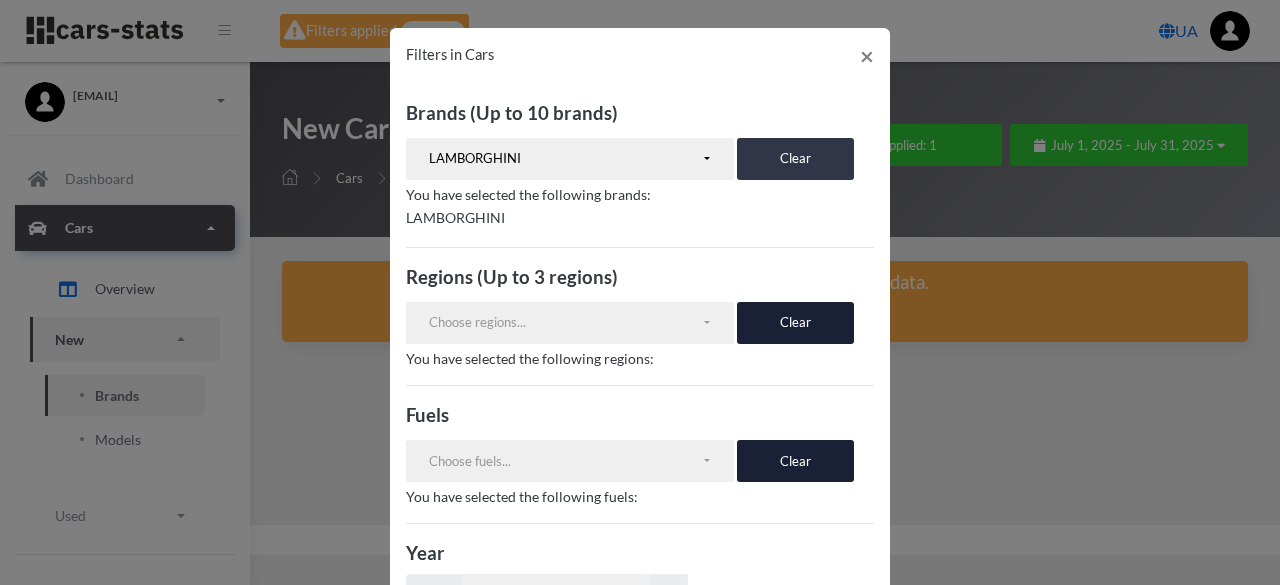 click on "Clear" at bounding box center (795, 159) 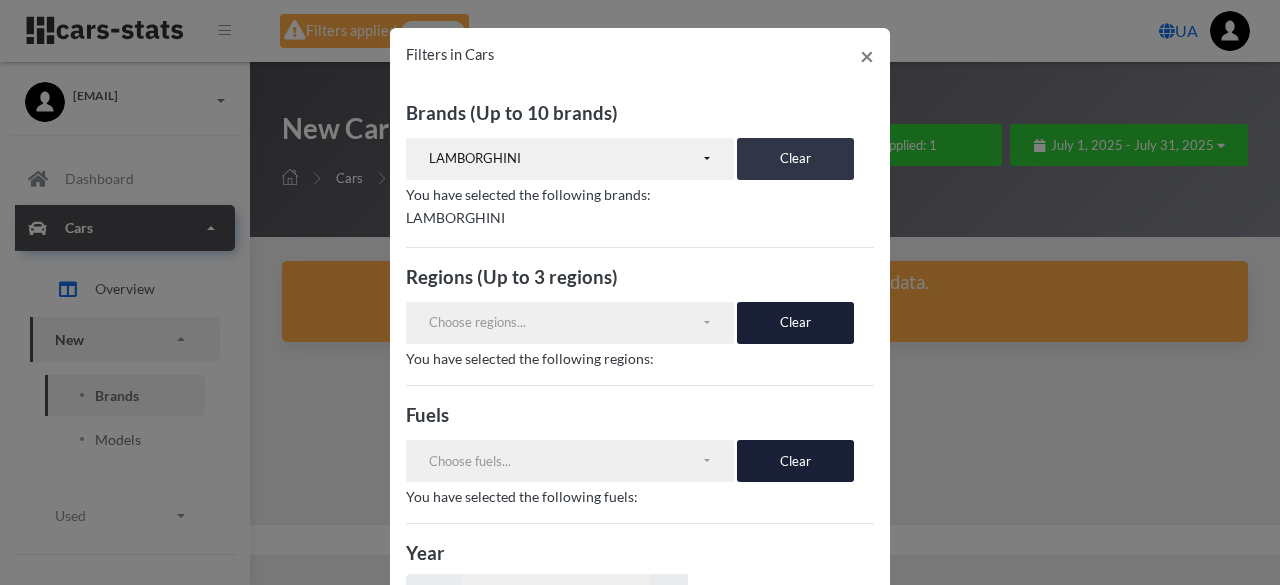 scroll, scrollTop: 1567, scrollLeft: 0, axis: vertical 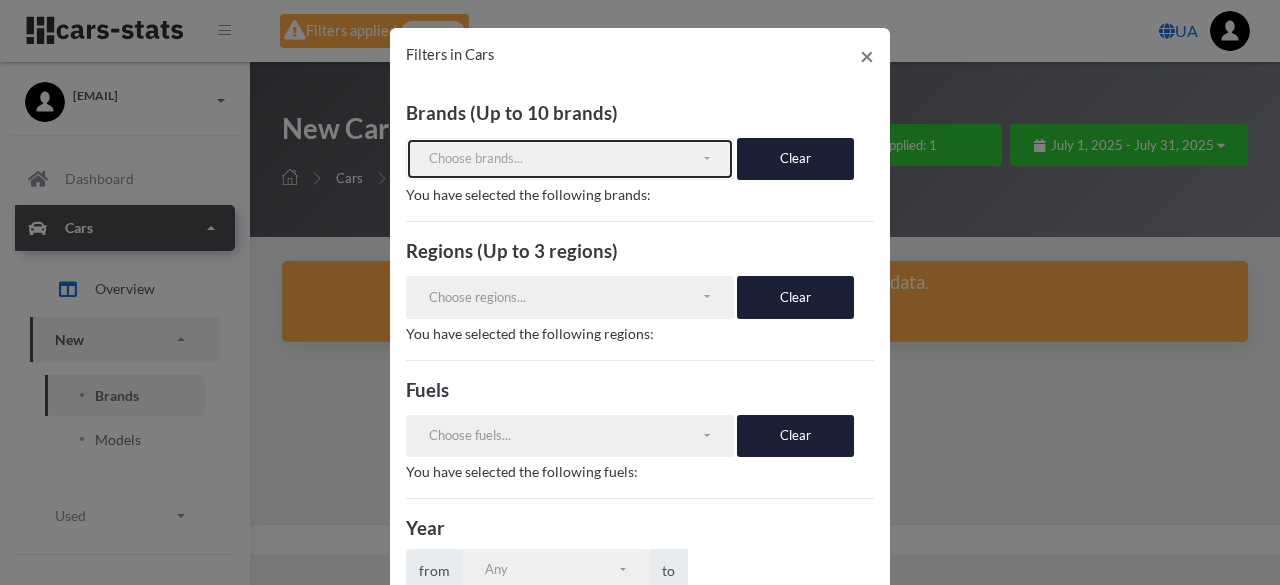click on "Choose brands..." at bounding box center (565, 159) 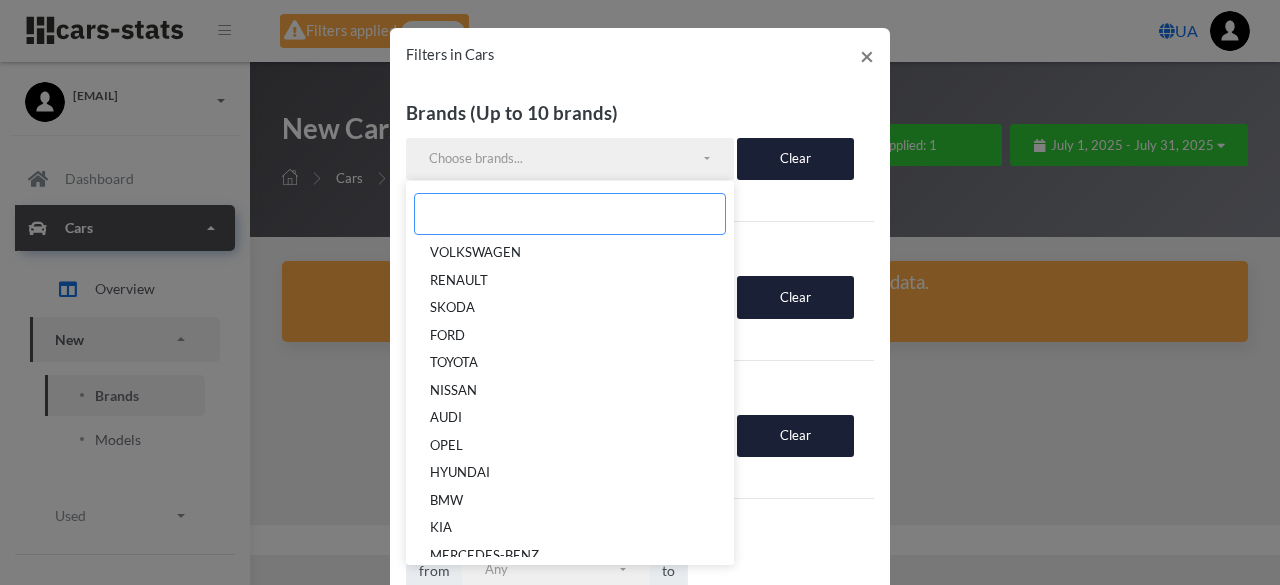 paste on "ROLLS-ROYCE" 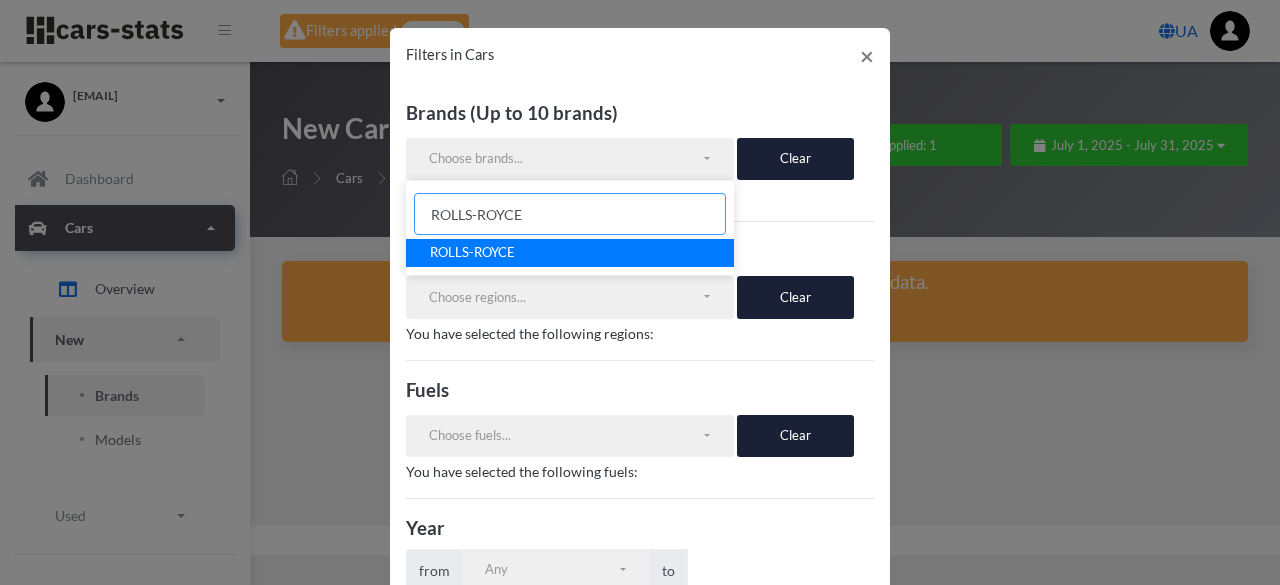 type on "ROLLS-ROYCE" 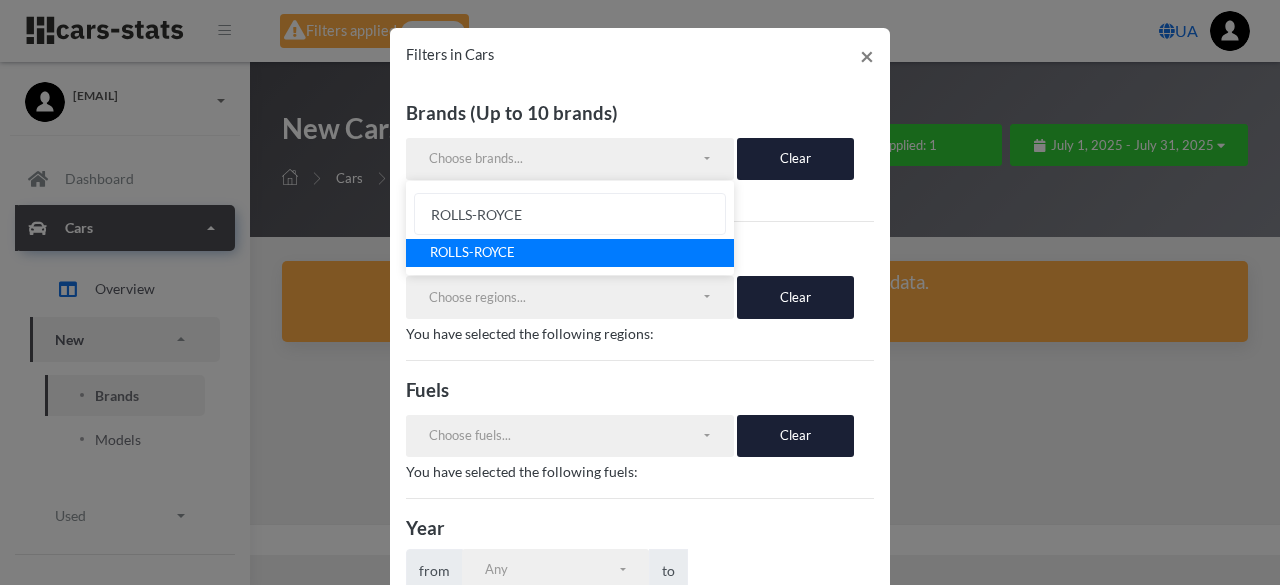click on "ROLLS-ROYCE" at bounding box center [570, 253] 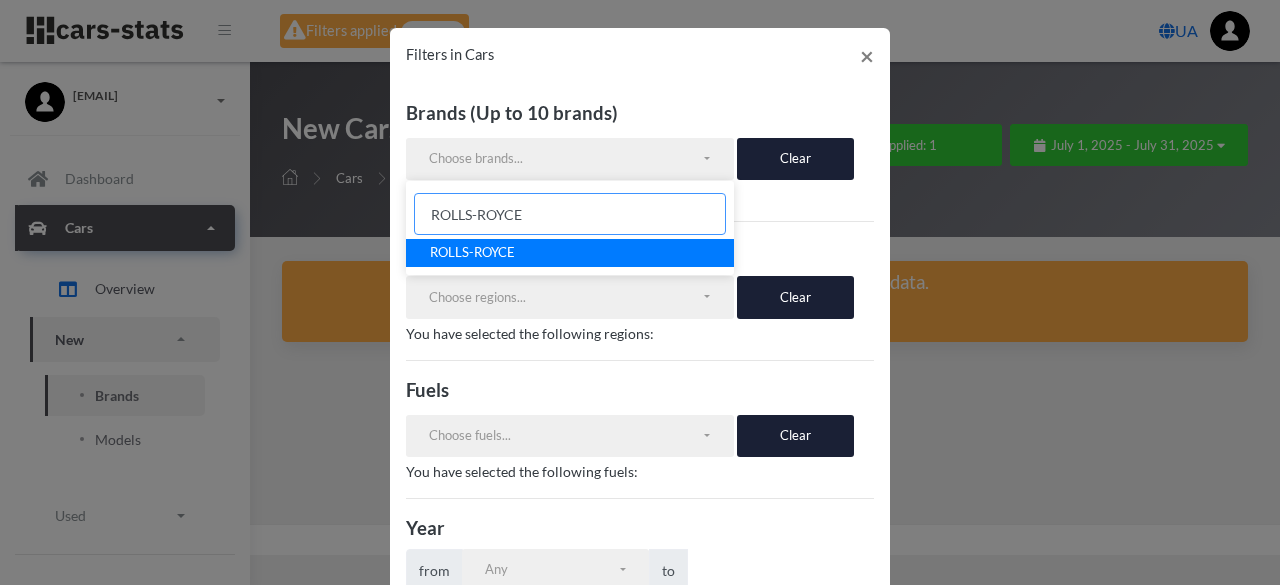 select on "ROLLS-ROYCE" 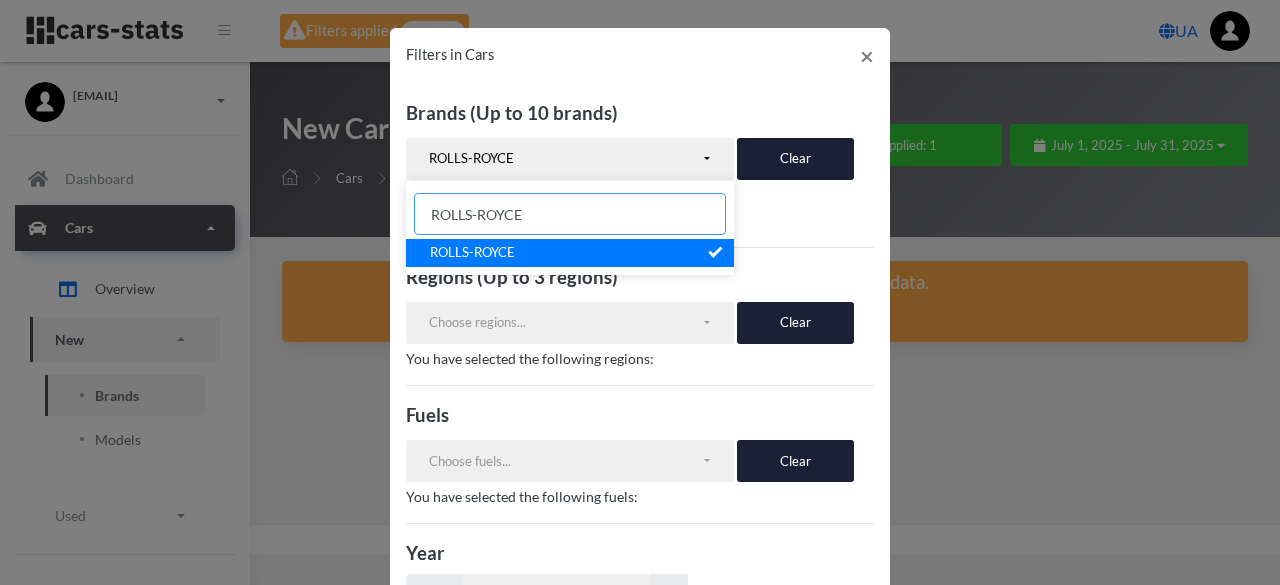 scroll, scrollTop: 470, scrollLeft: 0, axis: vertical 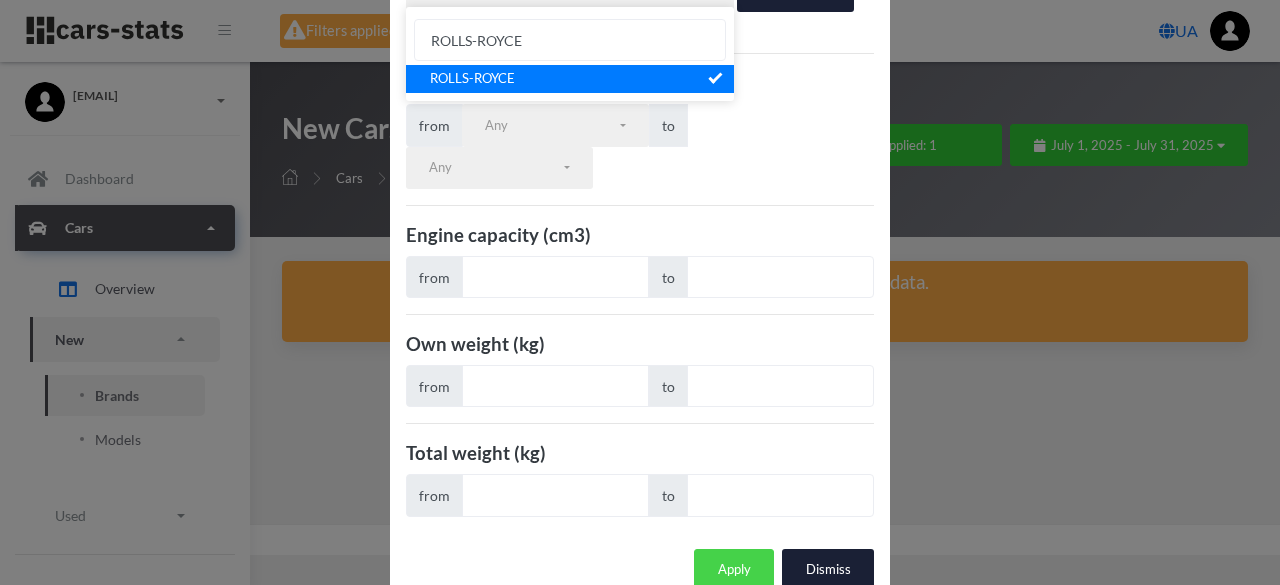 click on "Apply" at bounding box center [734, 570] 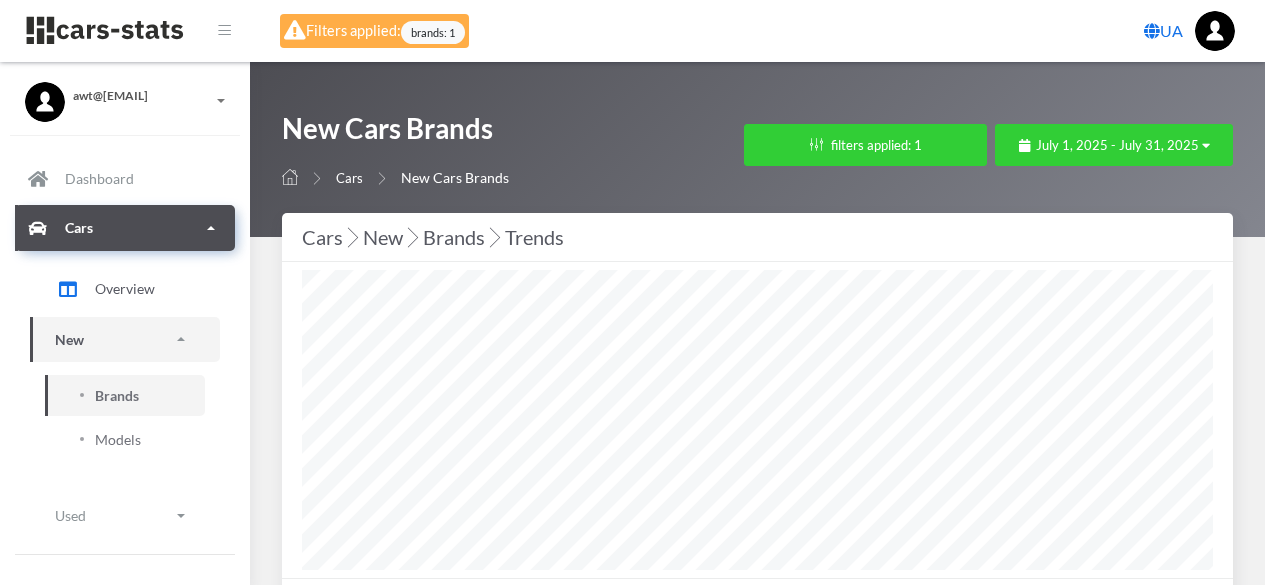 select on "25" 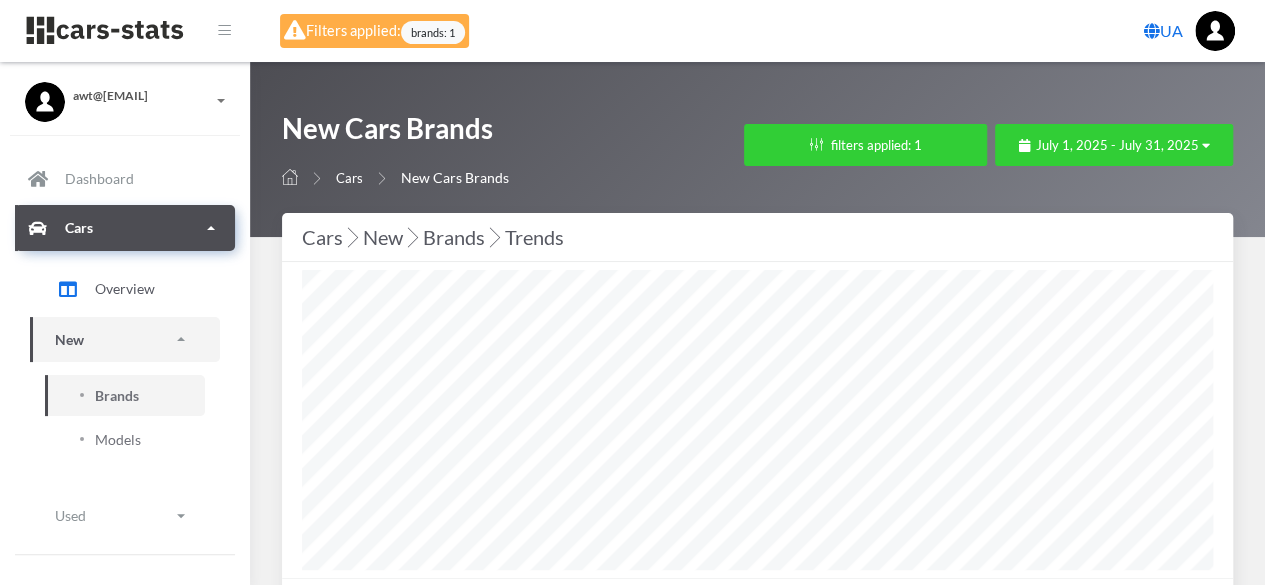 scroll, scrollTop: 999700, scrollLeft: 999089, axis: both 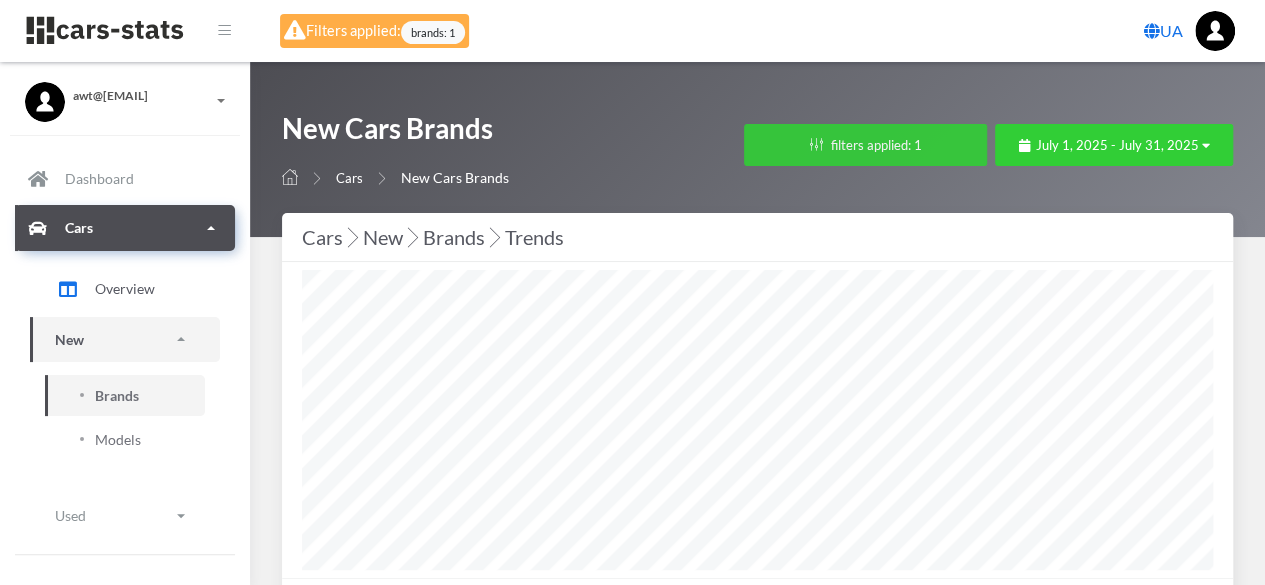 click on "filters applied: 1" at bounding box center (865, 145) 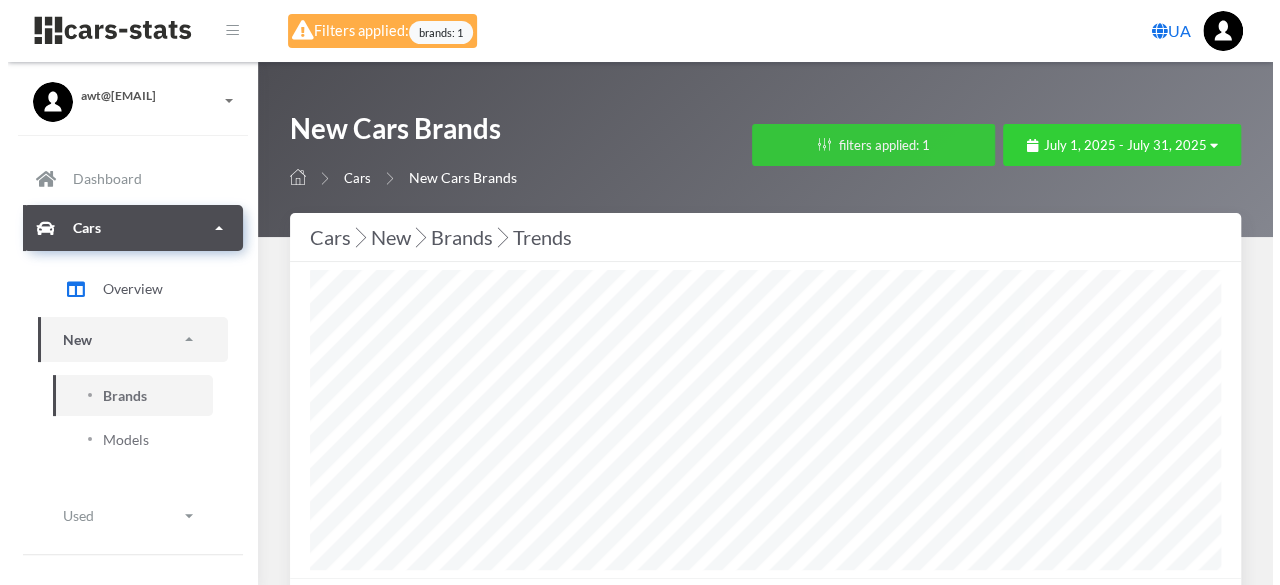 scroll, scrollTop: 300, scrollLeft: 910, axis: both 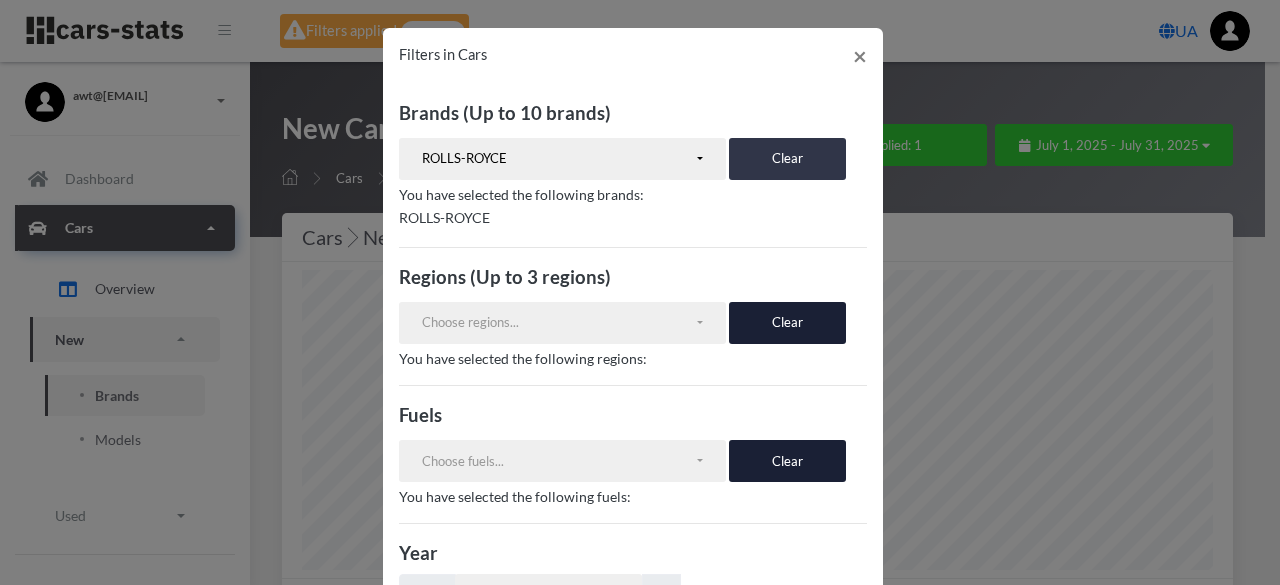 click on "Clear" at bounding box center (787, 159) 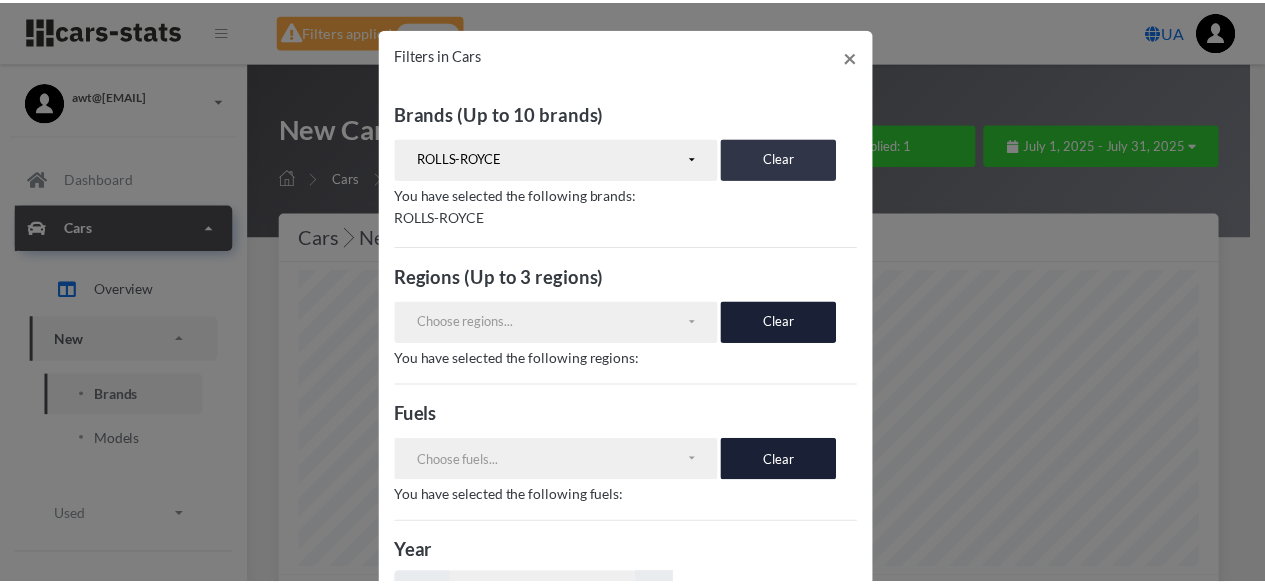 scroll, scrollTop: 1328, scrollLeft: 0, axis: vertical 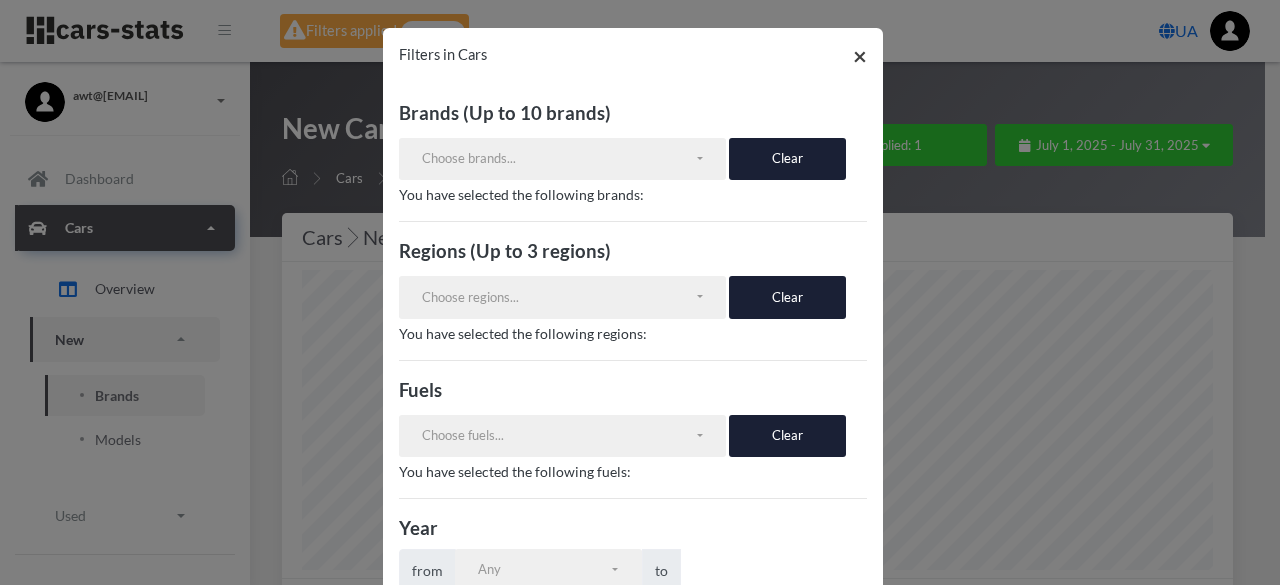 drag, startPoint x: 855, startPoint y: 56, endPoint x: 808, endPoint y: 2, distance: 71.5891 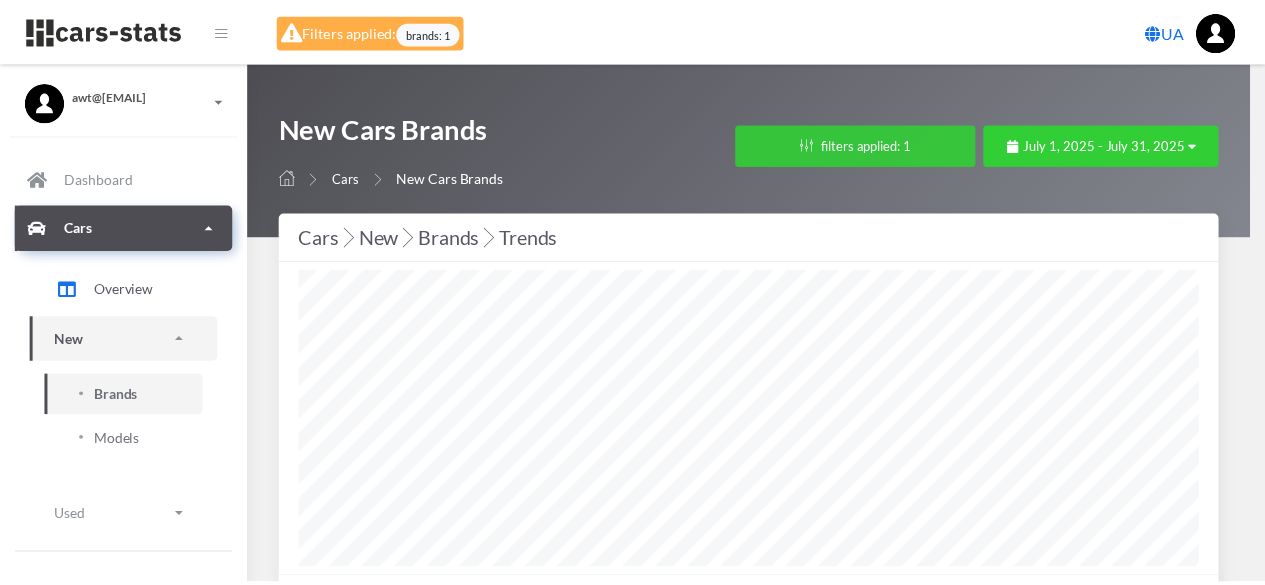 scroll, scrollTop: 999700, scrollLeft: 999089, axis: both 